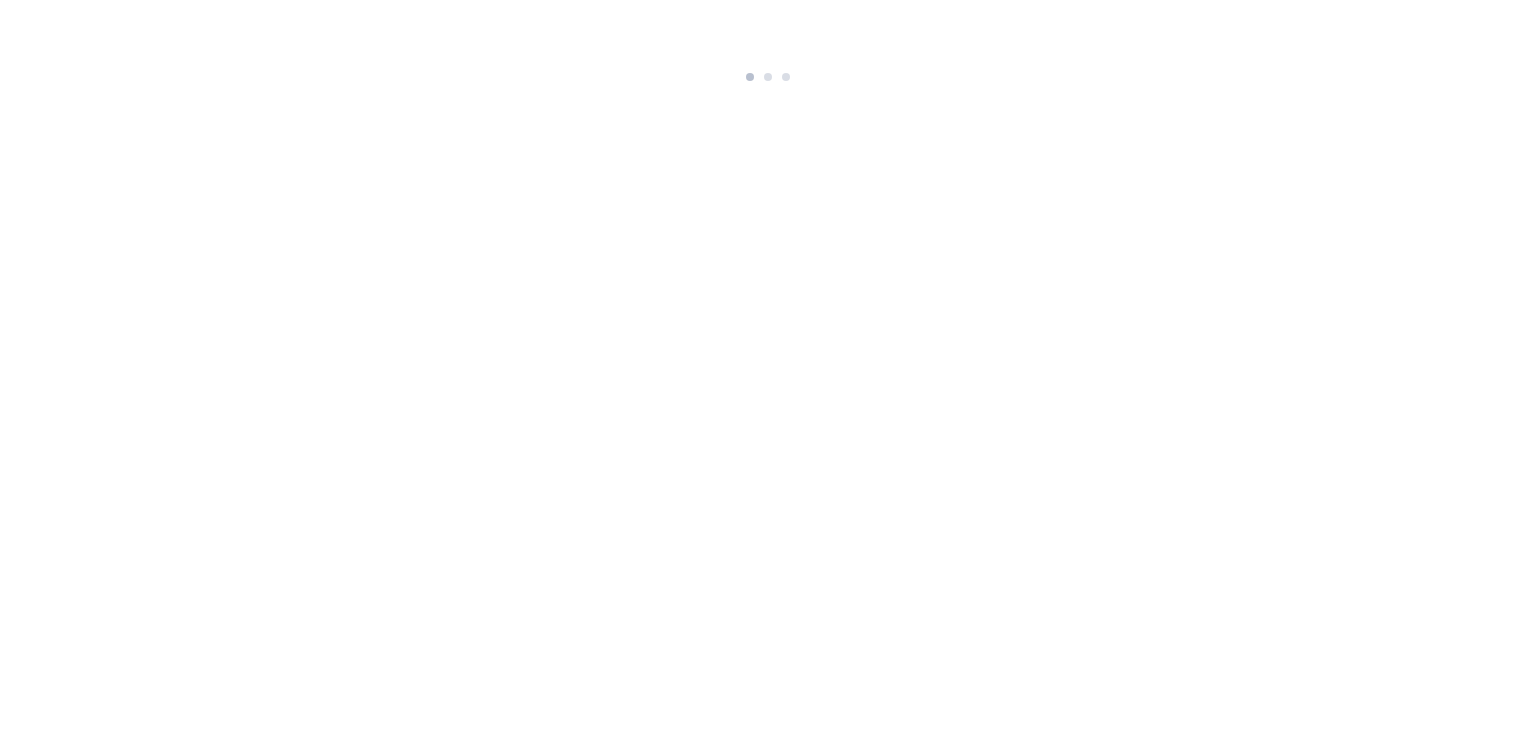 scroll, scrollTop: 0, scrollLeft: 0, axis: both 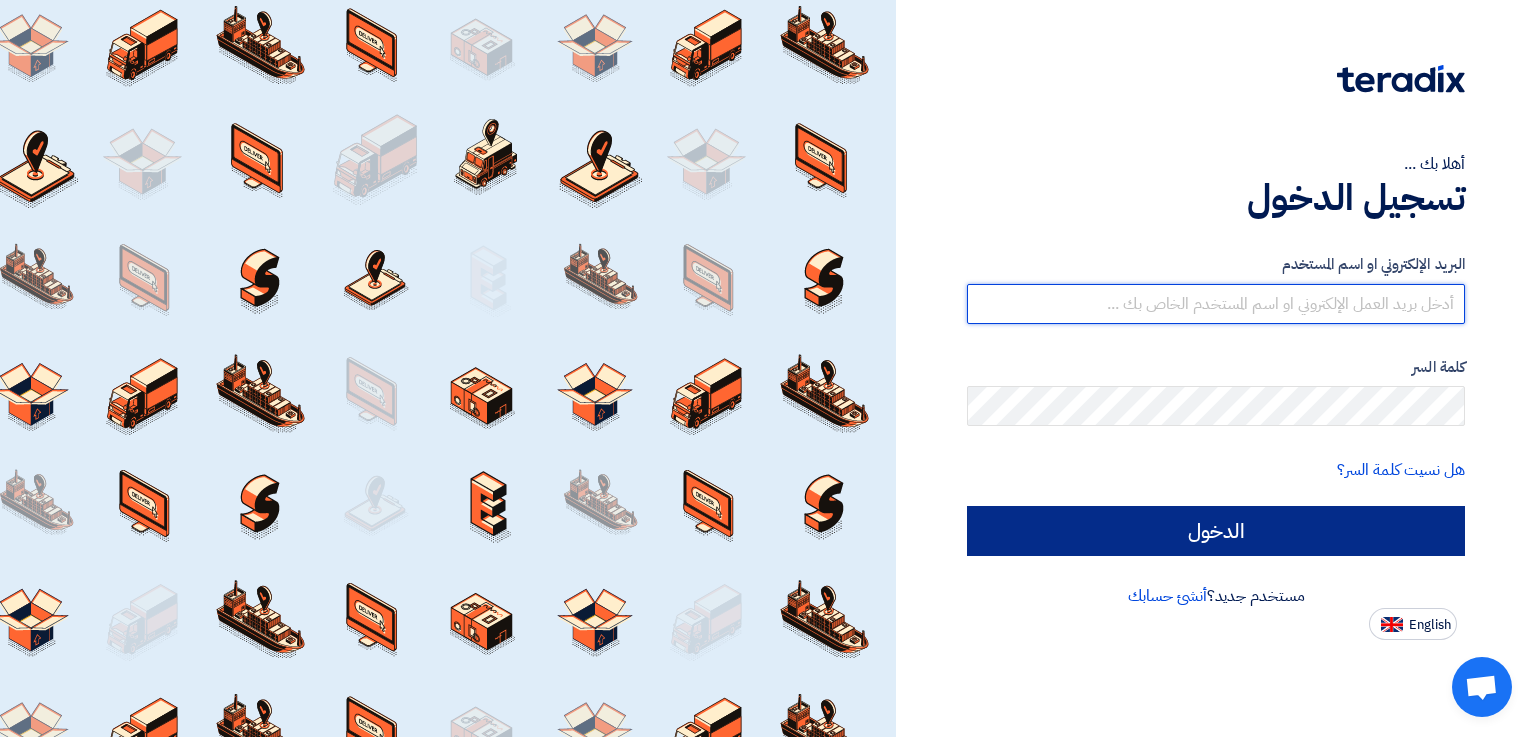 type on "[EMAIL_ADDRESS][DOMAIN_NAME]" 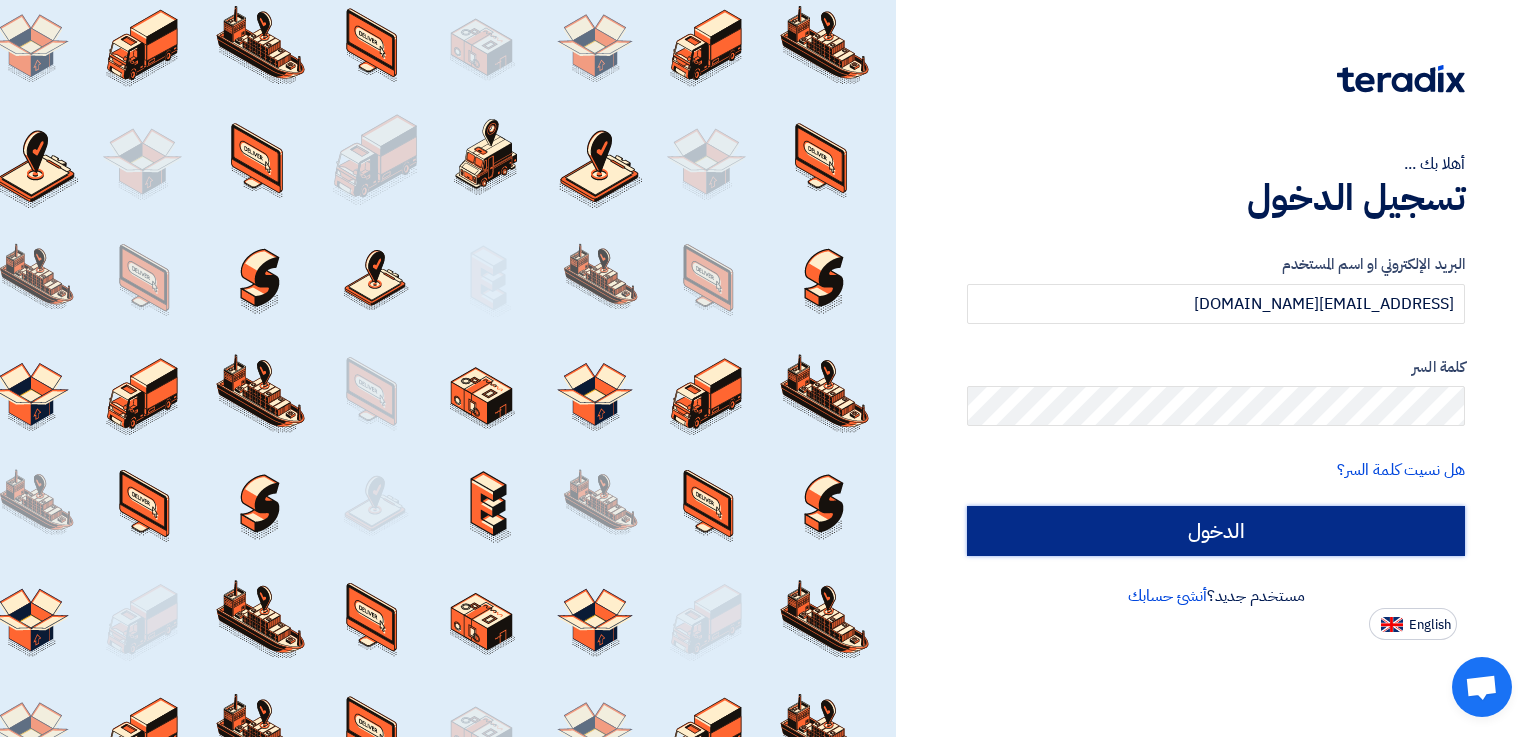 click on "الدخول" 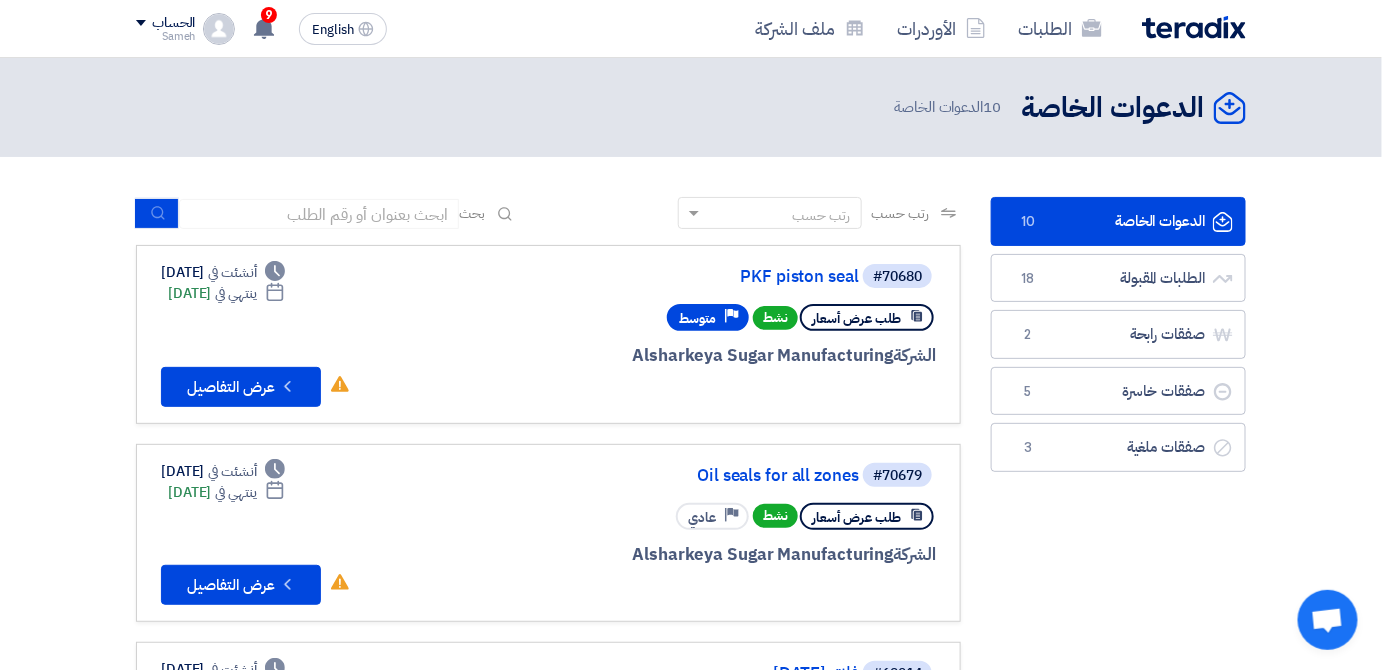 drag, startPoint x: 1125, startPoint y: 542, endPoint x: 1022, endPoint y: 493, distance: 114.061386 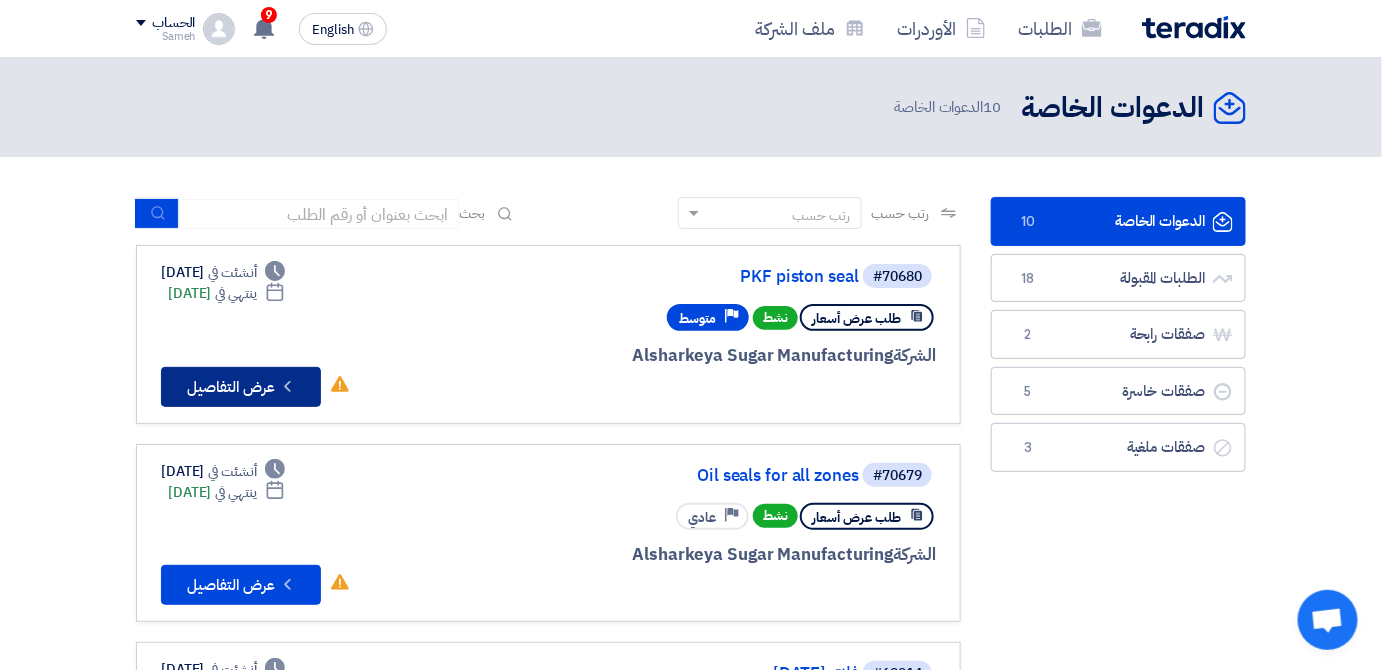 click on "Check details
عرض التفاصيل" 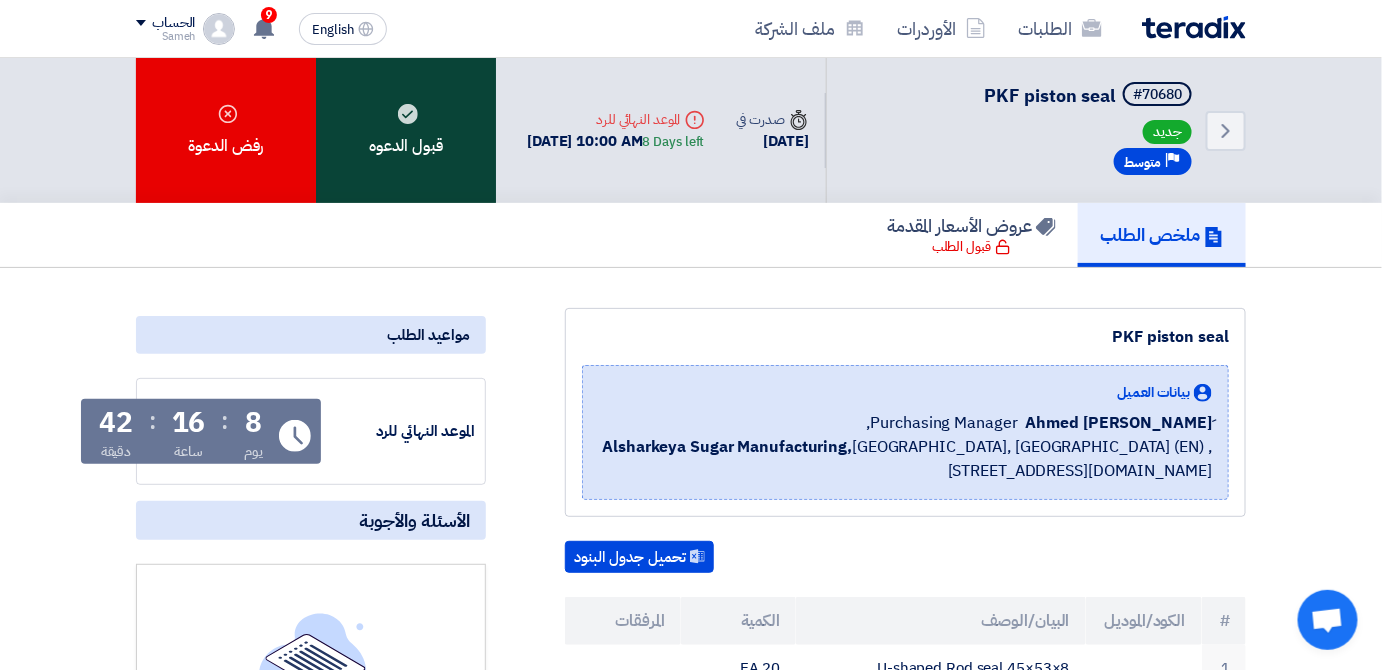 click on "قبول الدعوه" 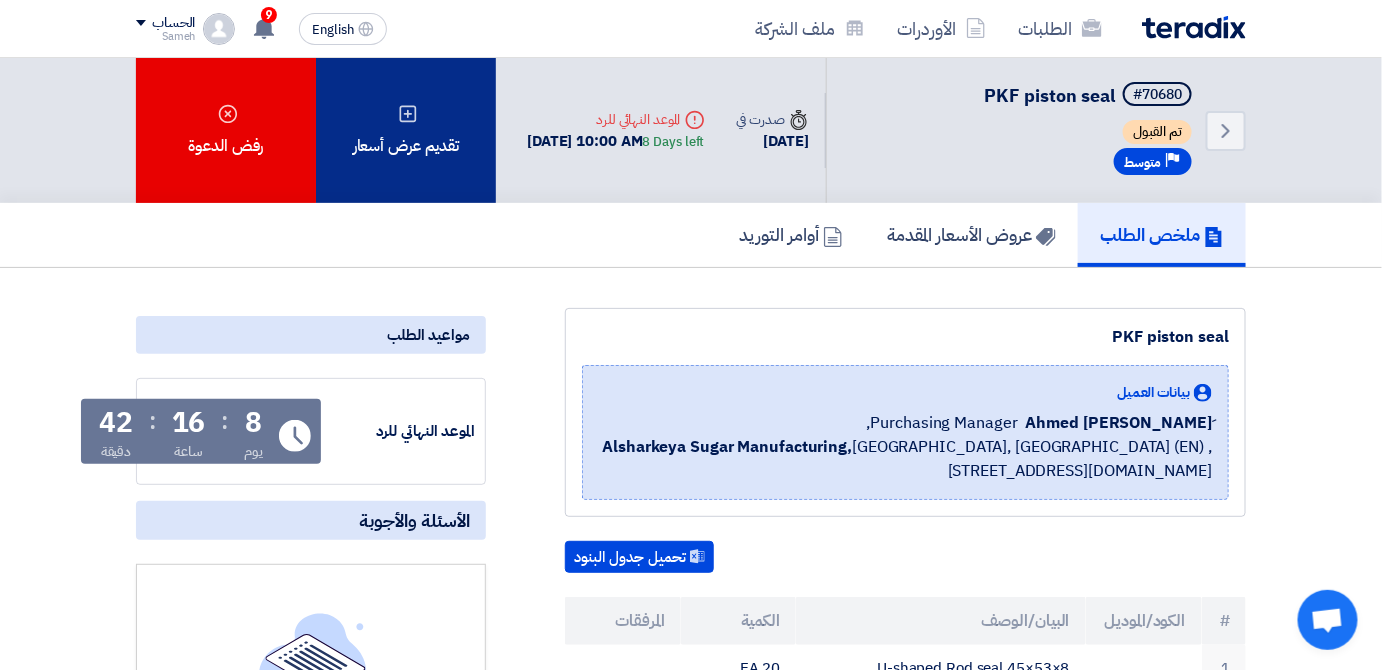click on "تقديم عرض أسعار" 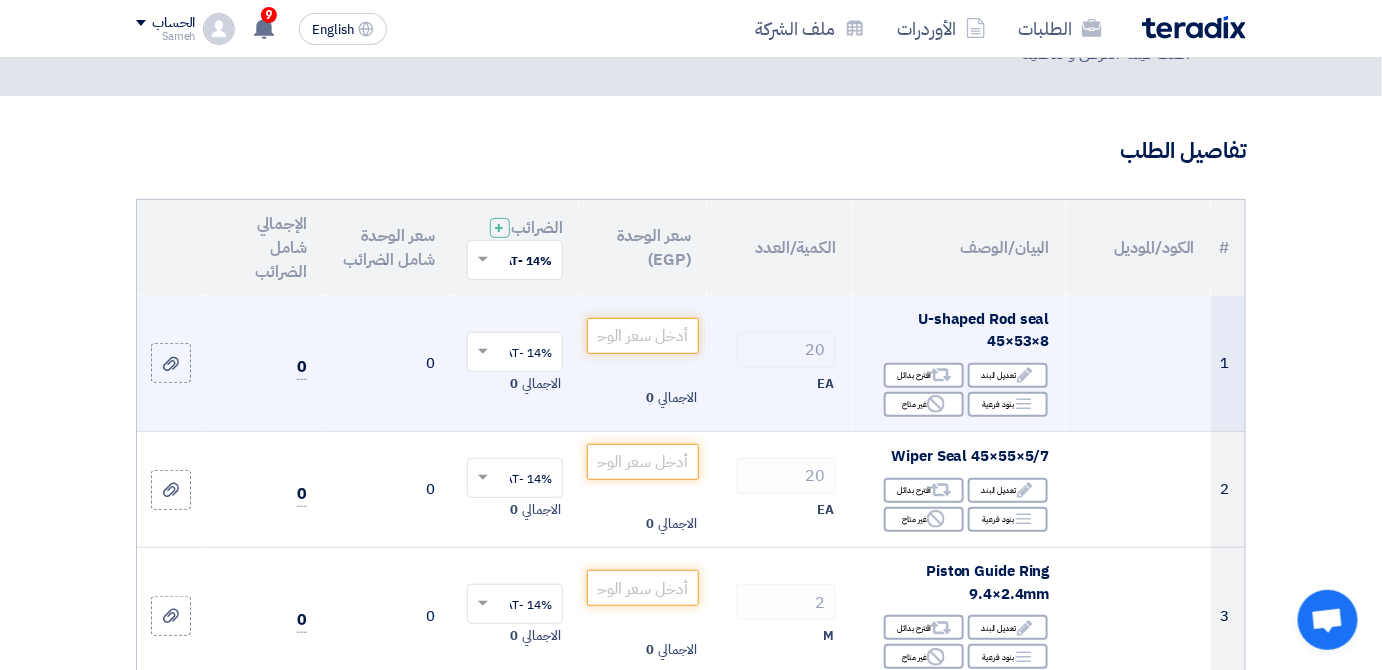 scroll, scrollTop: 181, scrollLeft: 0, axis: vertical 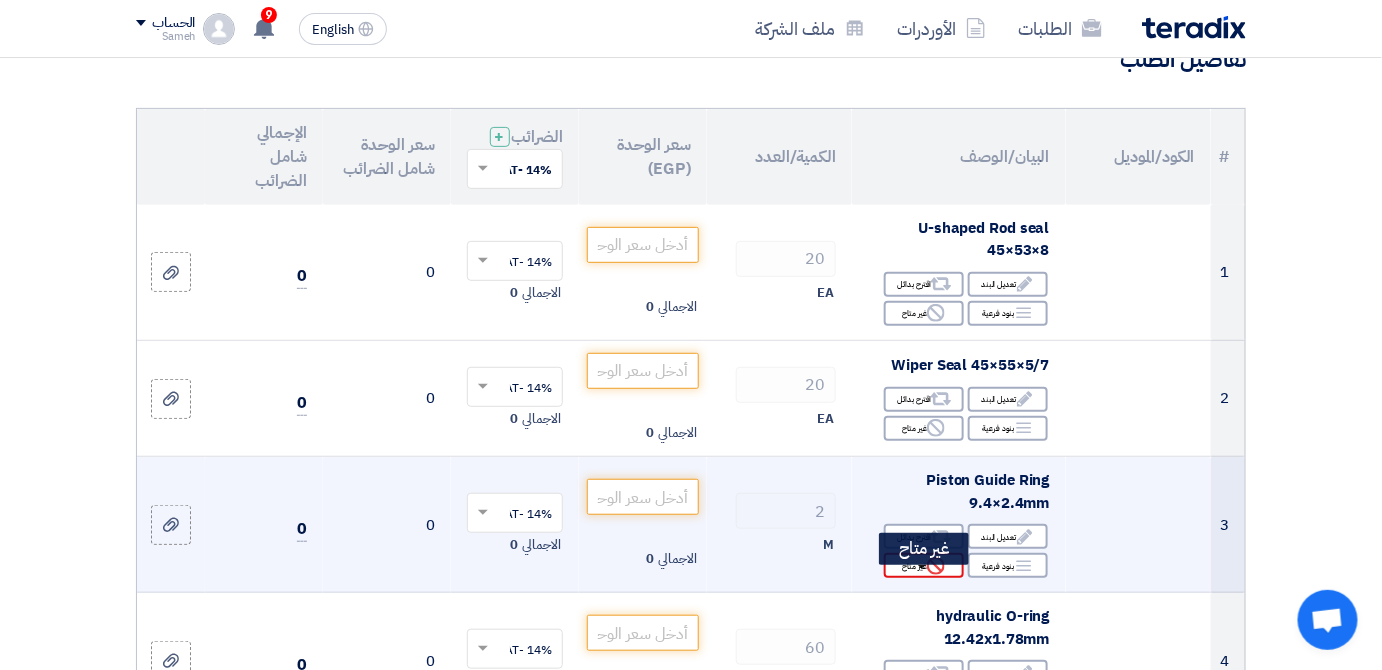 click on "Reject
غير متاح" 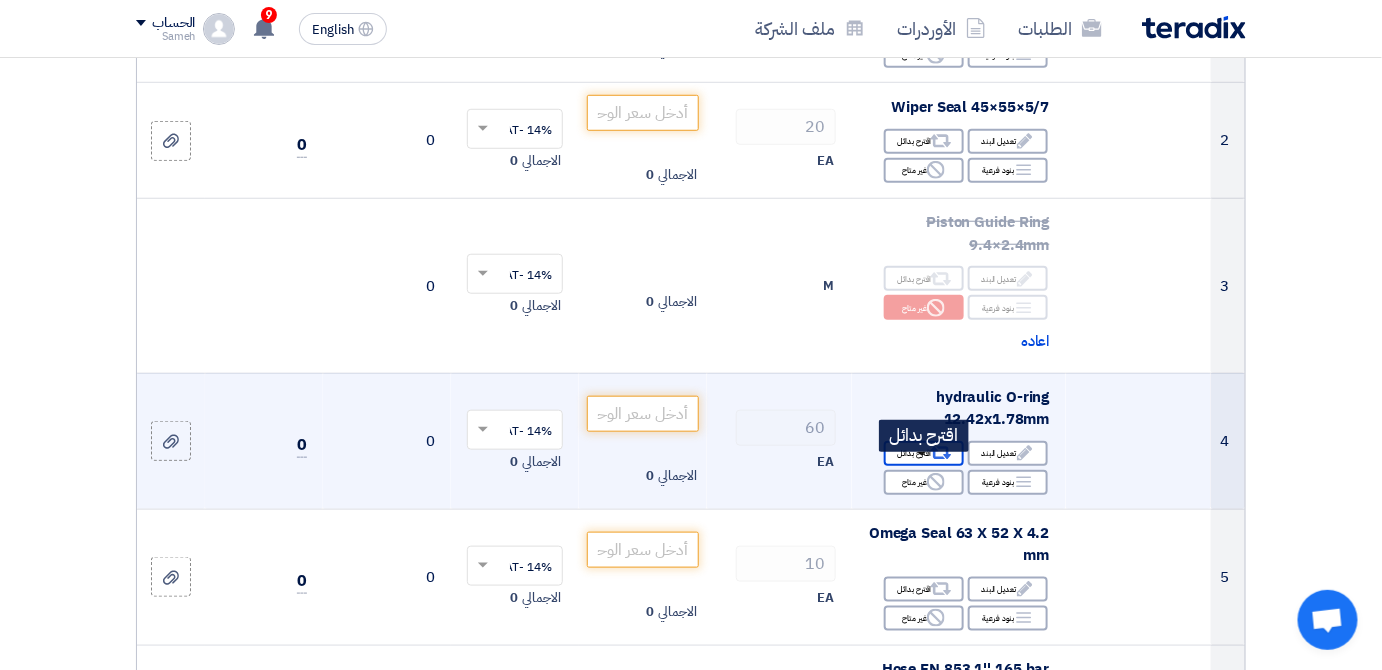 scroll, scrollTop: 454, scrollLeft: 0, axis: vertical 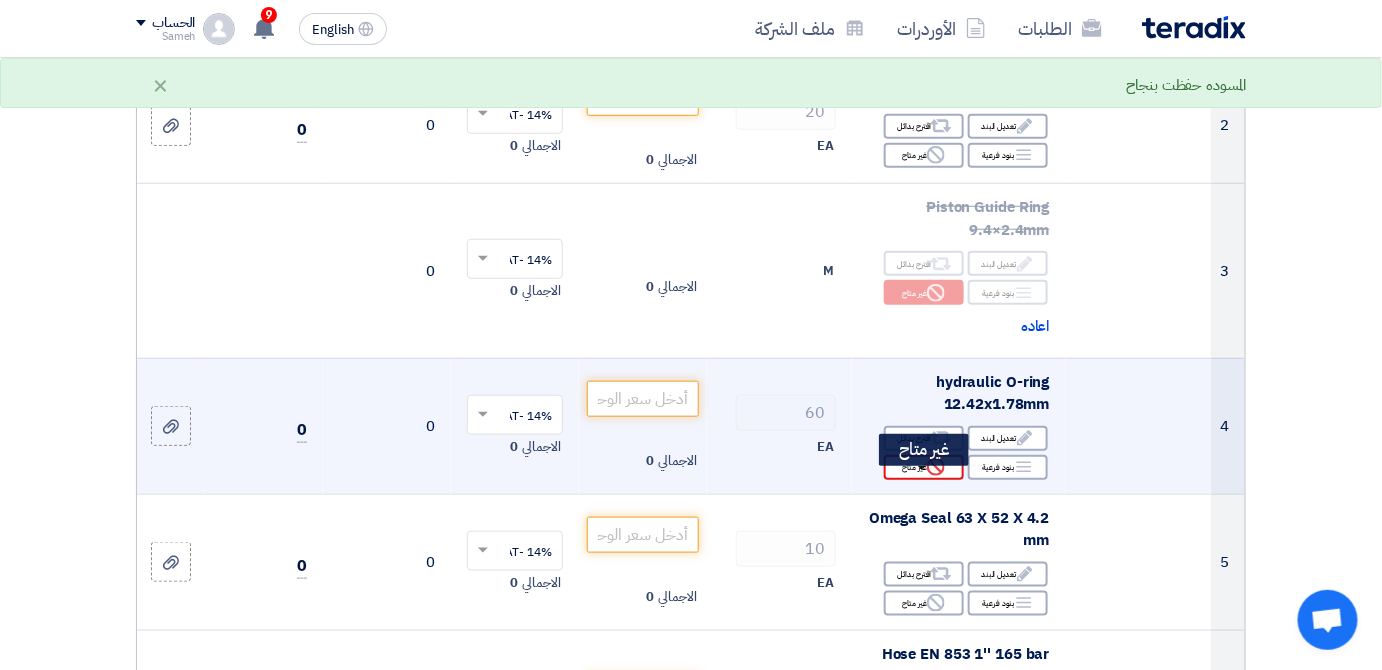 click on "Reject
غير متاح" 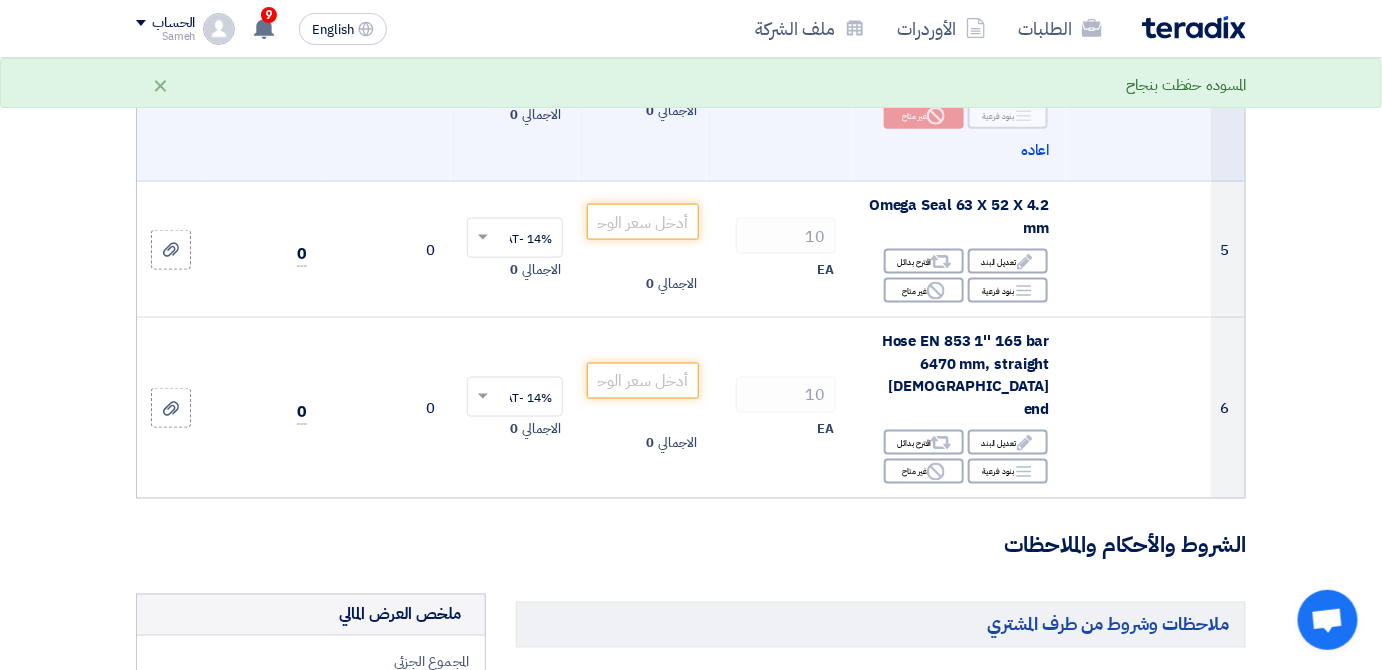 scroll, scrollTop: 818, scrollLeft: 0, axis: vertical 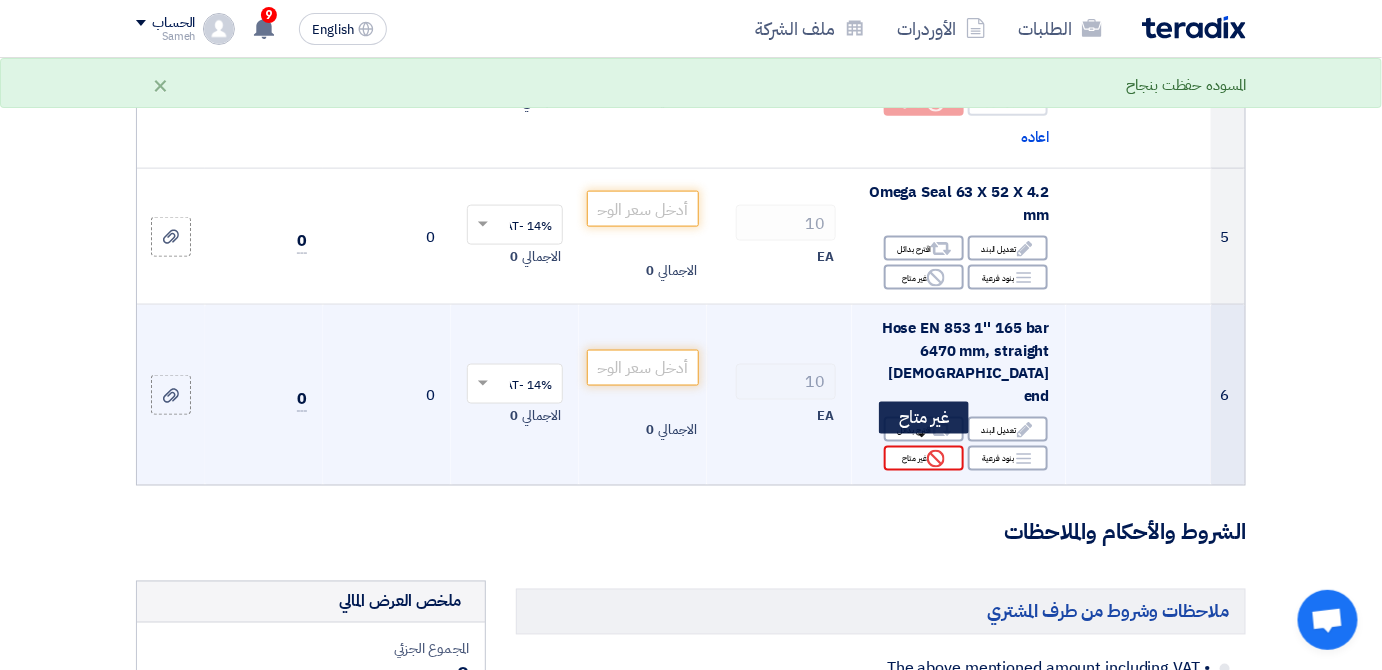 click on "Reject" 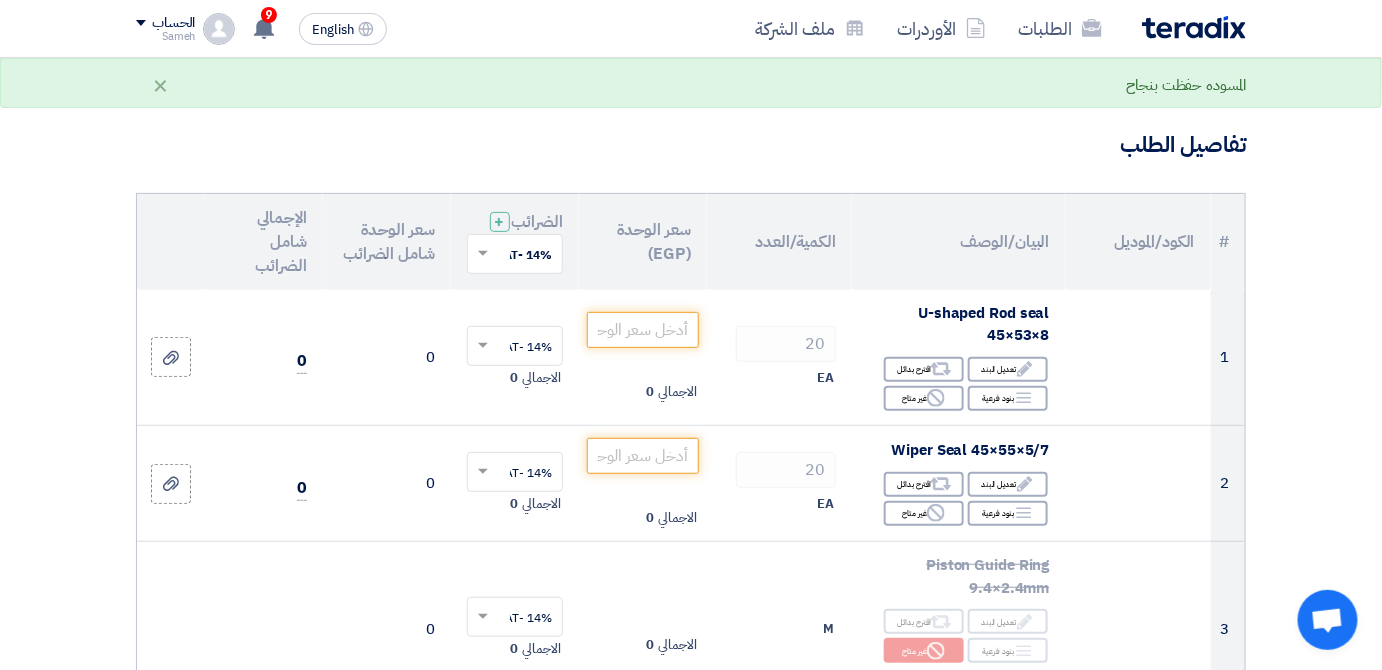 scroll, scrollTop: 90, scrollLeft: 0, axis: vertical 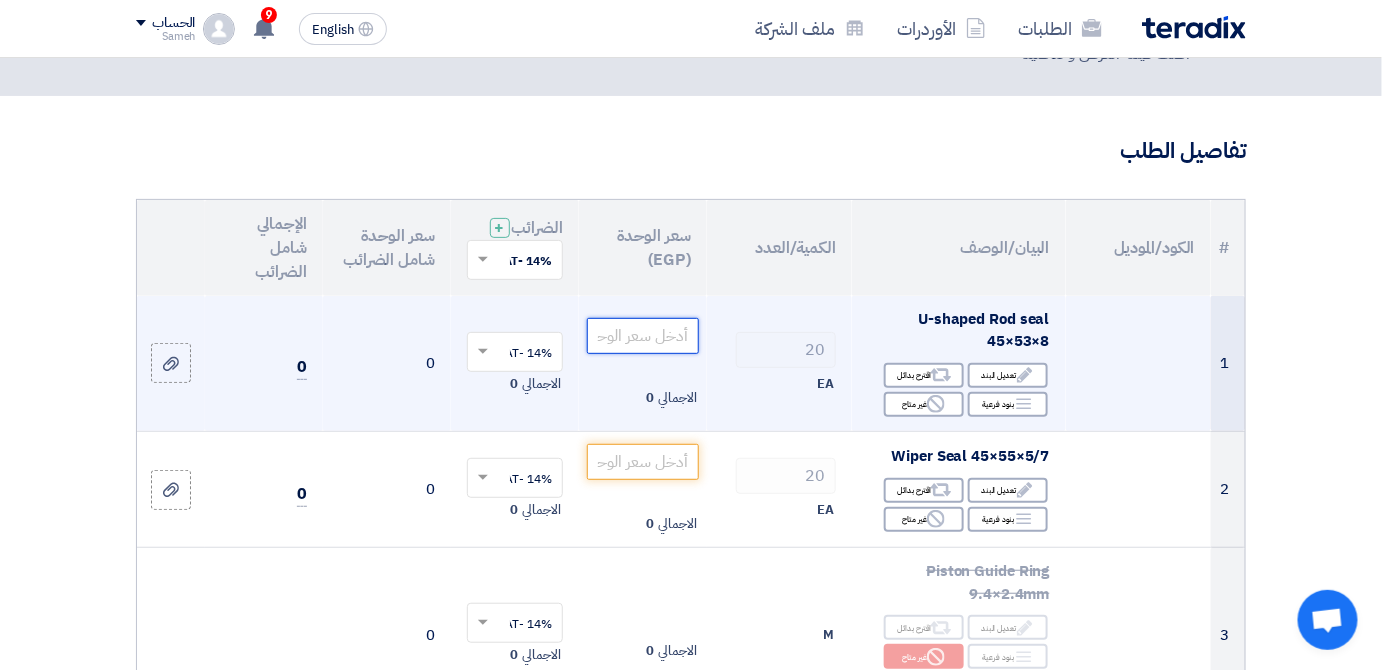 click 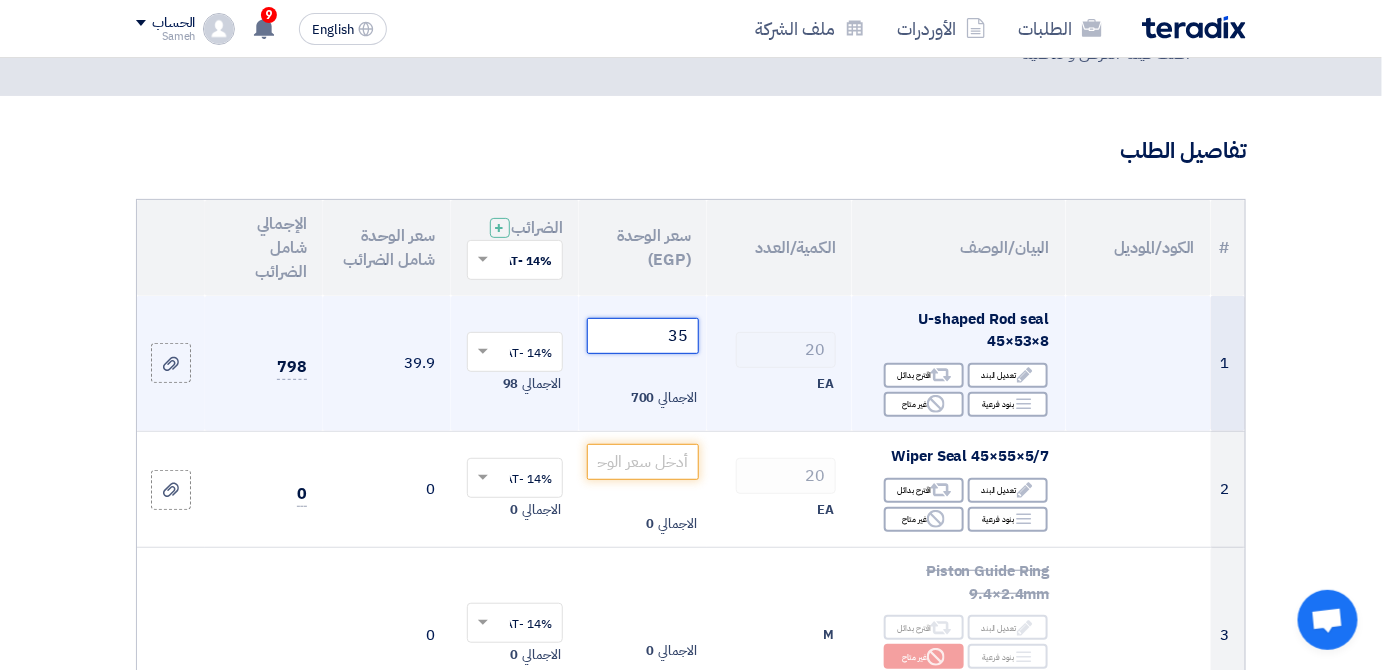 type on "35" 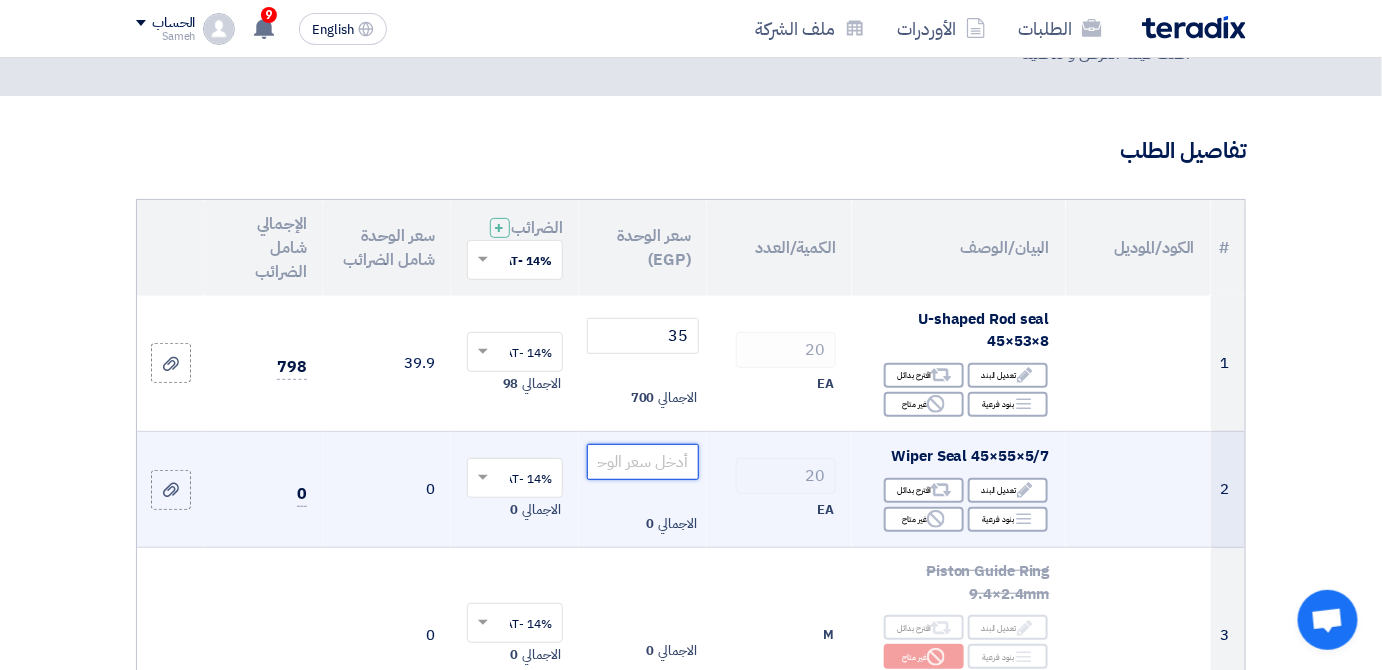 click 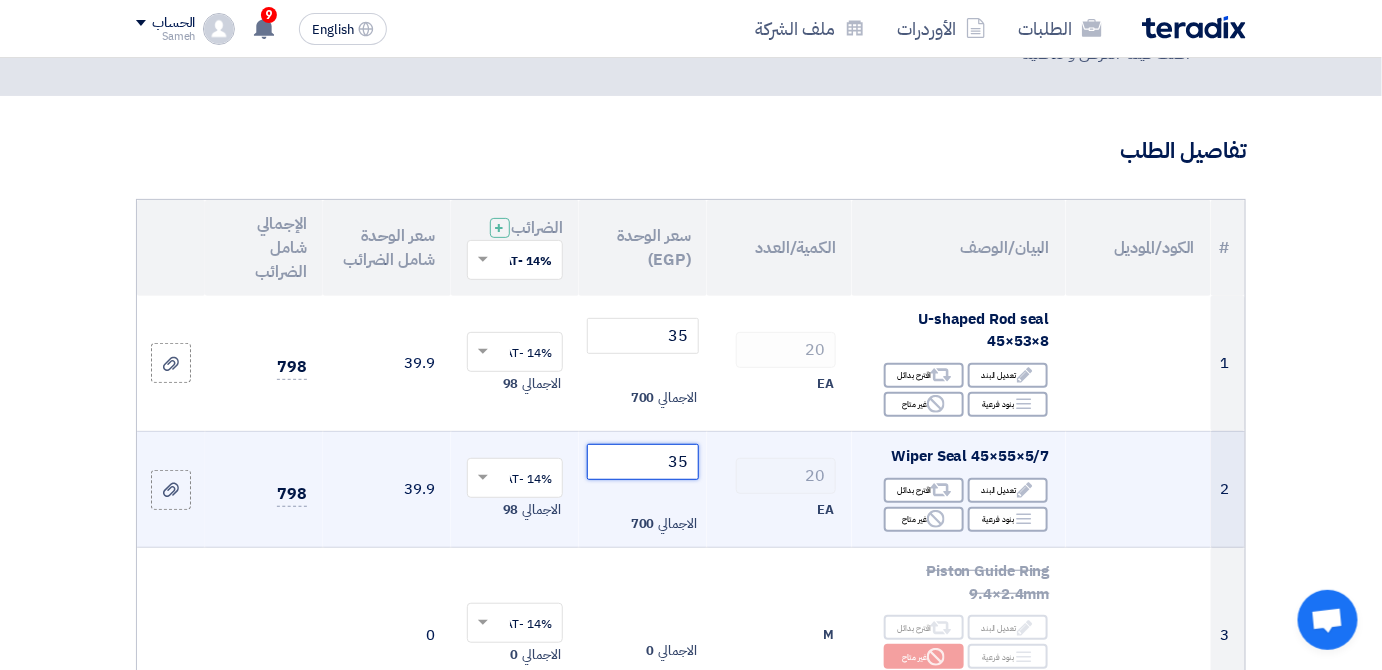 type on "35" 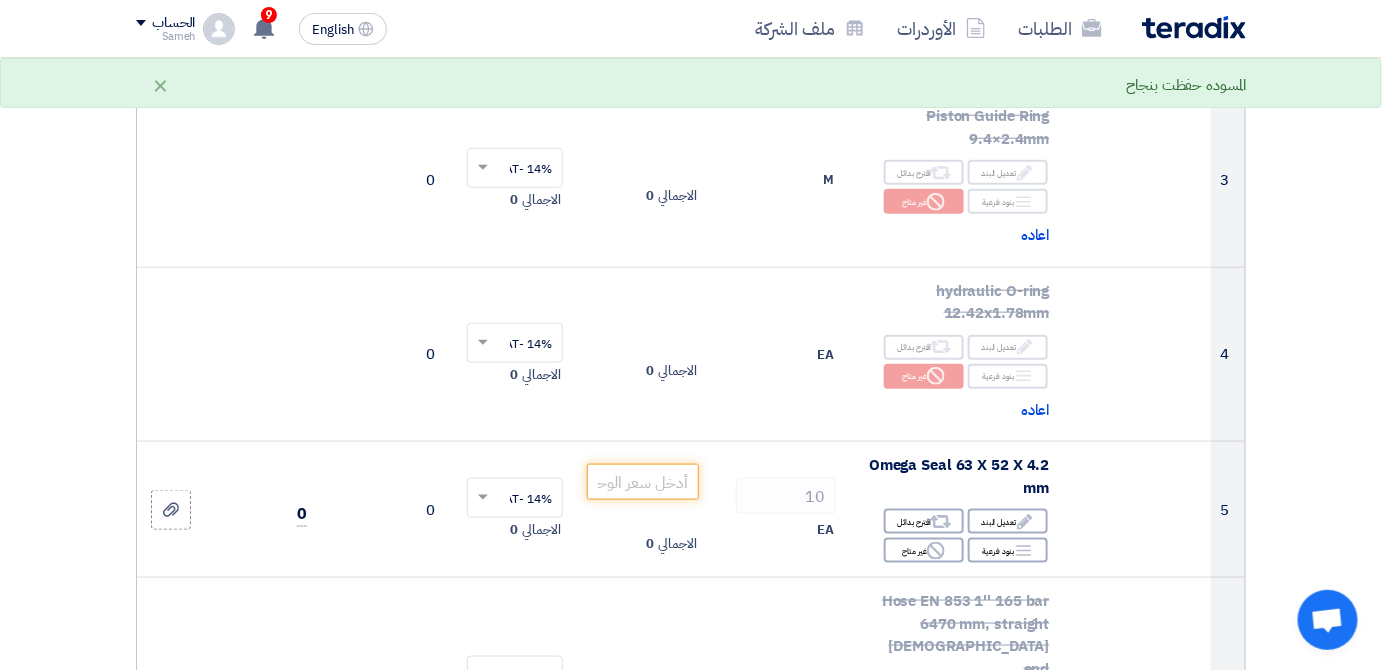 scroll, scrollTop: 636, scrollLeft: 0, axis: vertical 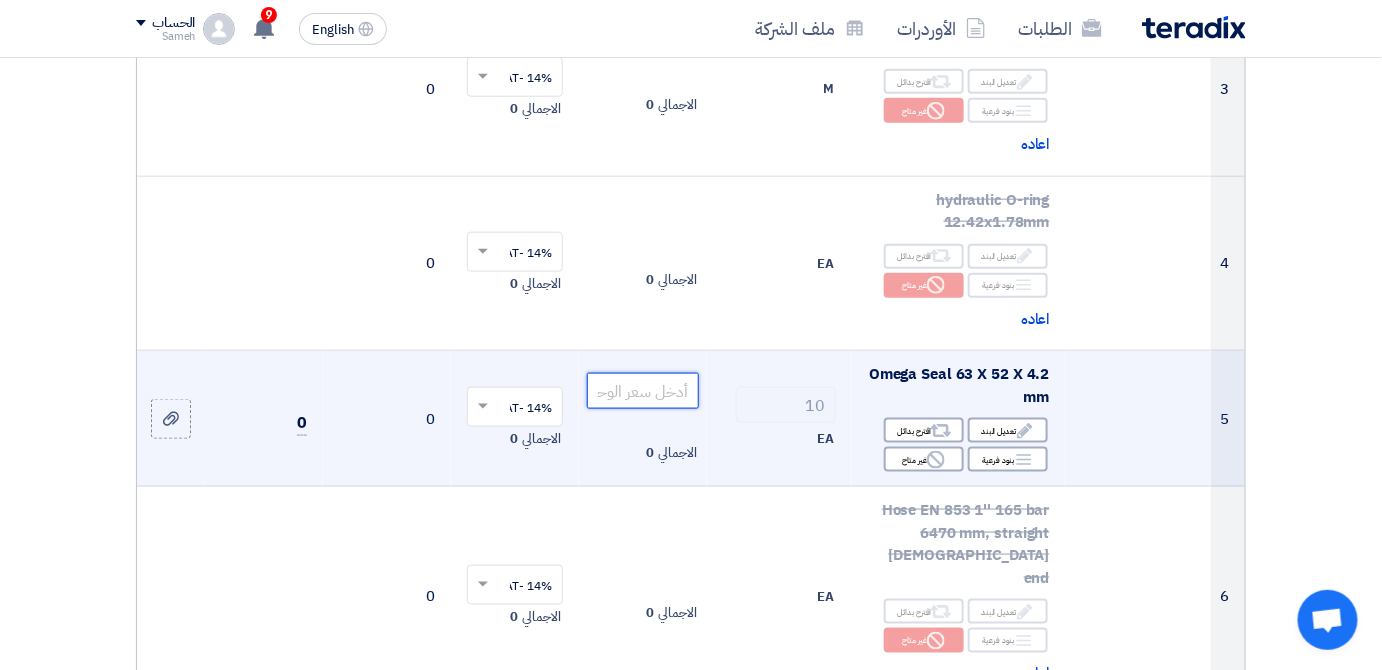 click 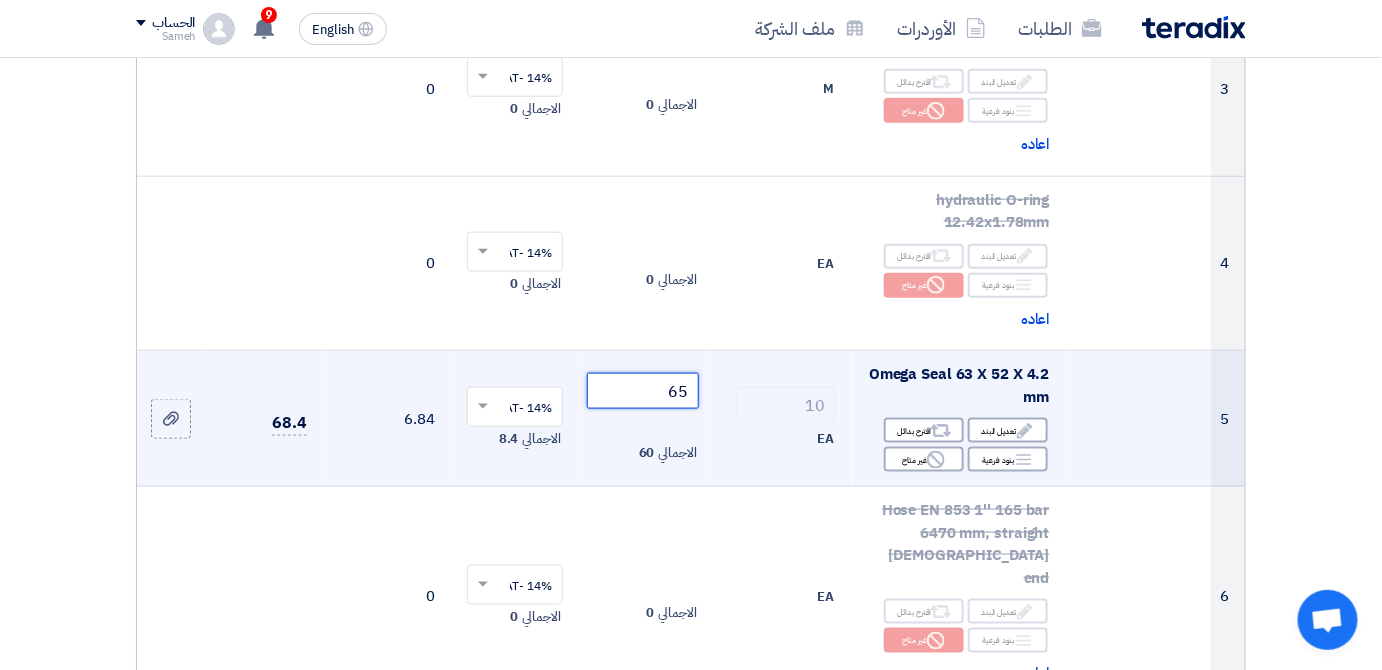 type on "65" 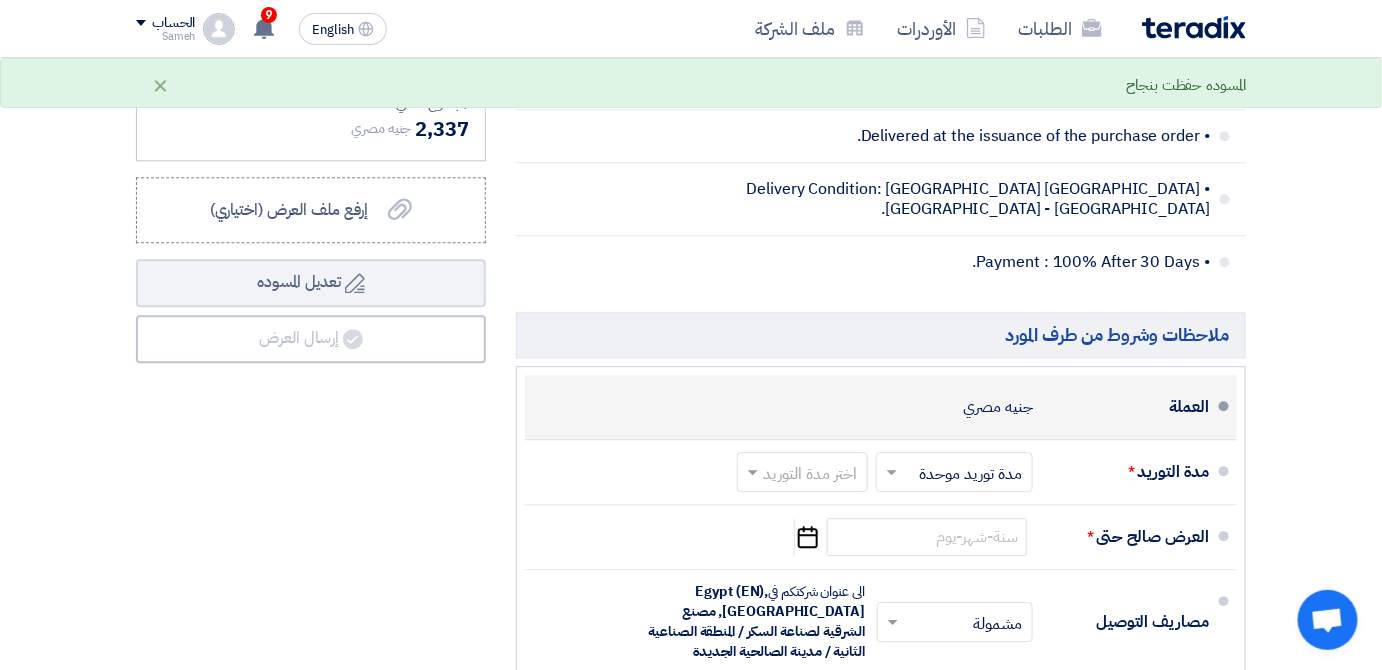scroll, scrollTop: 1636, scrollLeft: 0, axis: vertical 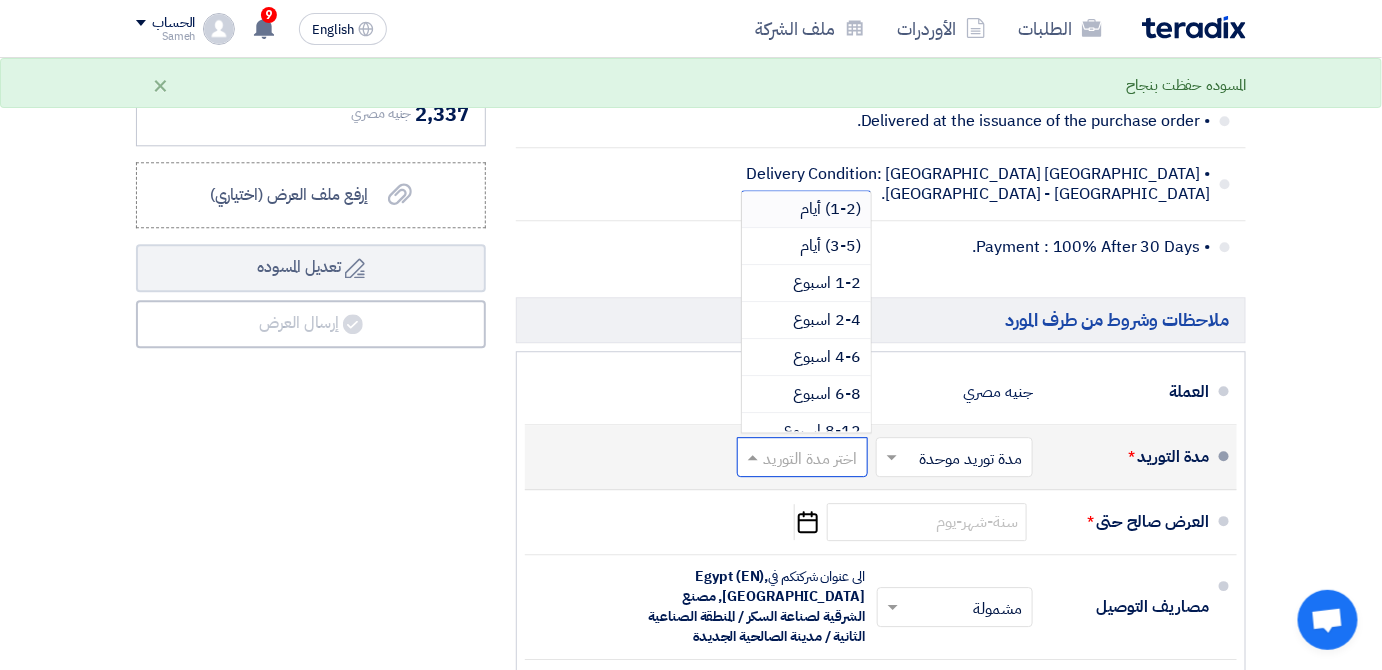 click 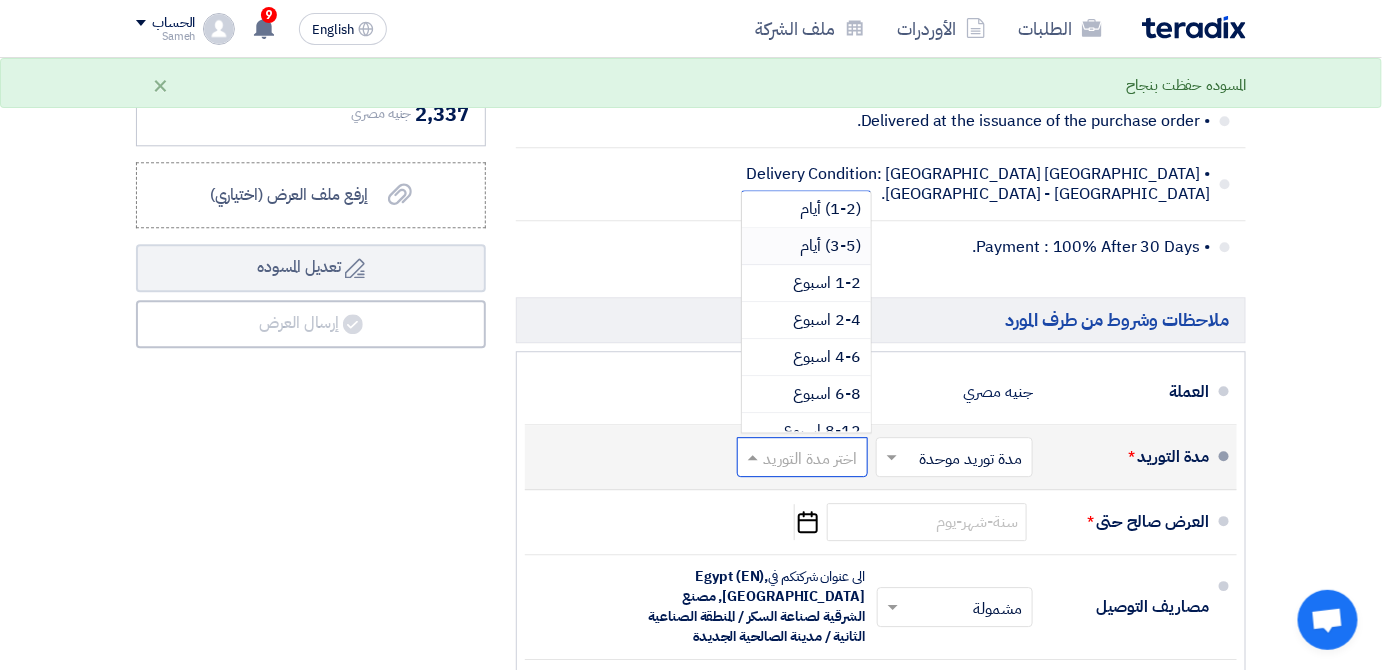 click on "(3-5) أيام" at bounding box center [830, 246] 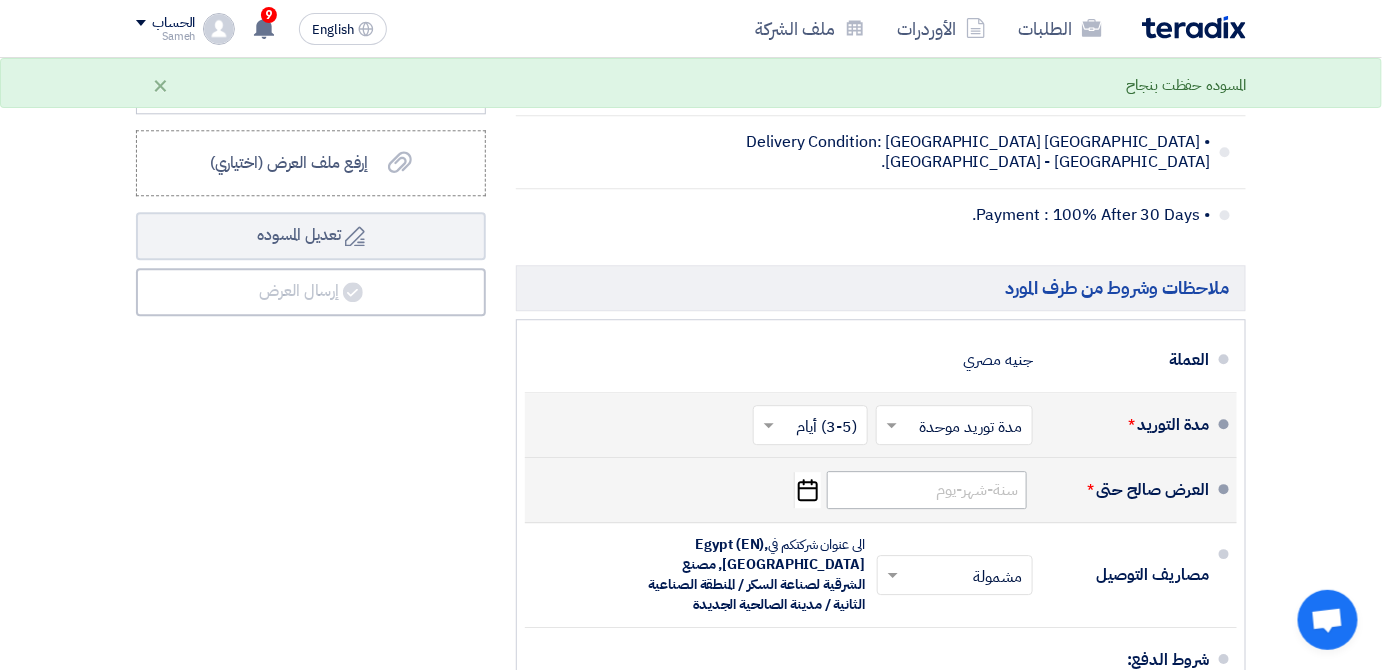 scroll, scrollTop: 1727, scrollLeft: 0, axis: vertical 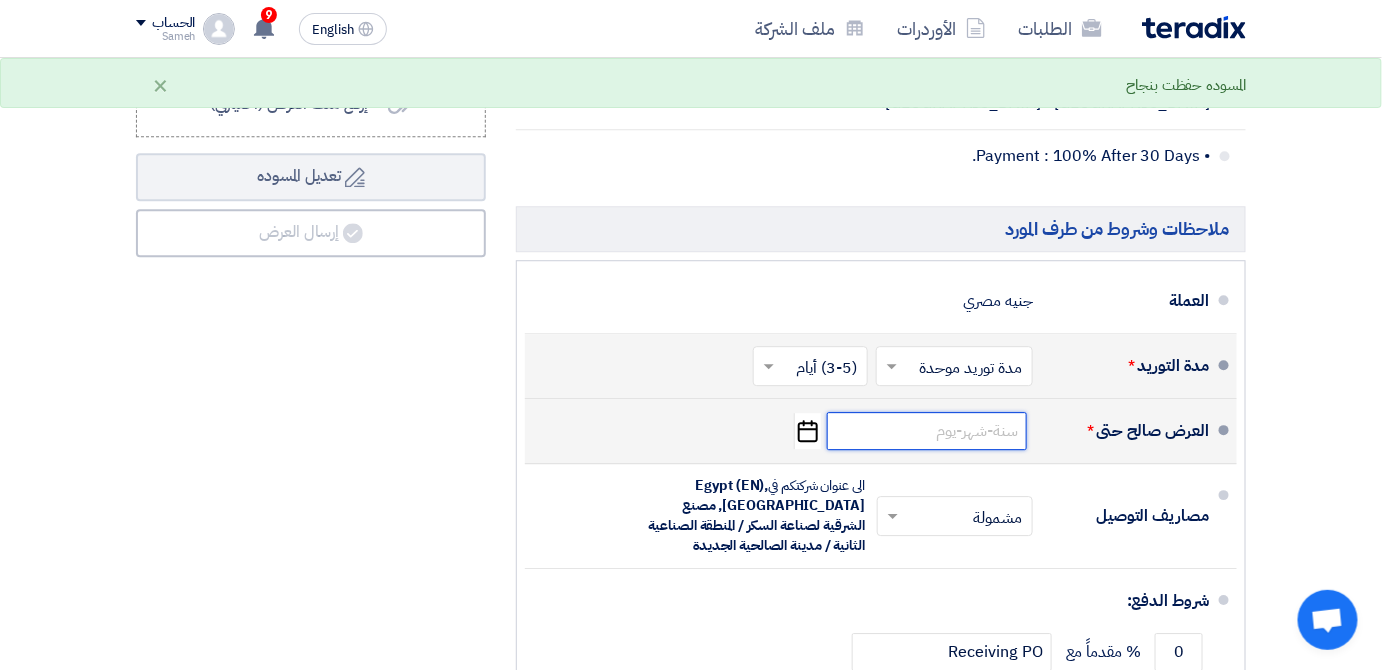 click 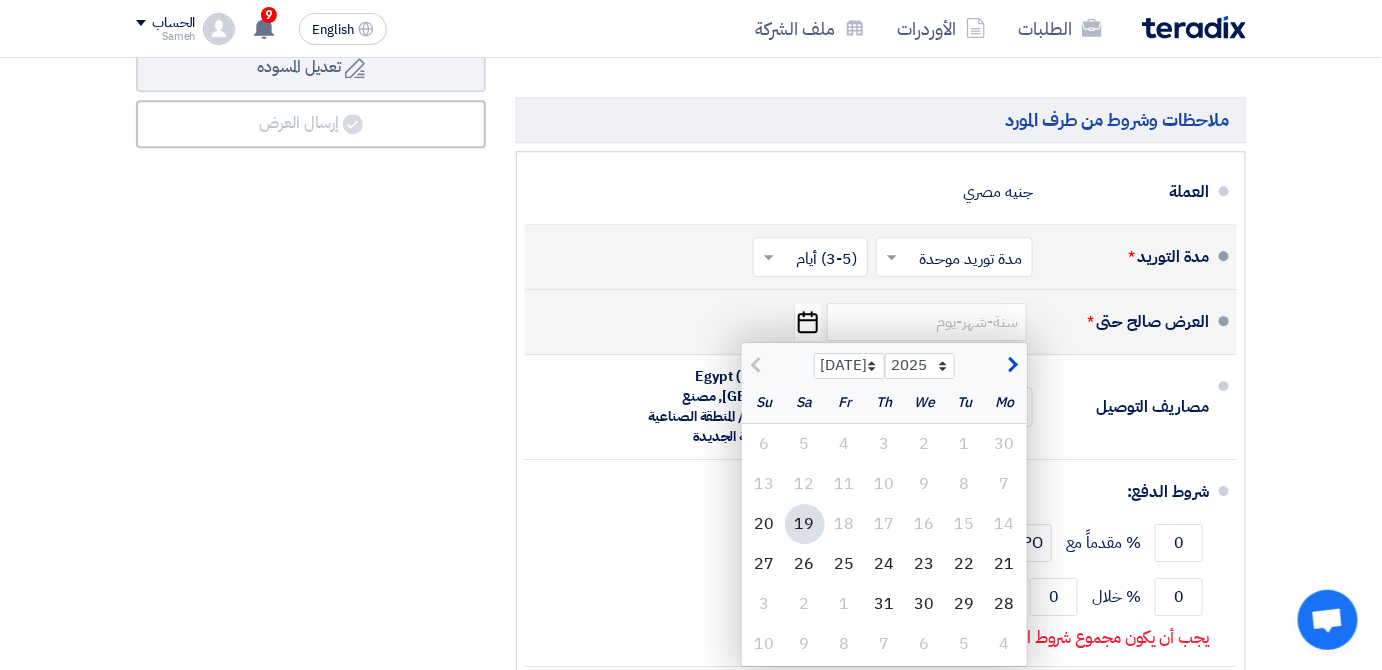 scroll, scrollTop: 1909, scrollLeft: 0, axis: vertical 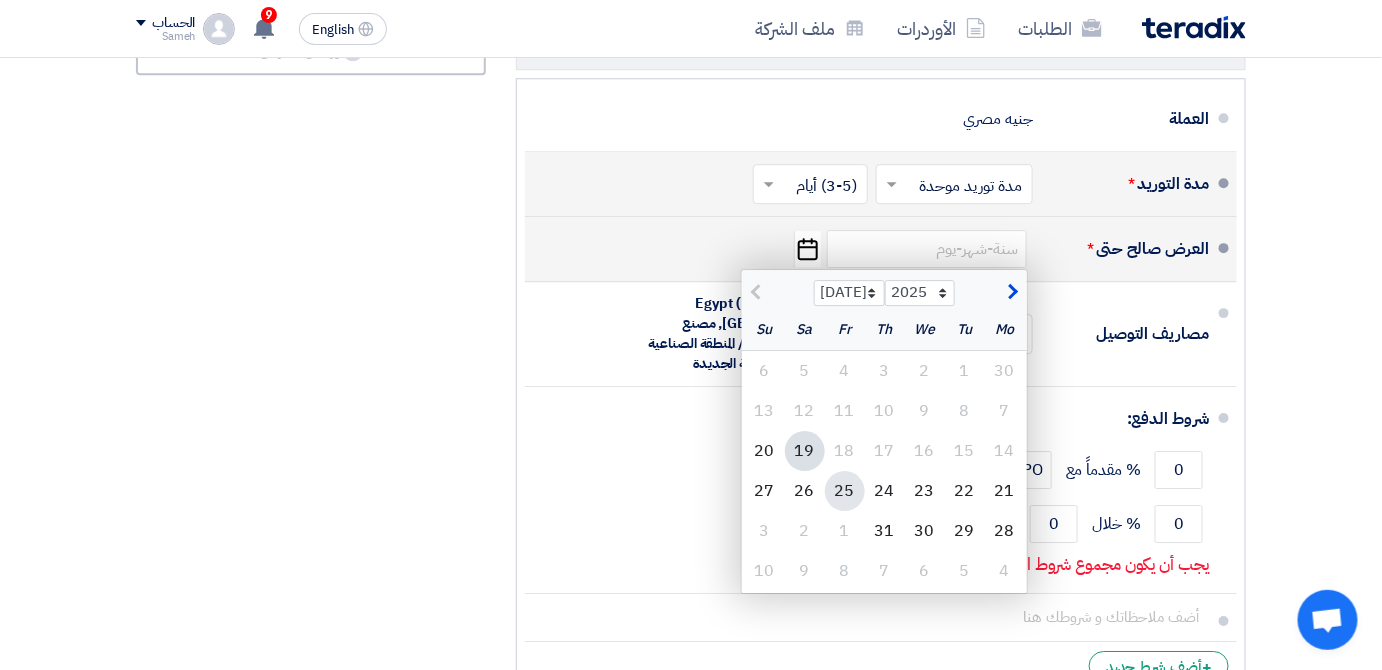 click on "25" 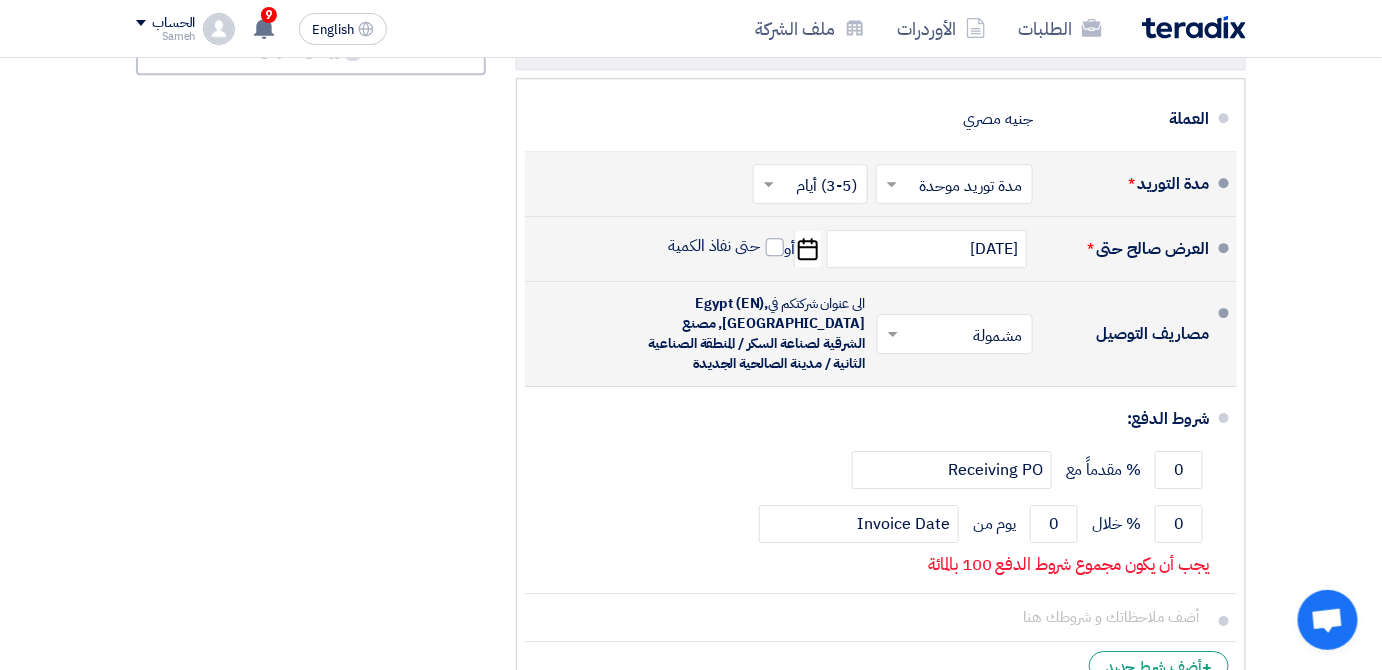 click 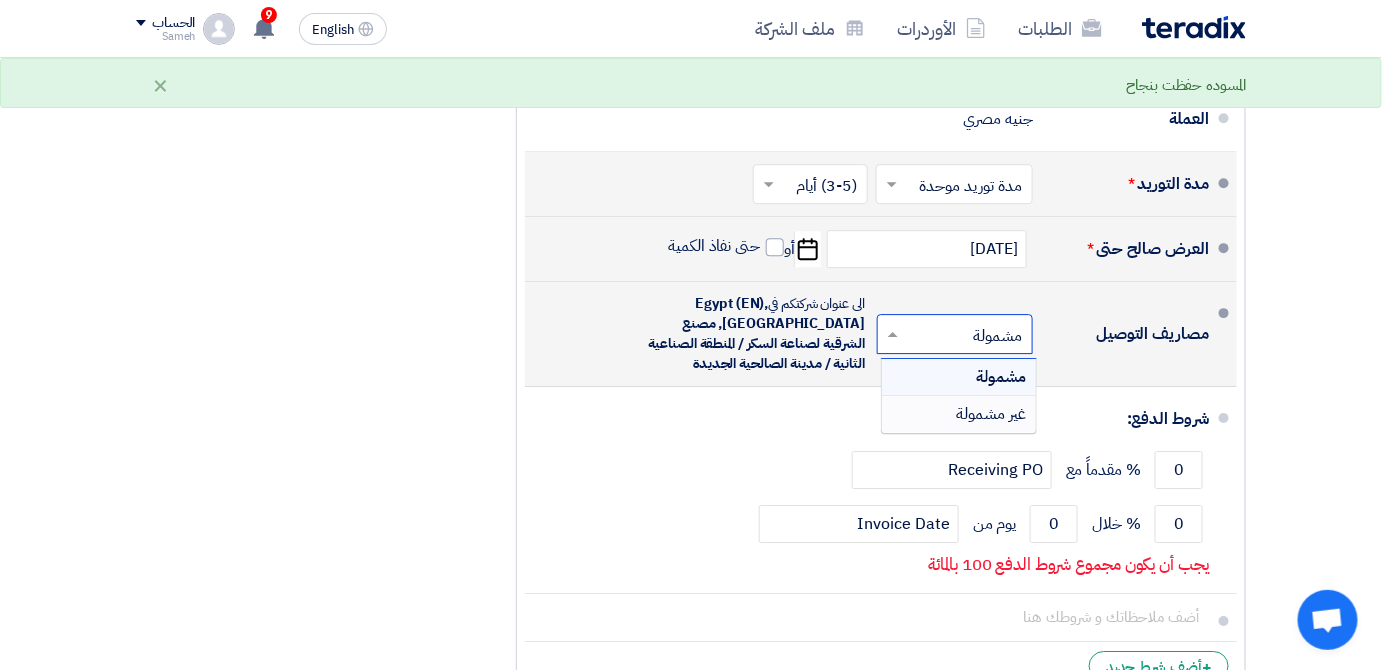 click on "غير مشمولة" at bounding box center (991, 414) 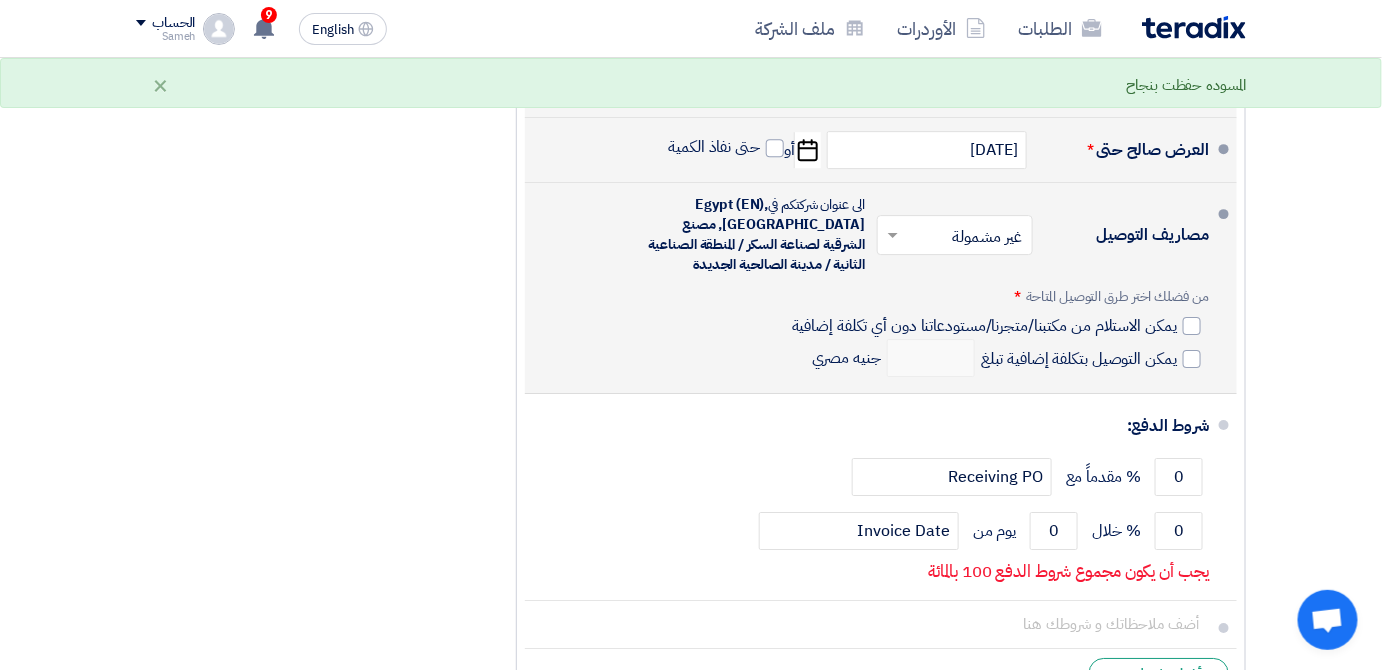 scroll, scrollTop: 2090, scrollLeft: 0, axis: vertical 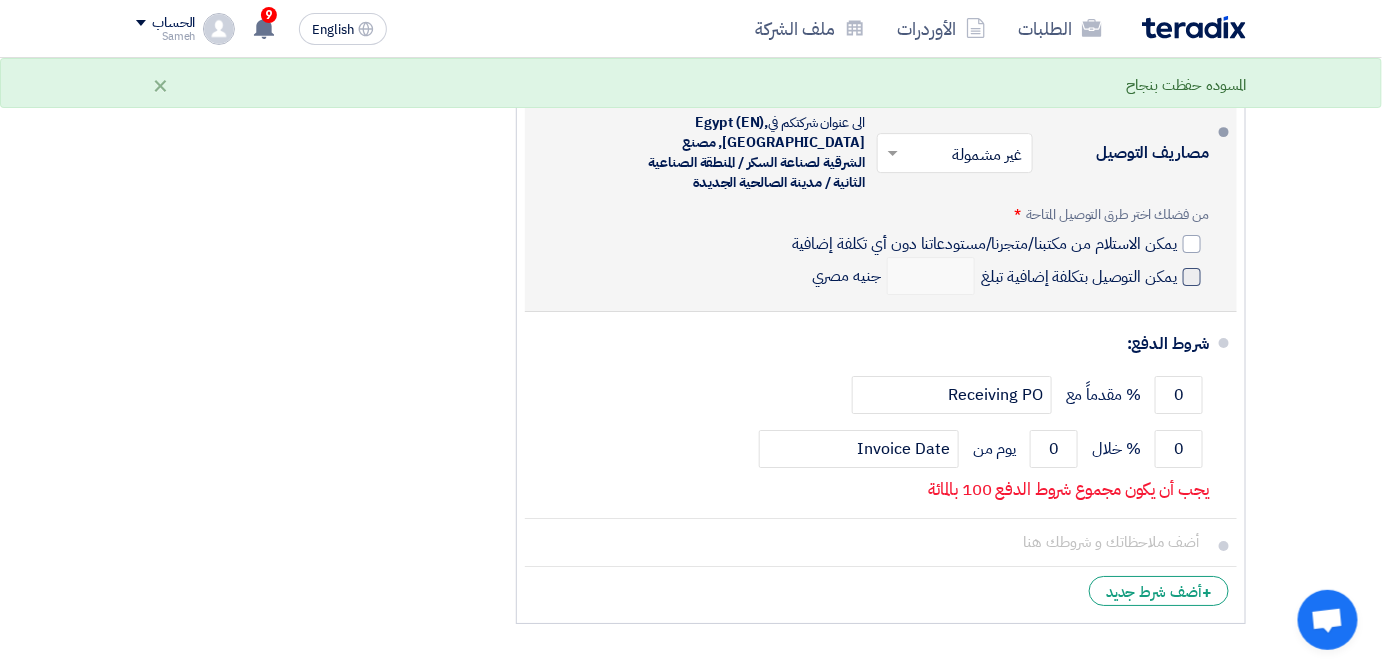 click 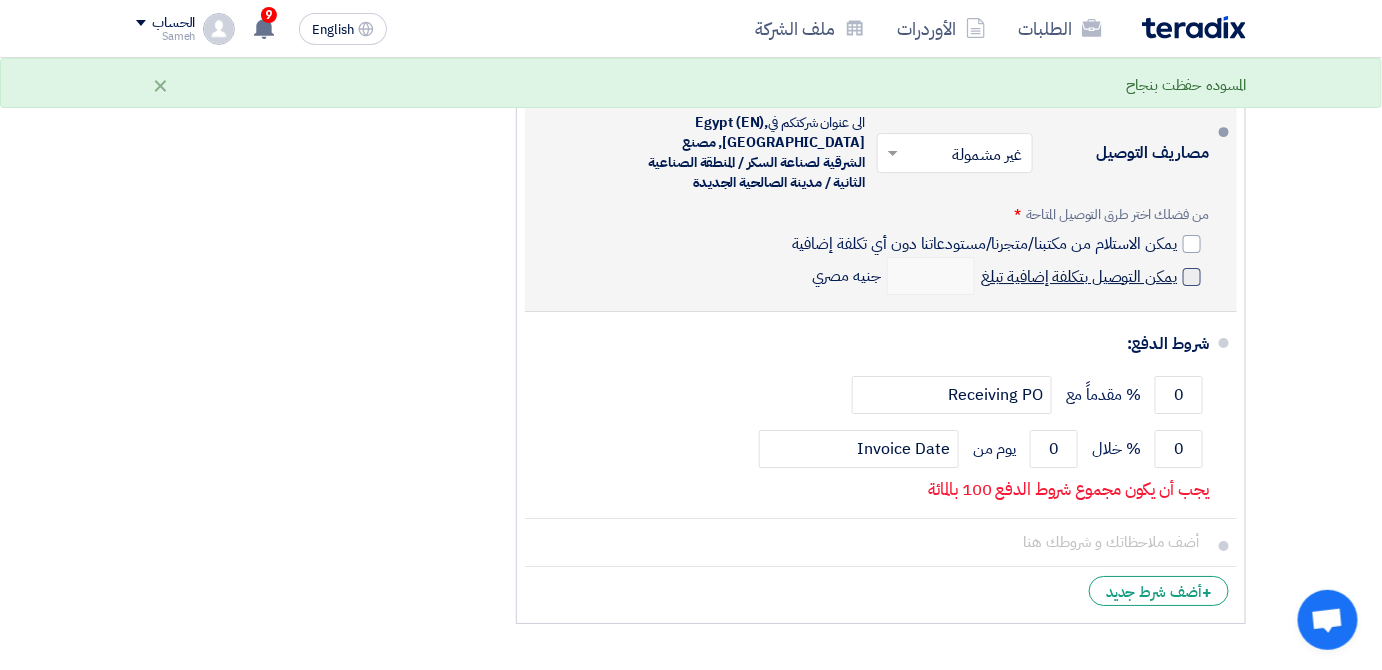 click on "يمكن التوصيل بتكلفة إضافية تبلغ" 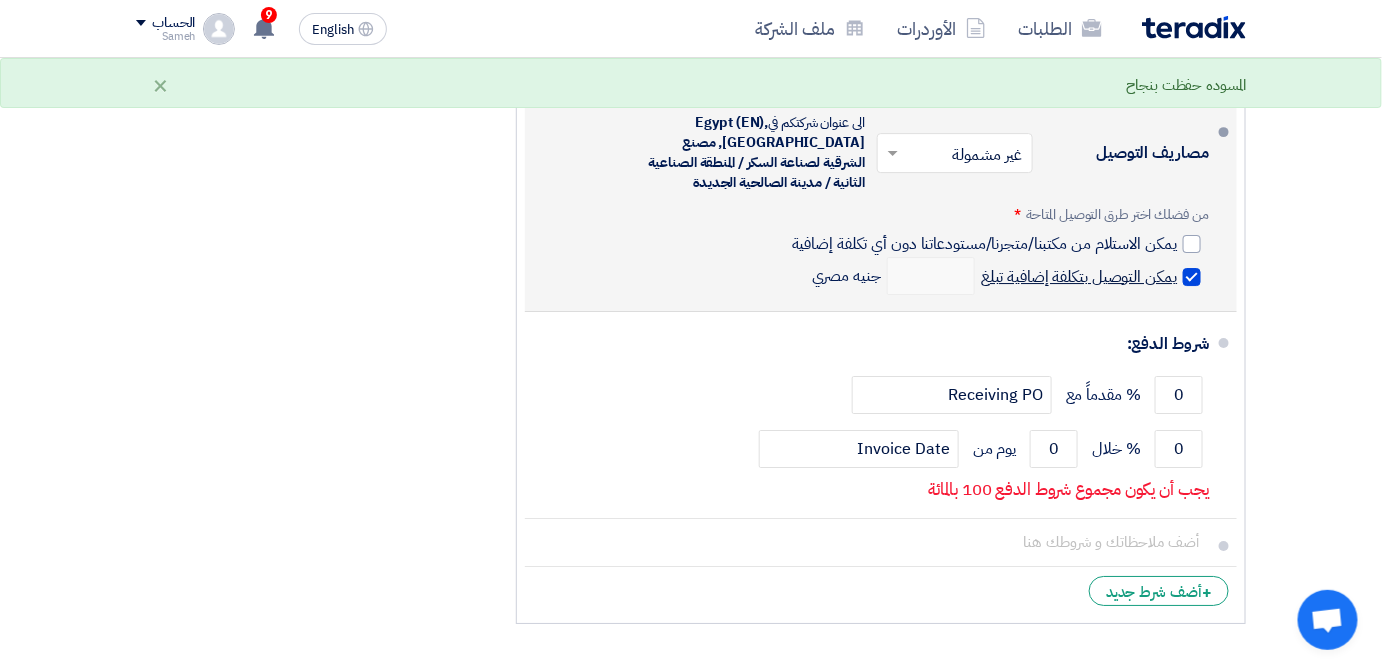 checkbox on "true" 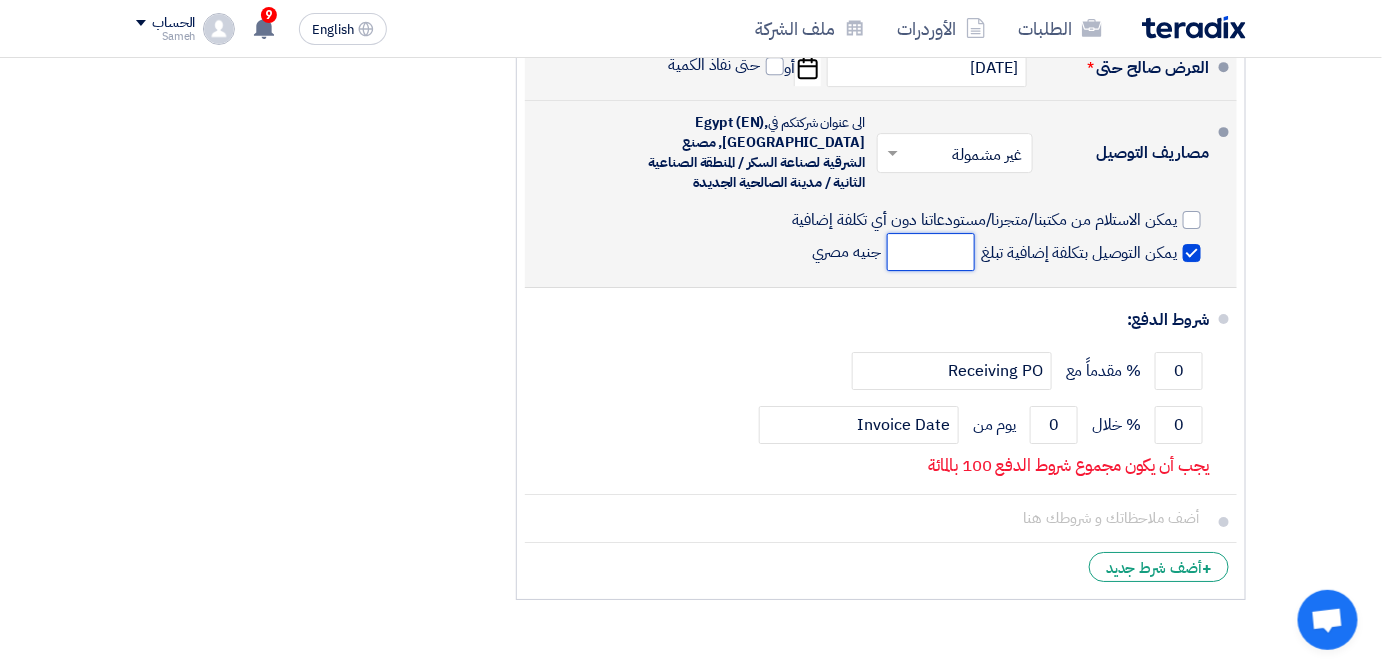 click 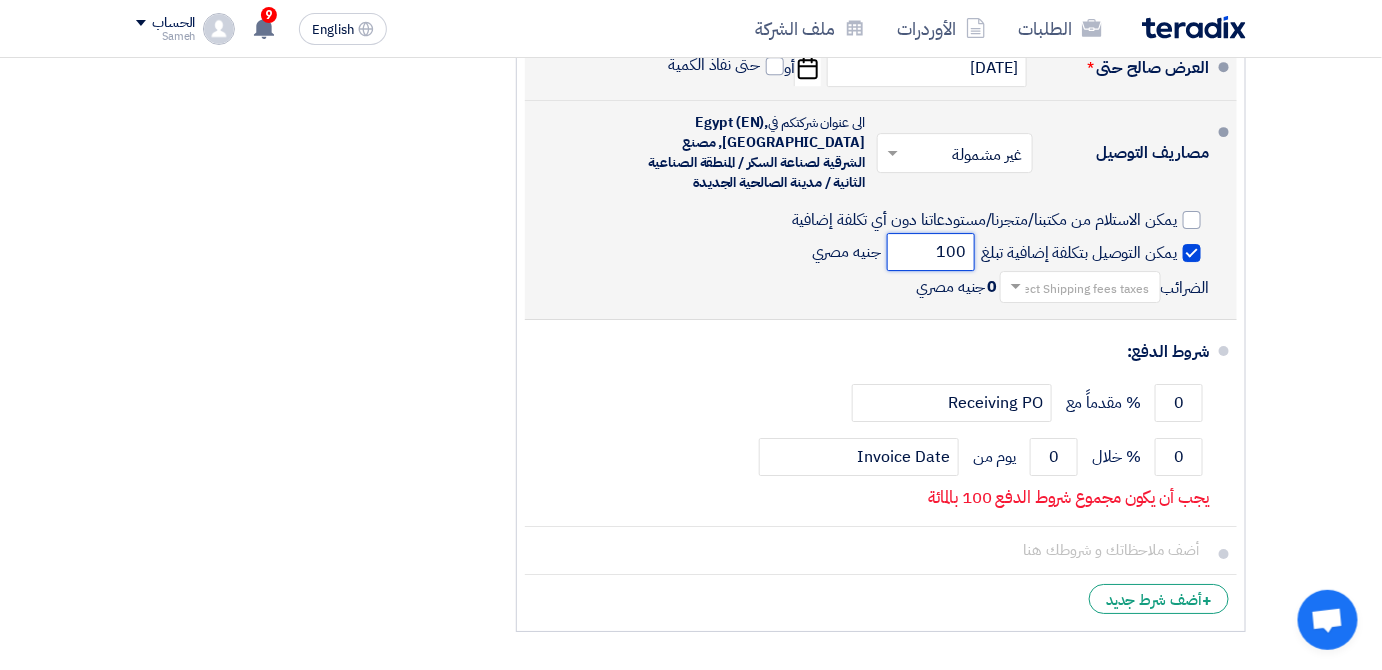 type on "100" 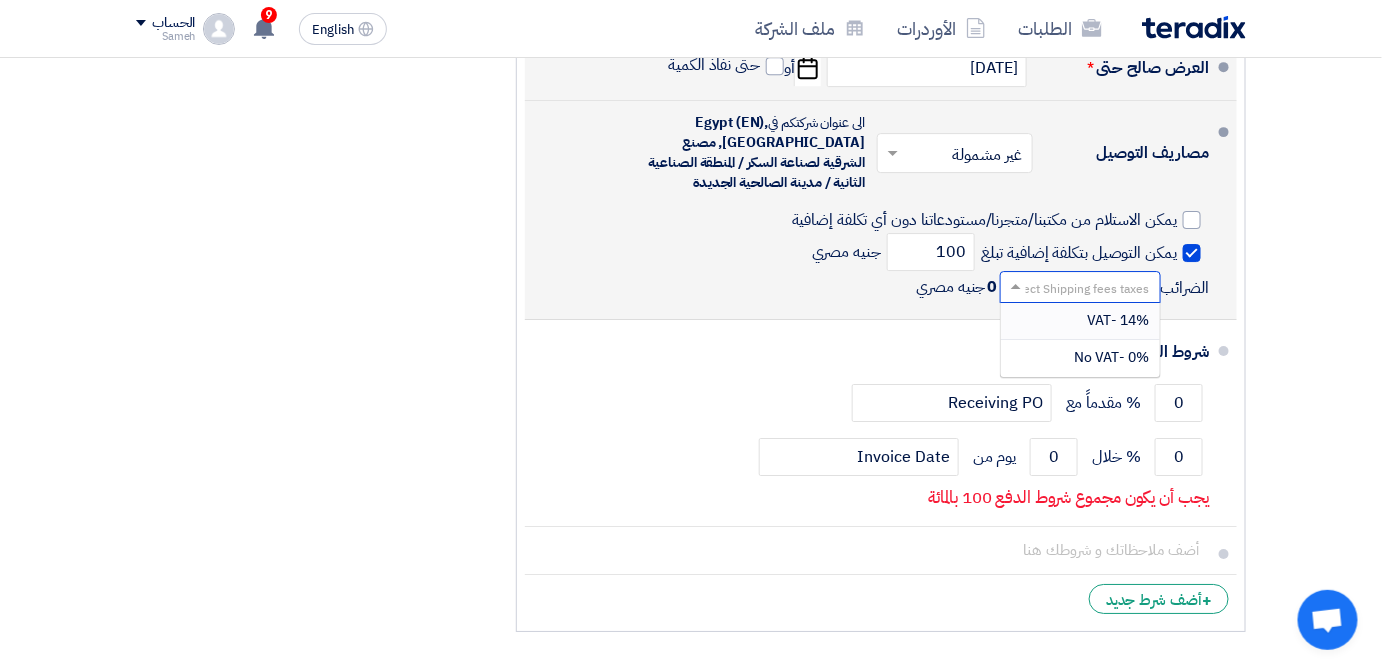click 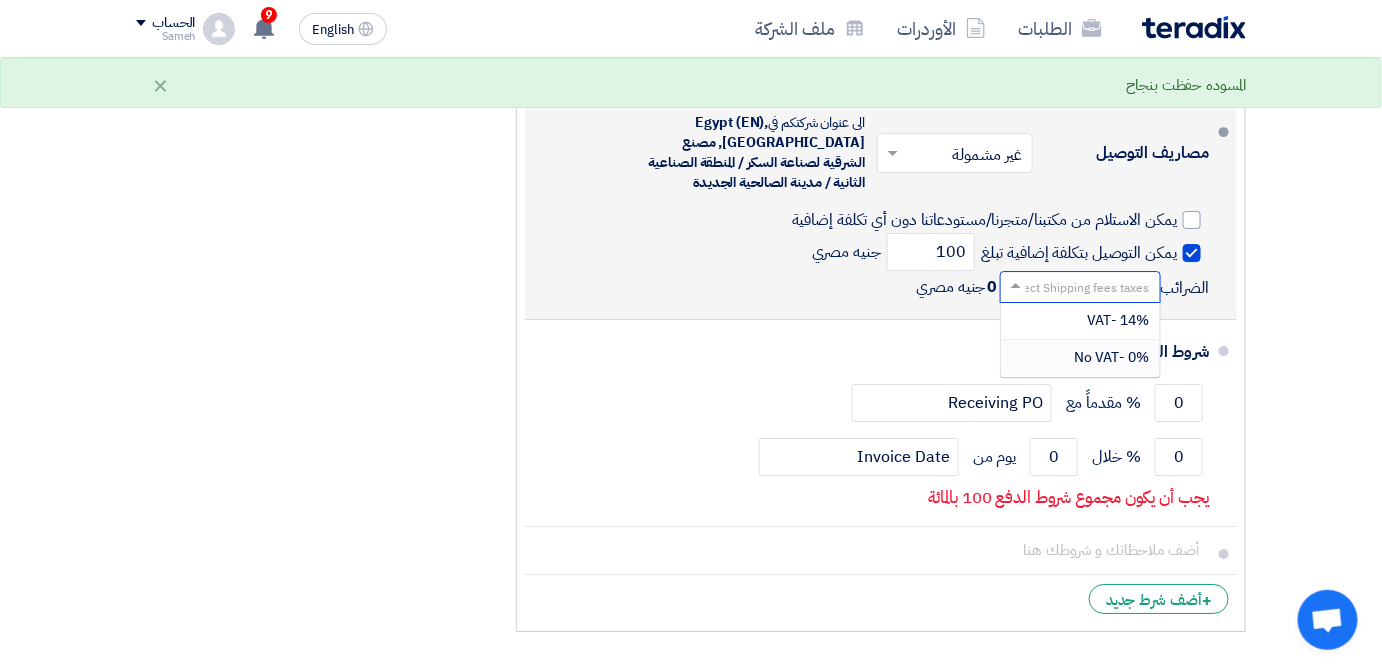 click on "0% -No VAT" at bounding box center (1112, 357) 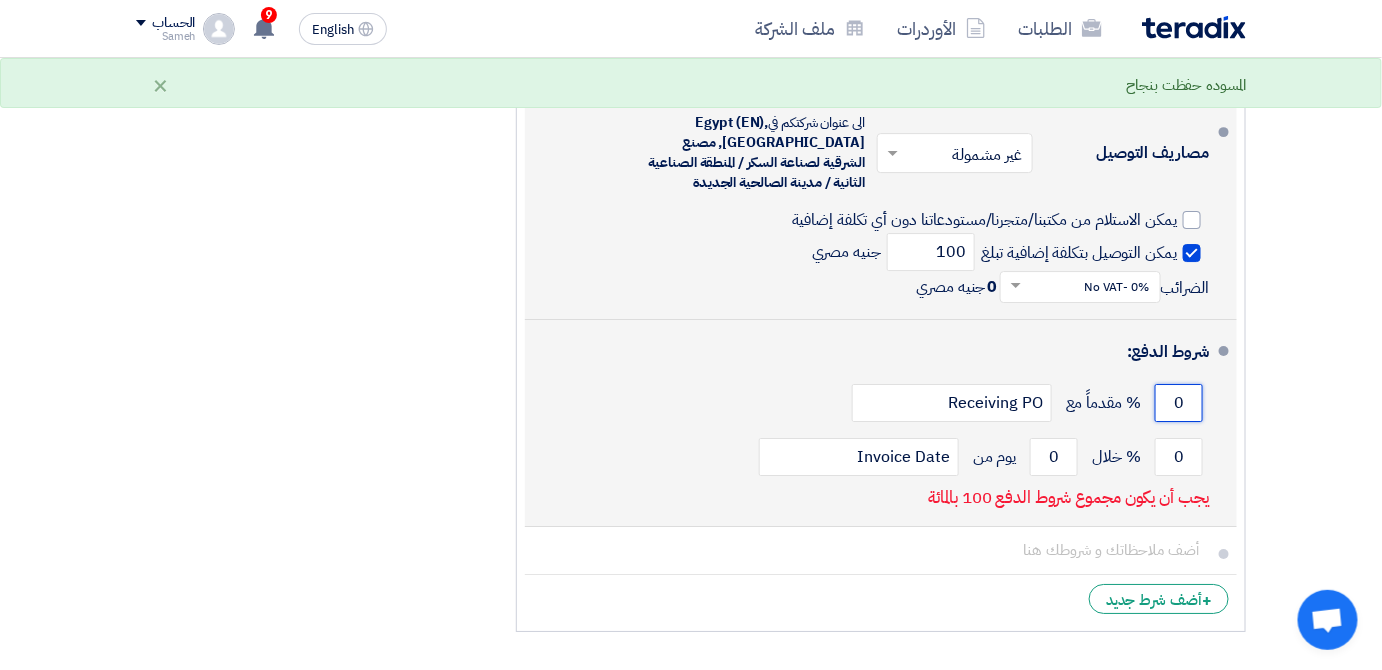 click on "0" 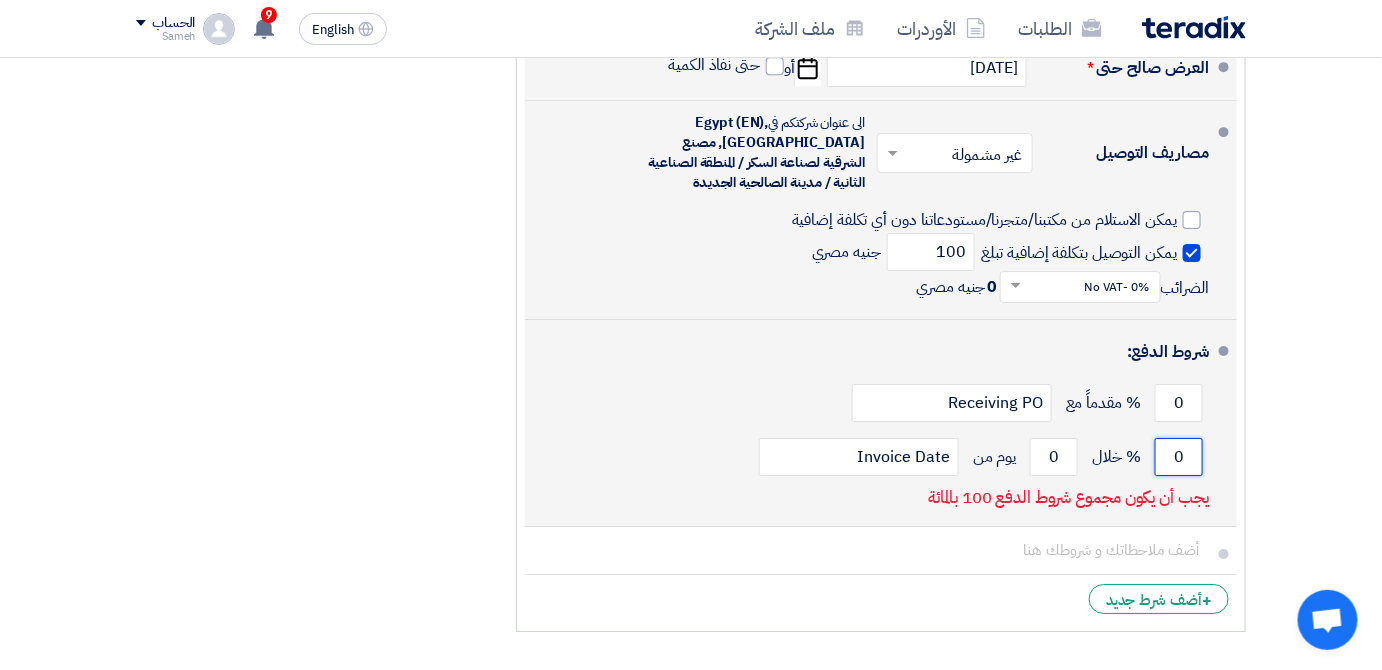 click on "0" 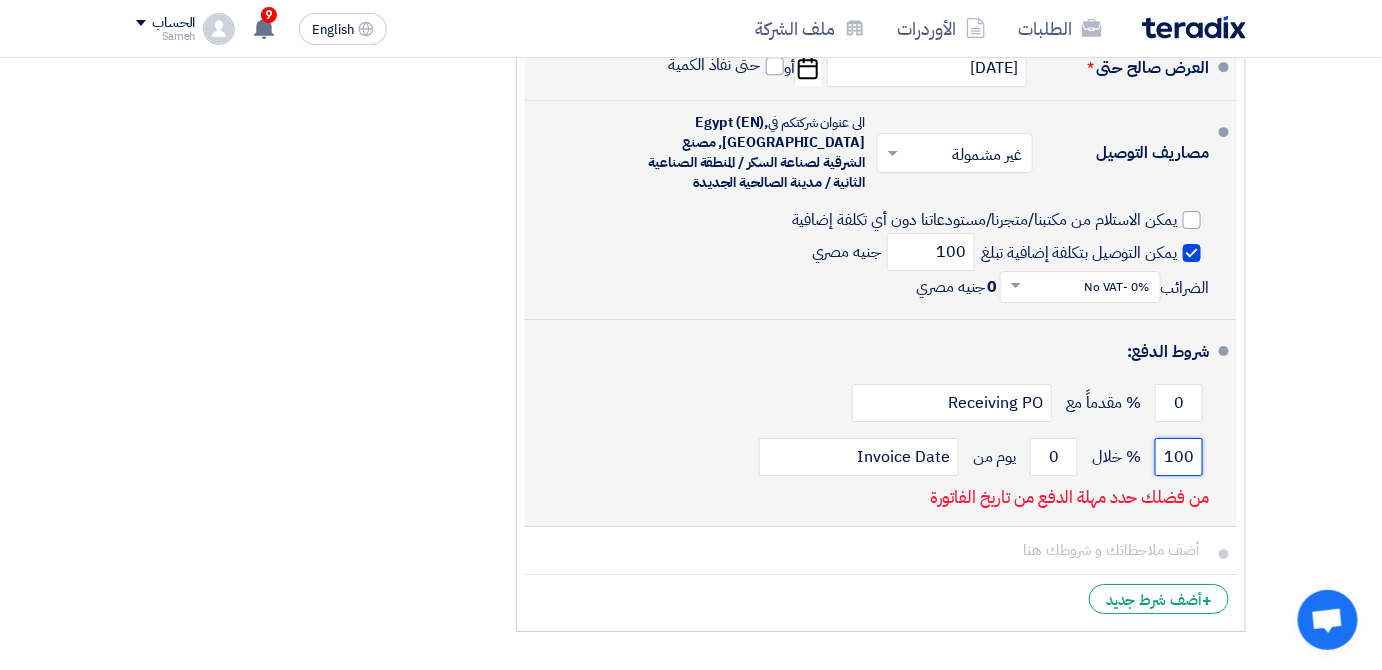 scroll, scrollTop: 0, scrollLeft: -7, axis: horizontal 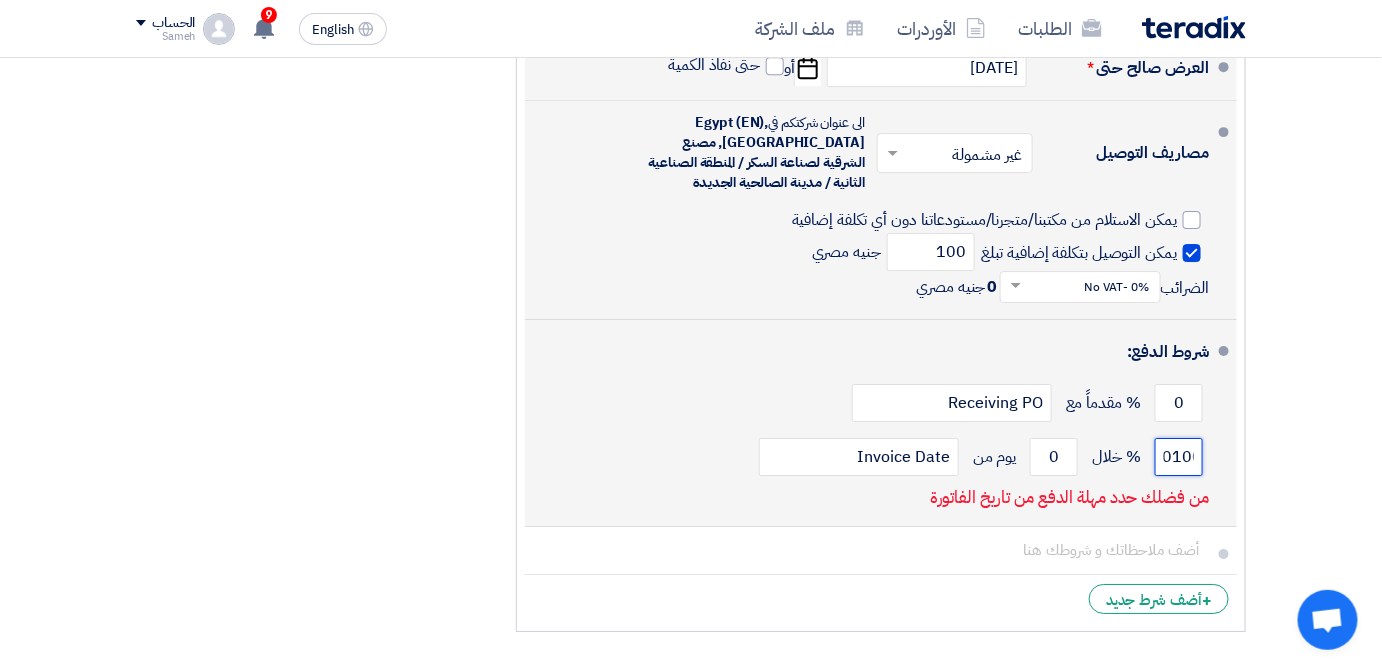 click on "0100" 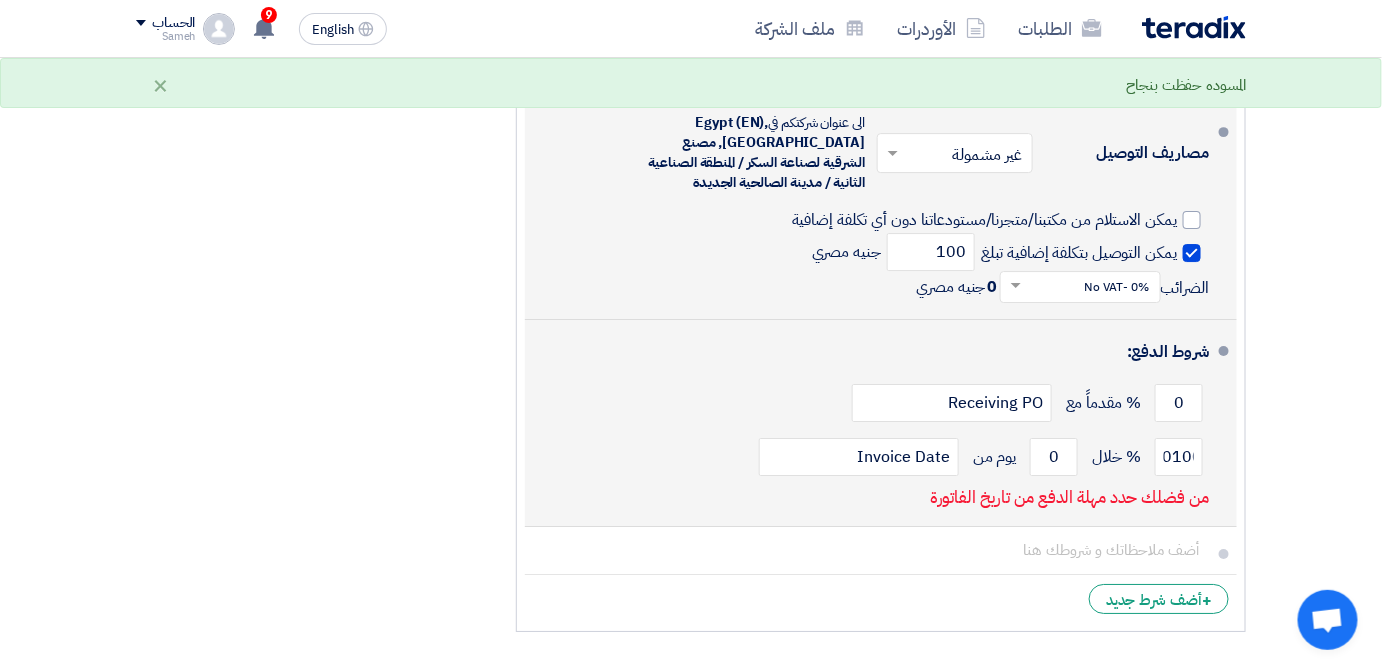 click on "% خلال" 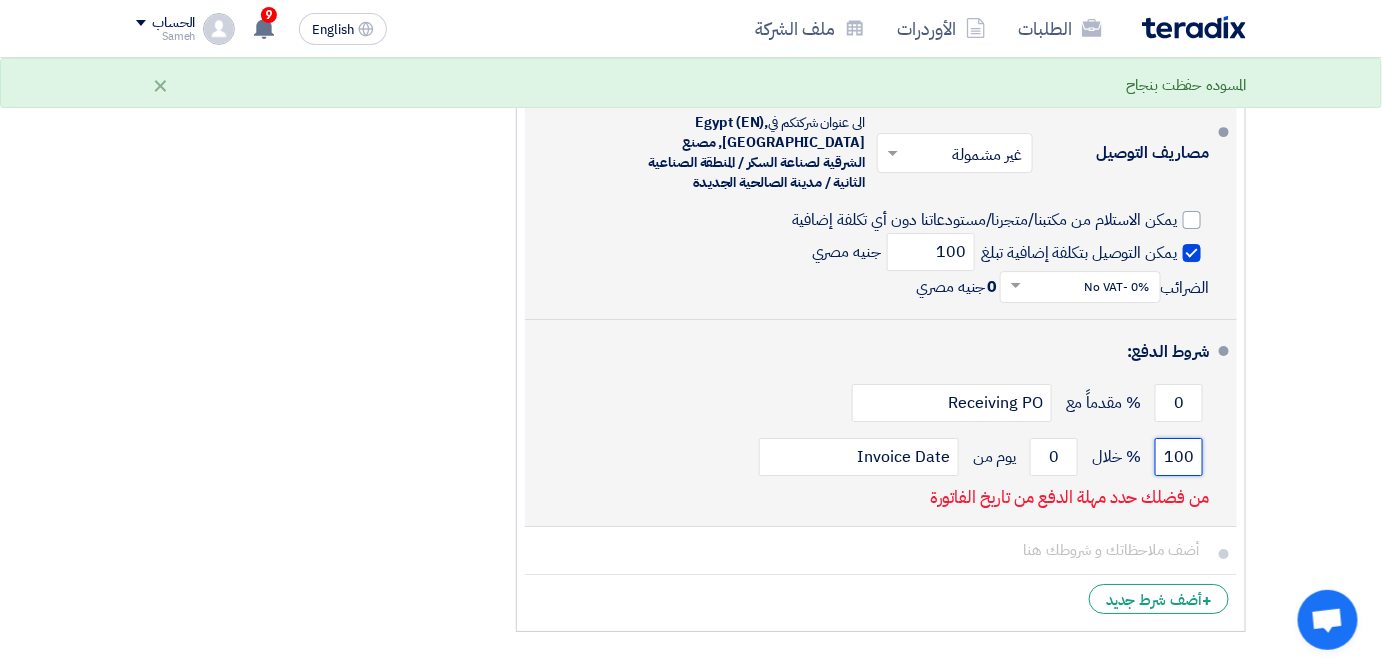 click on "0100" 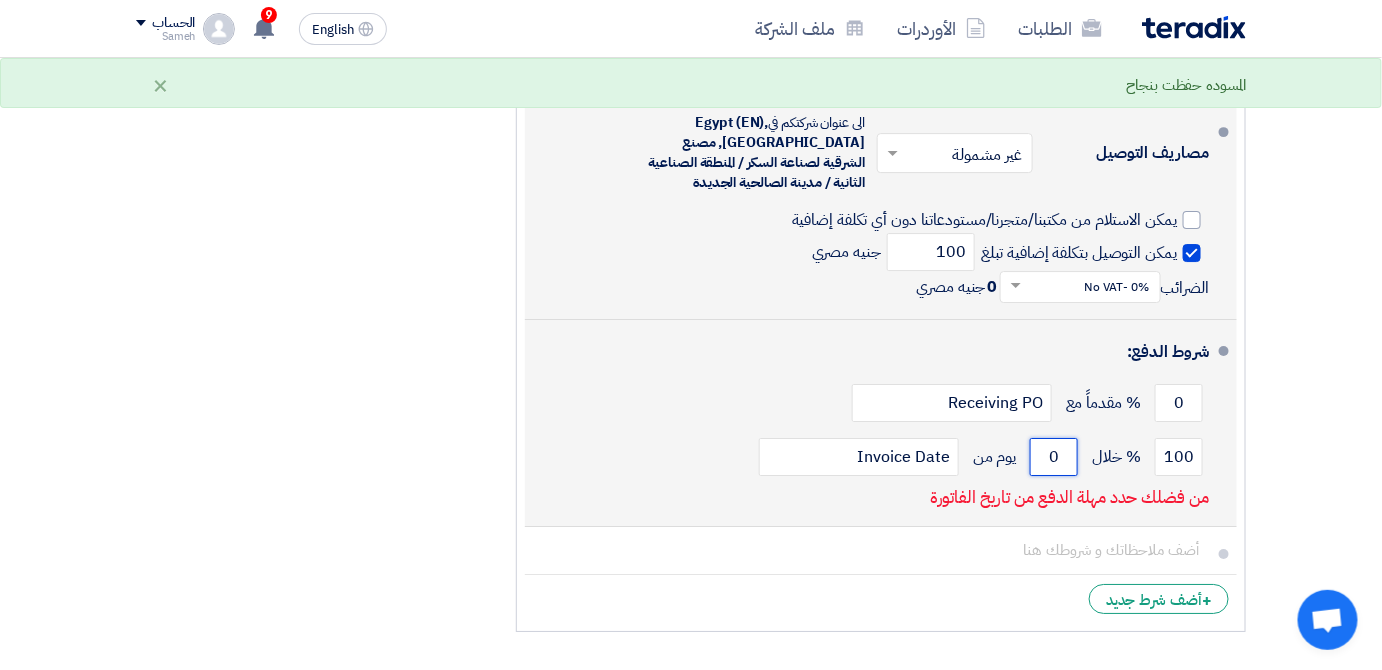 click on "0" 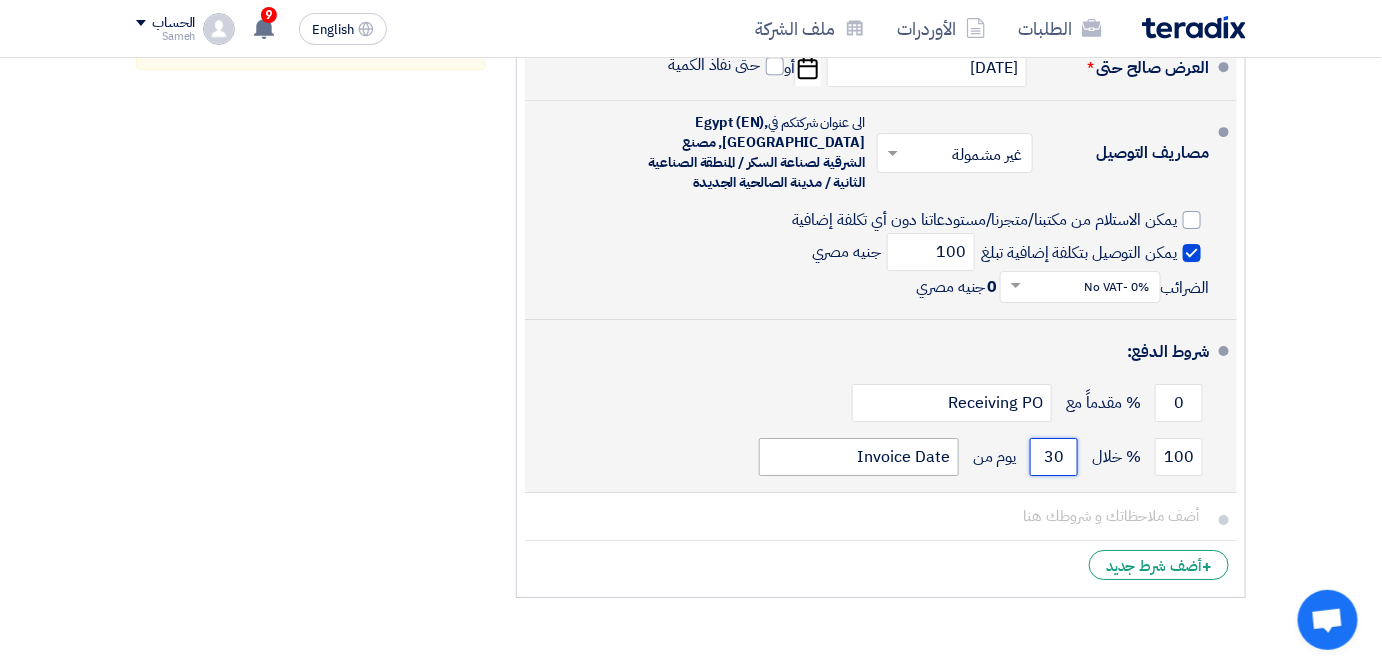 type on "30" 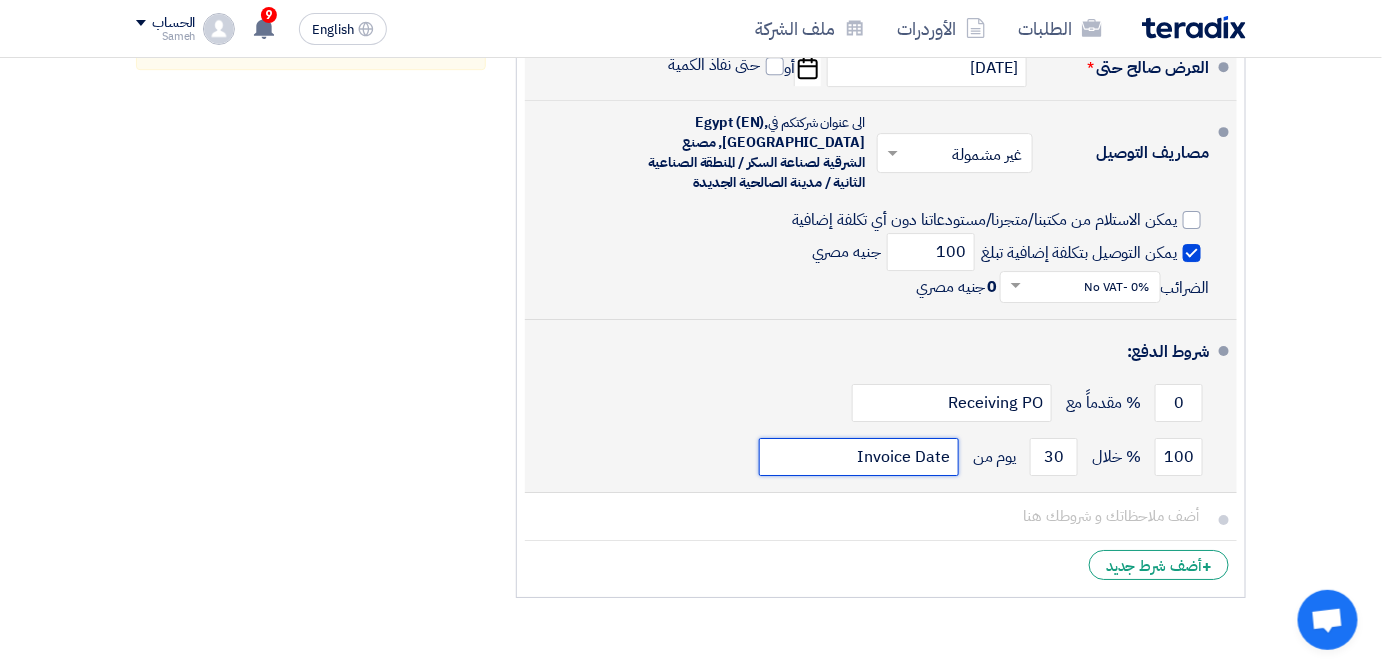 click on "Invoice Date" 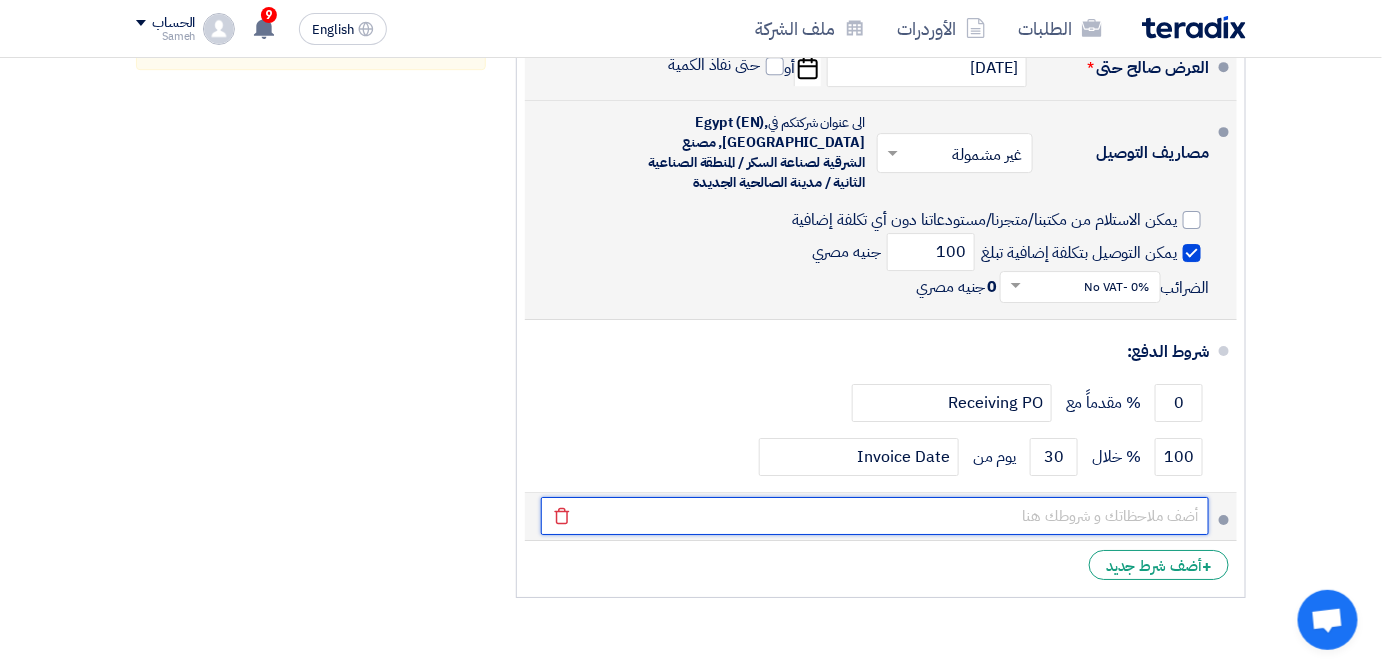 click 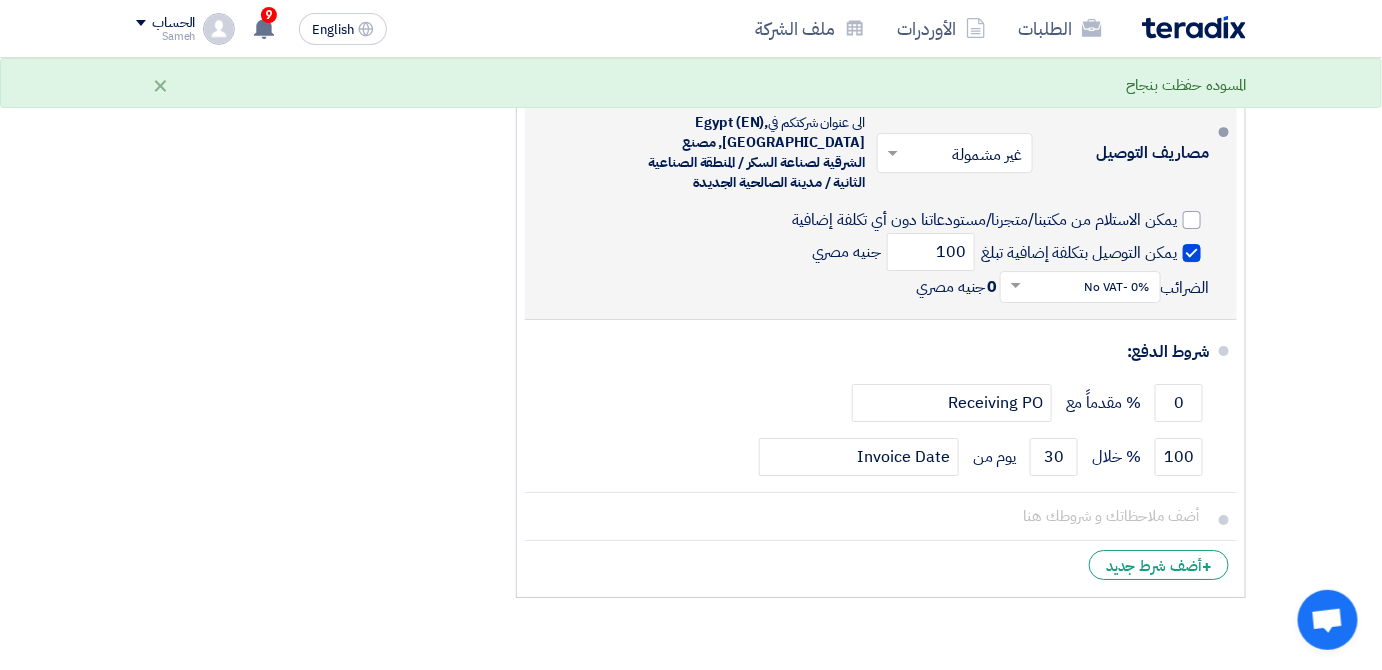 click on "تفاصيل الطلب
#
الكود/الموديل
البيان/الوصف
الكمية/العدد
سعر الوحدة (EGP)
الضرائب
+
'Select taxes...
14% -VAT" 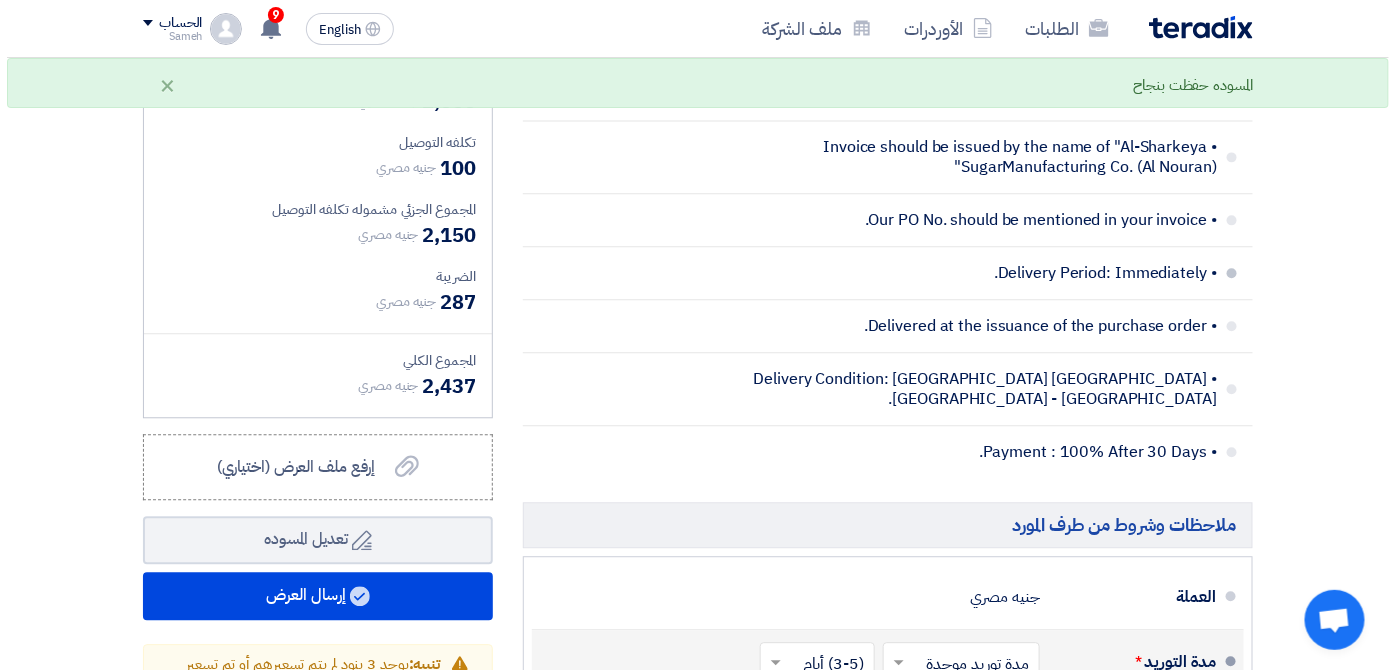 scroll, scrollTop: 1545, scrollLeft: 0, axis: vertical 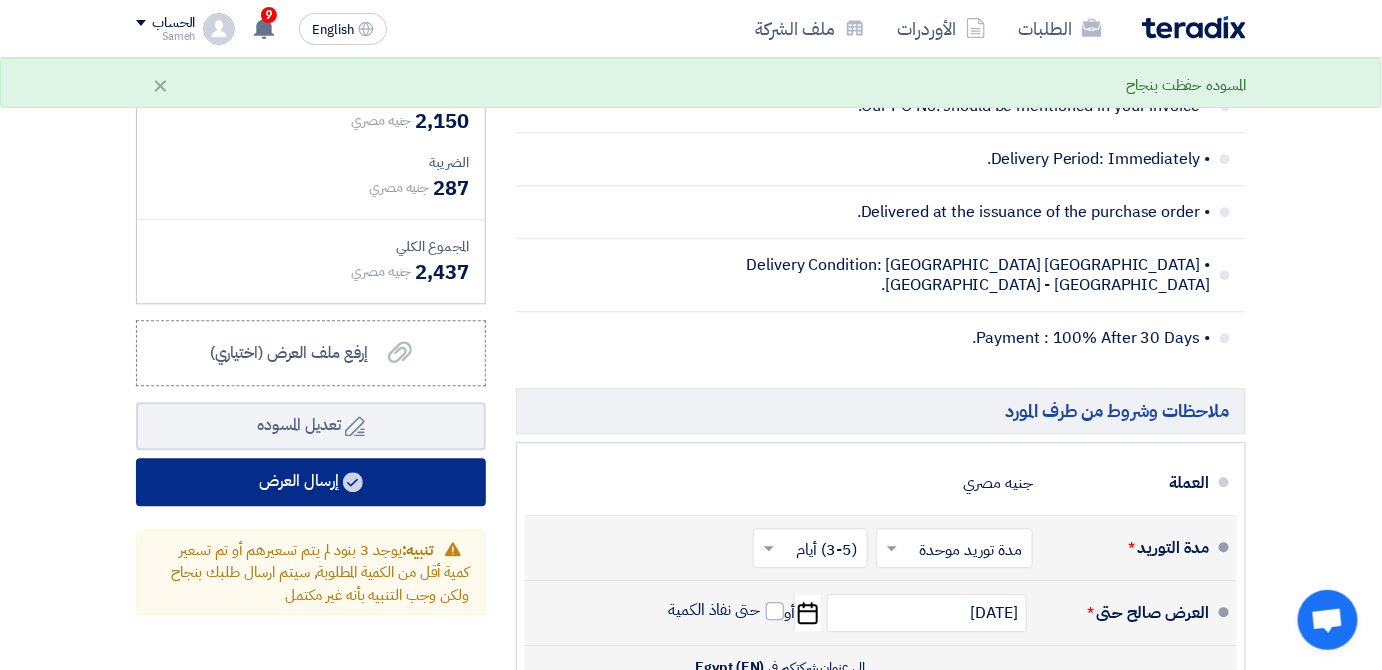 click on "إرسال العرض" 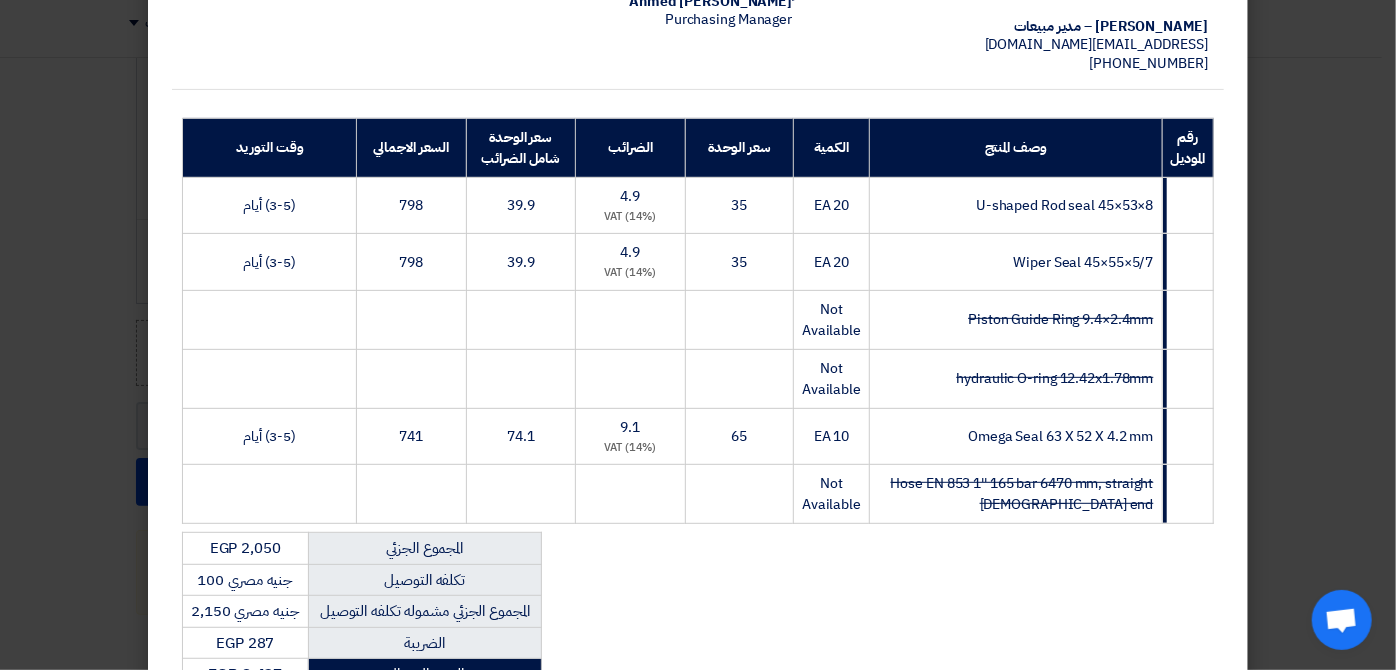 scroll, scrollTop: 571, scrollLeft: 0, axis: vertical 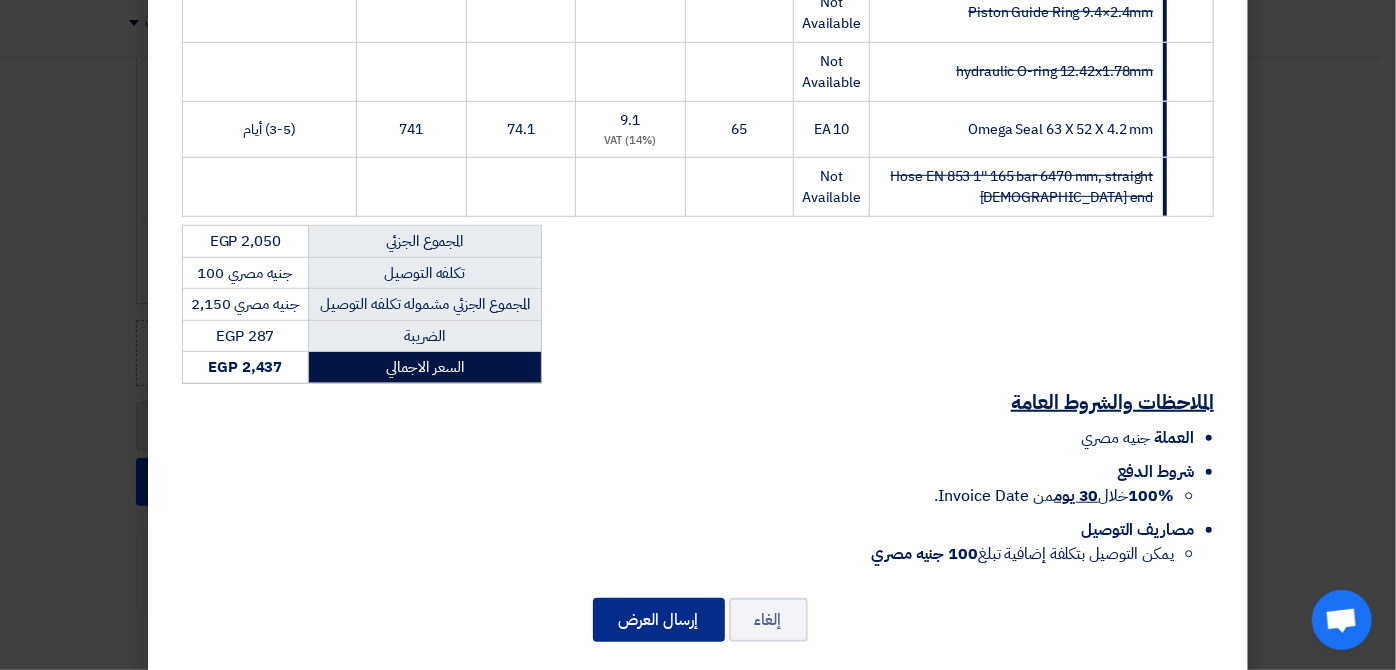 click on "إرسال العرض" 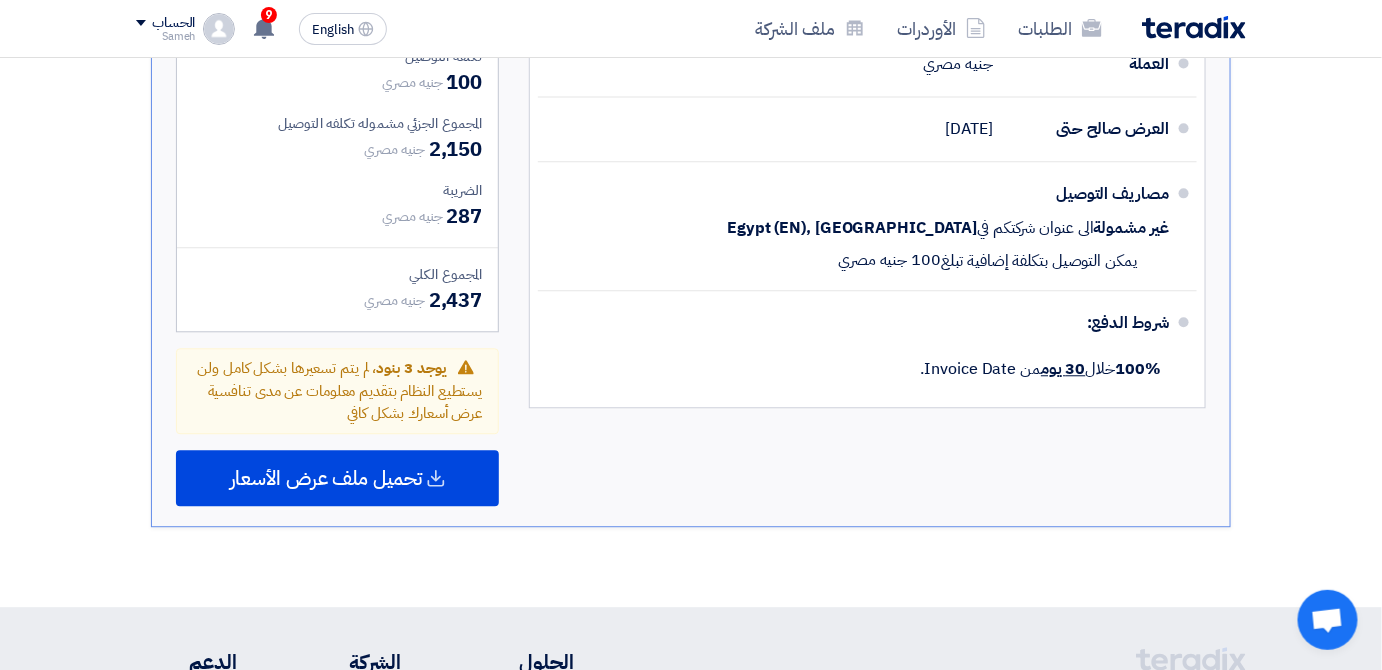 scroll, scrollTop: 1562, scrollLeft: 0, axis: vertical 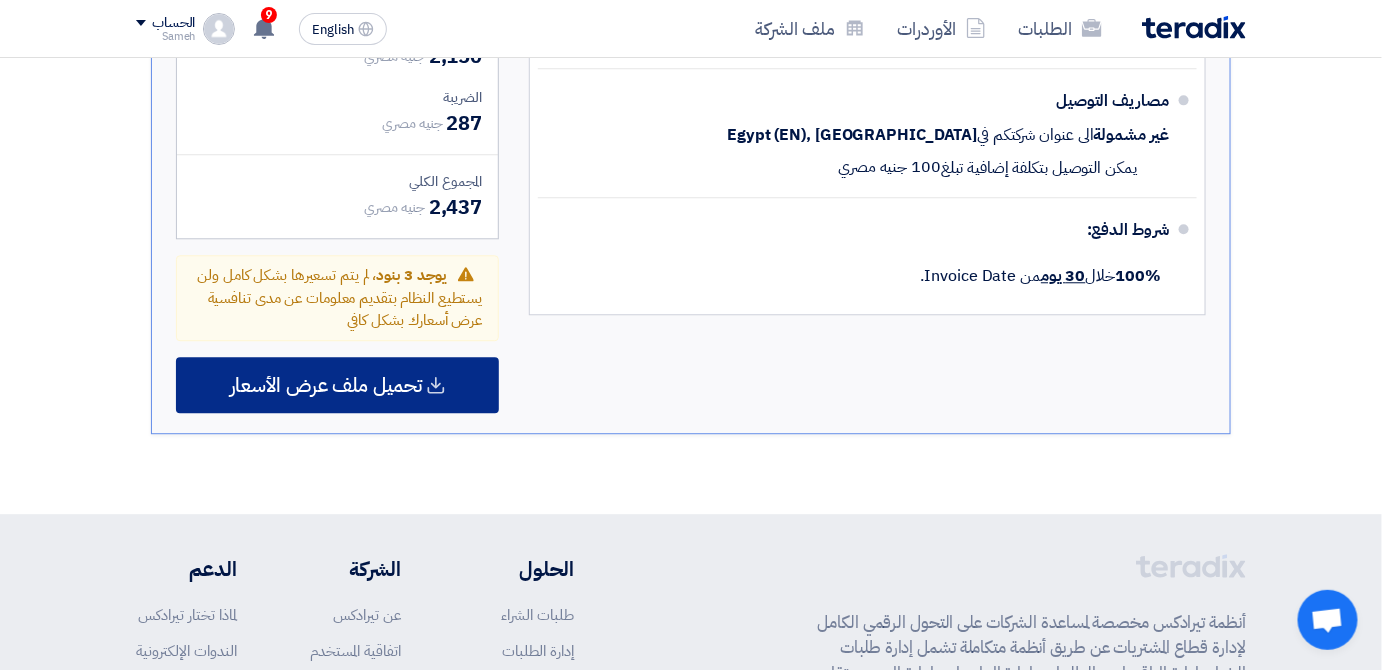 click on "تحميل ملف عرض الأسعار" at bounding box center [326, 385] 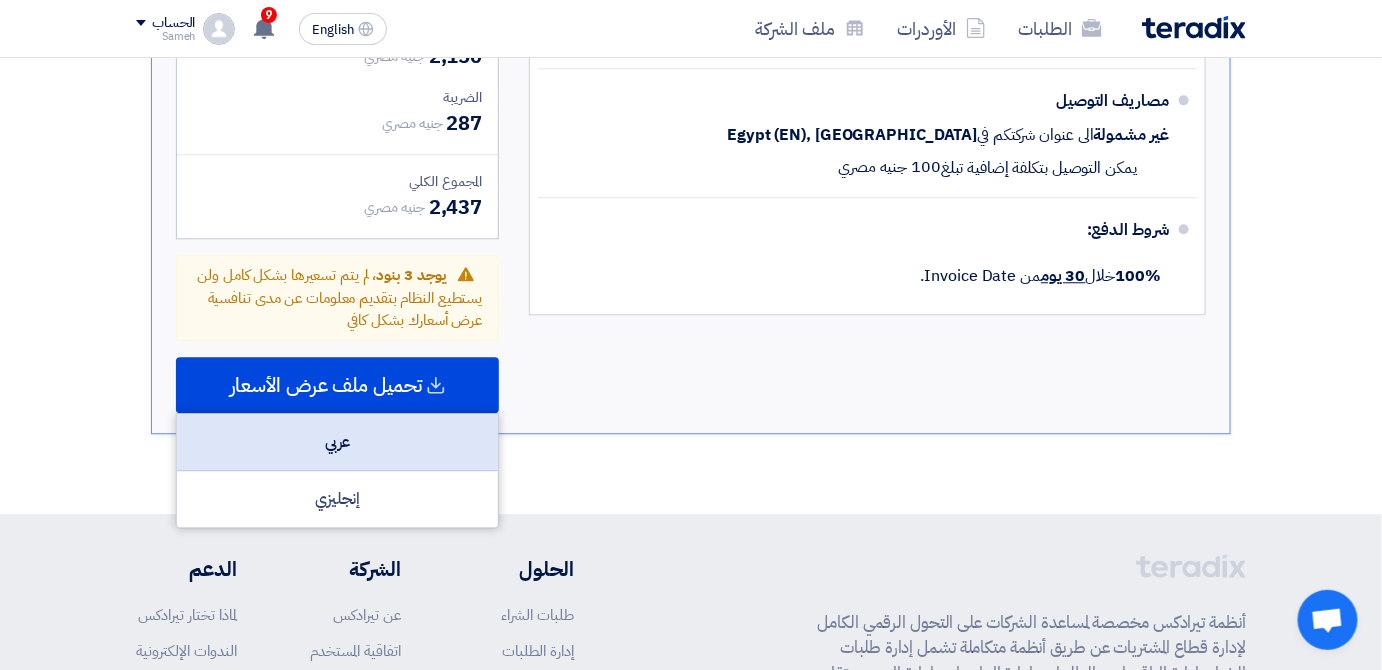 click on "عربي" at bounding box center [337, 442] 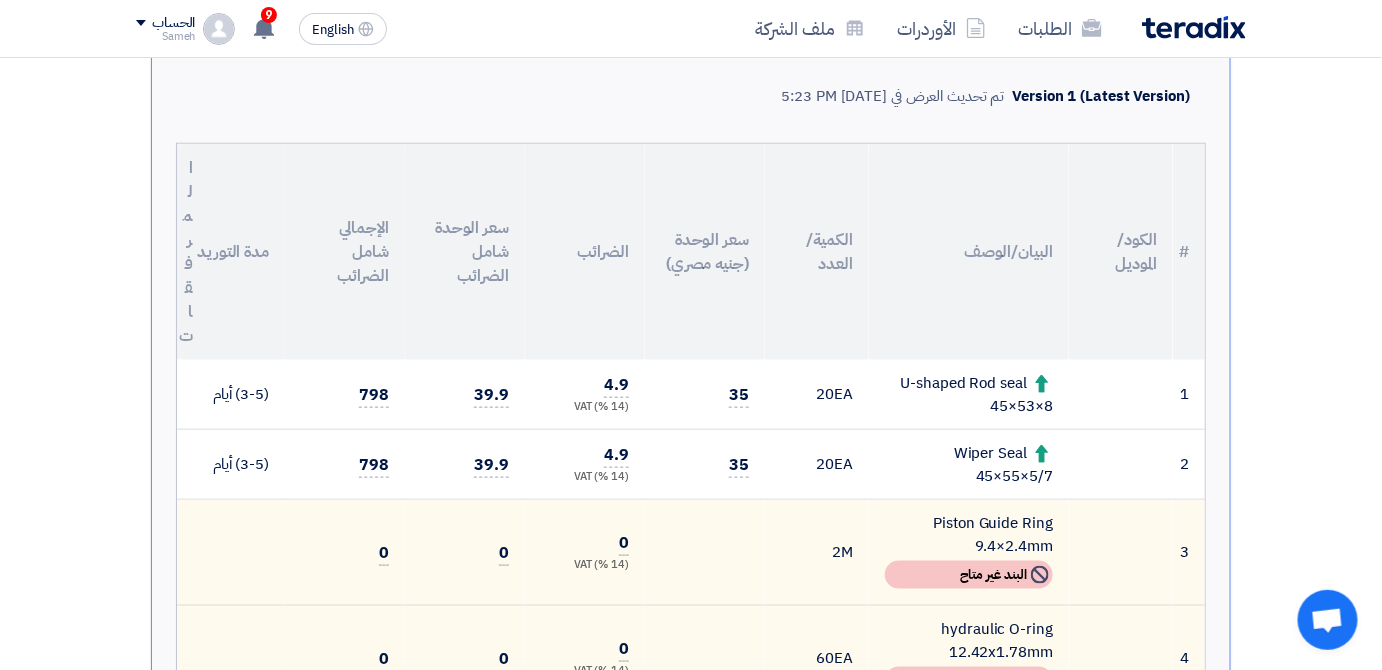 scroll, scrollTop: 0, scrollLeft: 0, axis: both 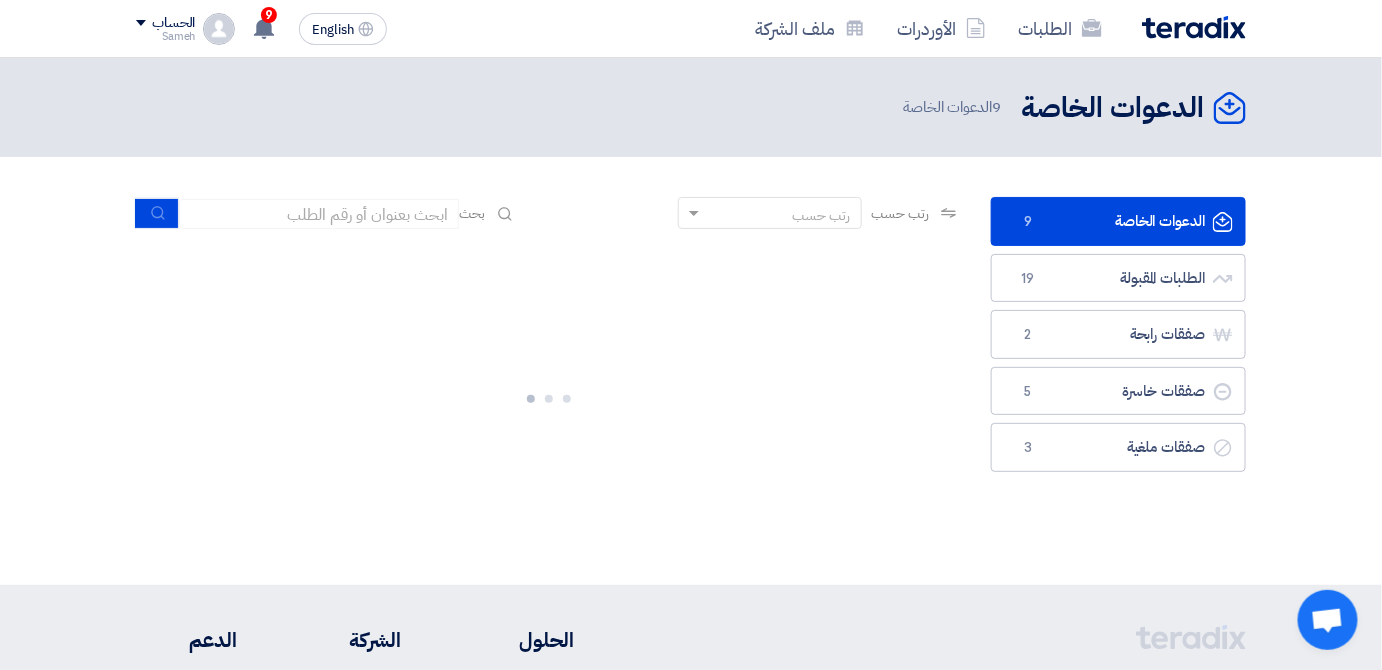 click on "الدعوات الخاصة
الدعوات الخاصة
9" 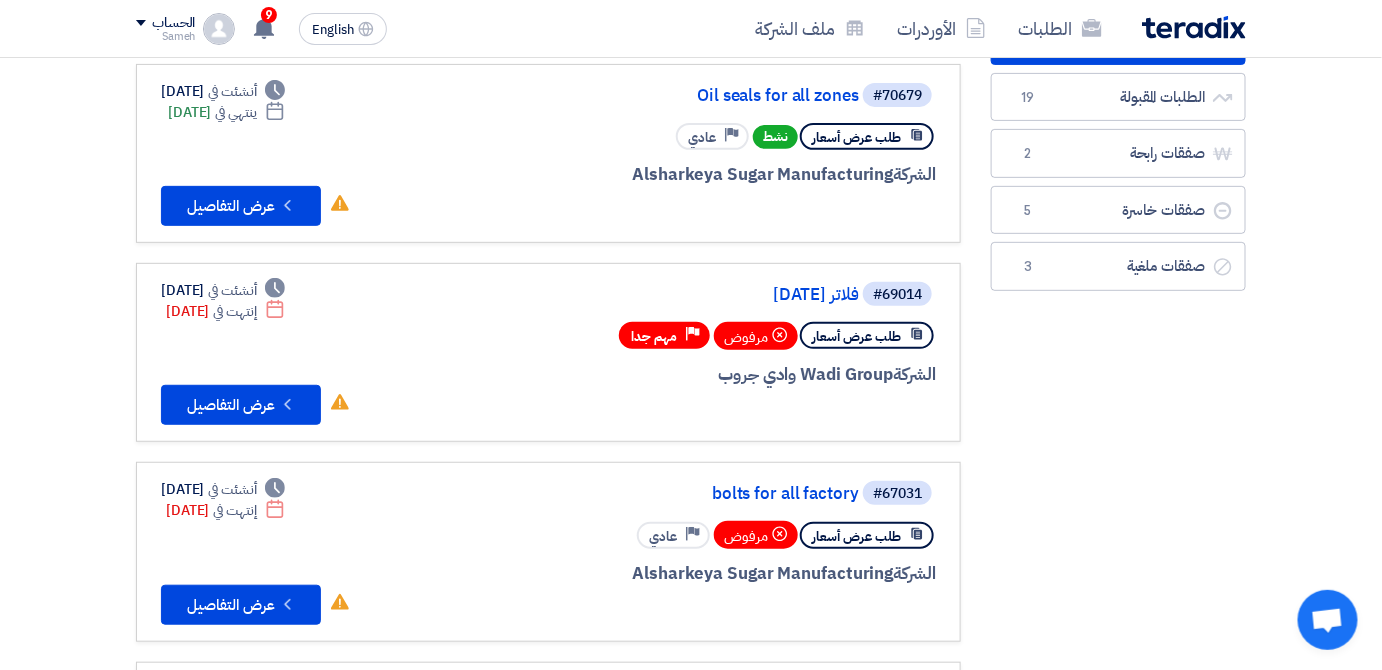 scroll, scrollTop: 0, scrollLeft: 0, axis: both 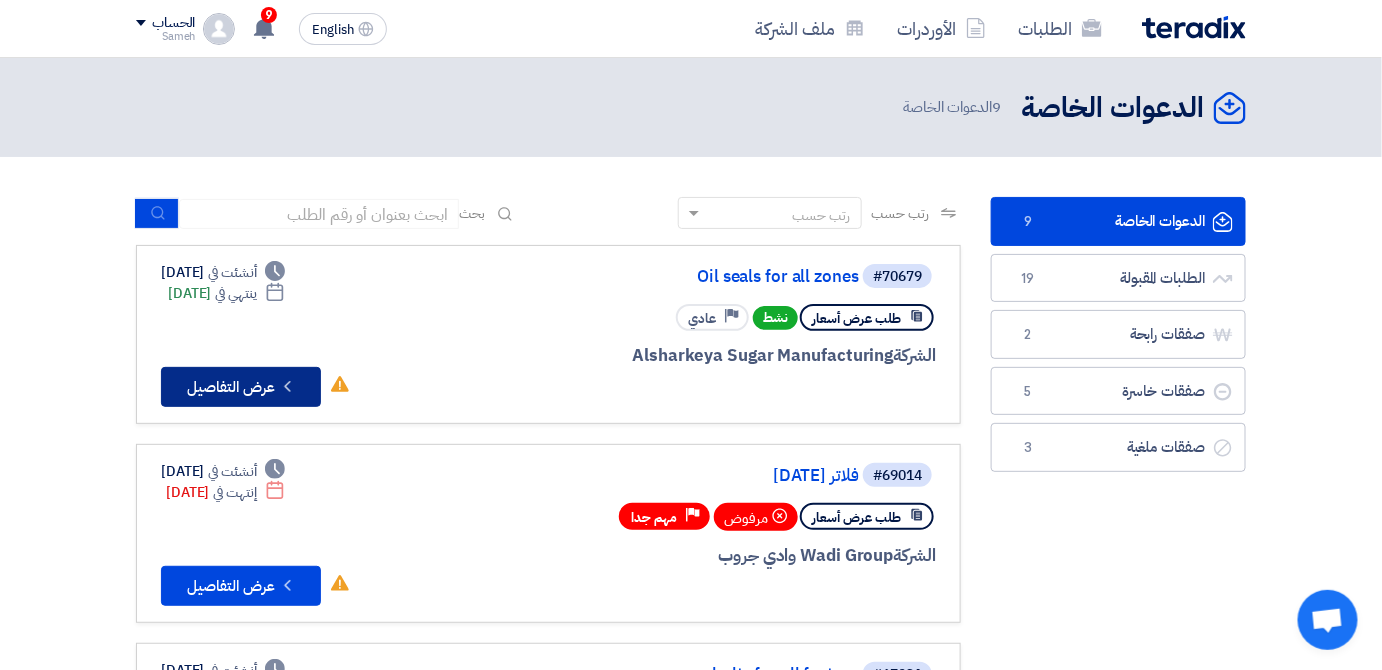 click on "Check details" 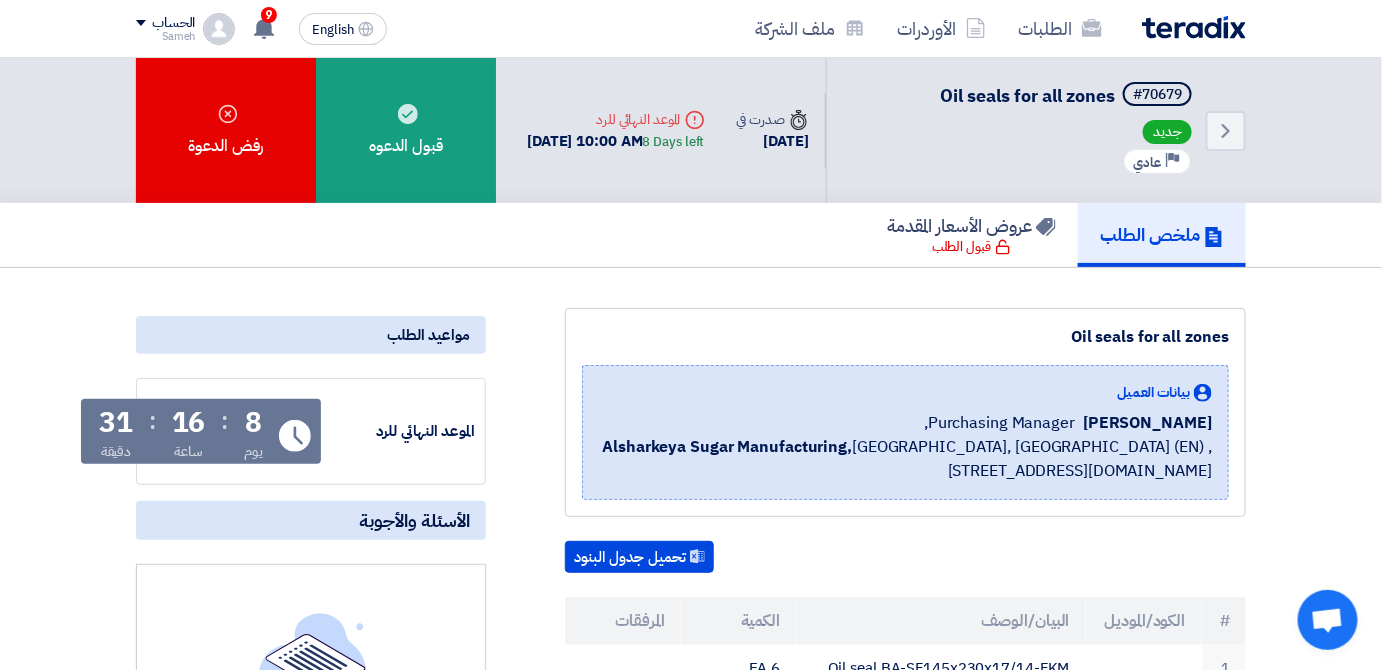 click on "ملخص الطلب
عروض الأسعار المقدمة
قبول الطلب" 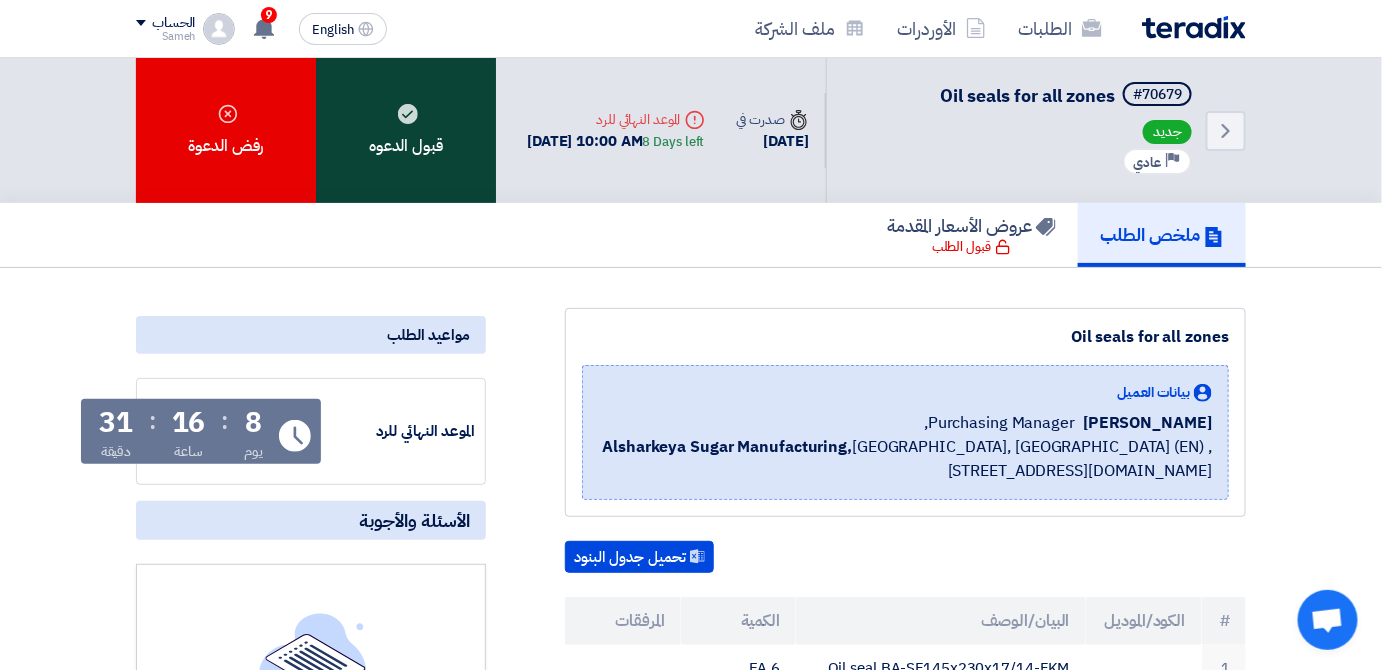 click on "قبول الدعوه" 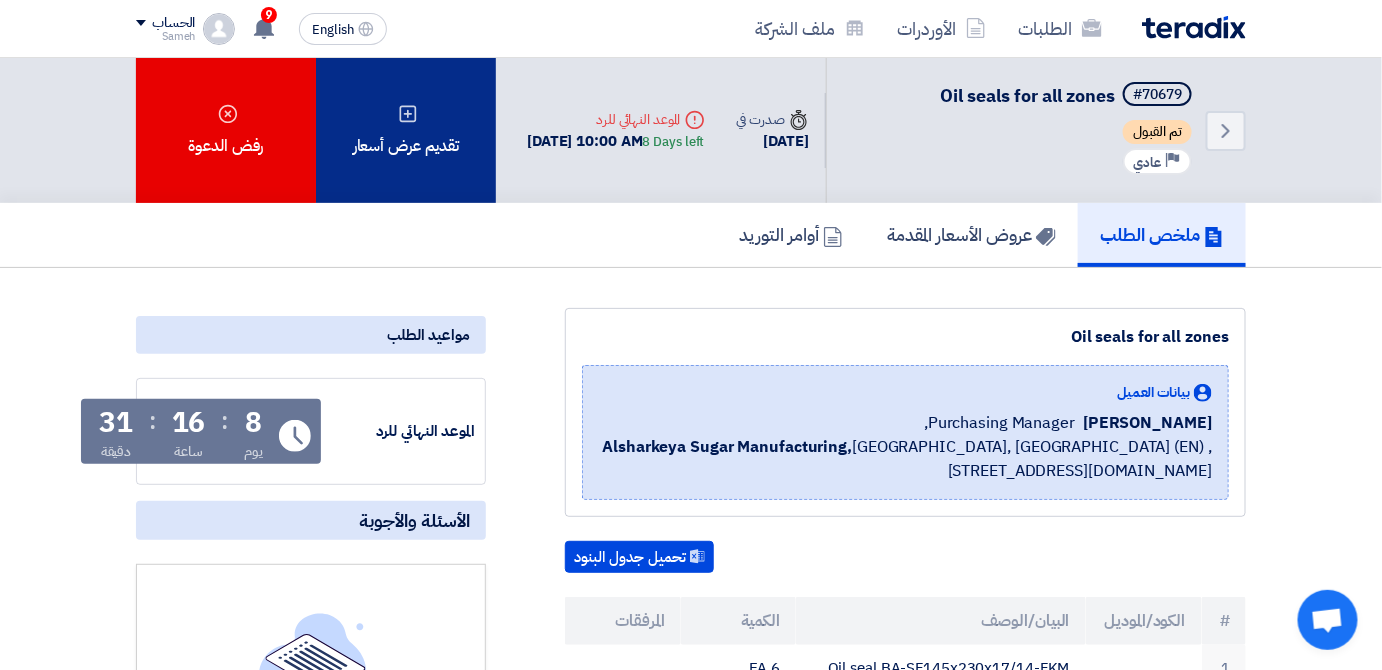 click on "تقديم عرض أسعار" 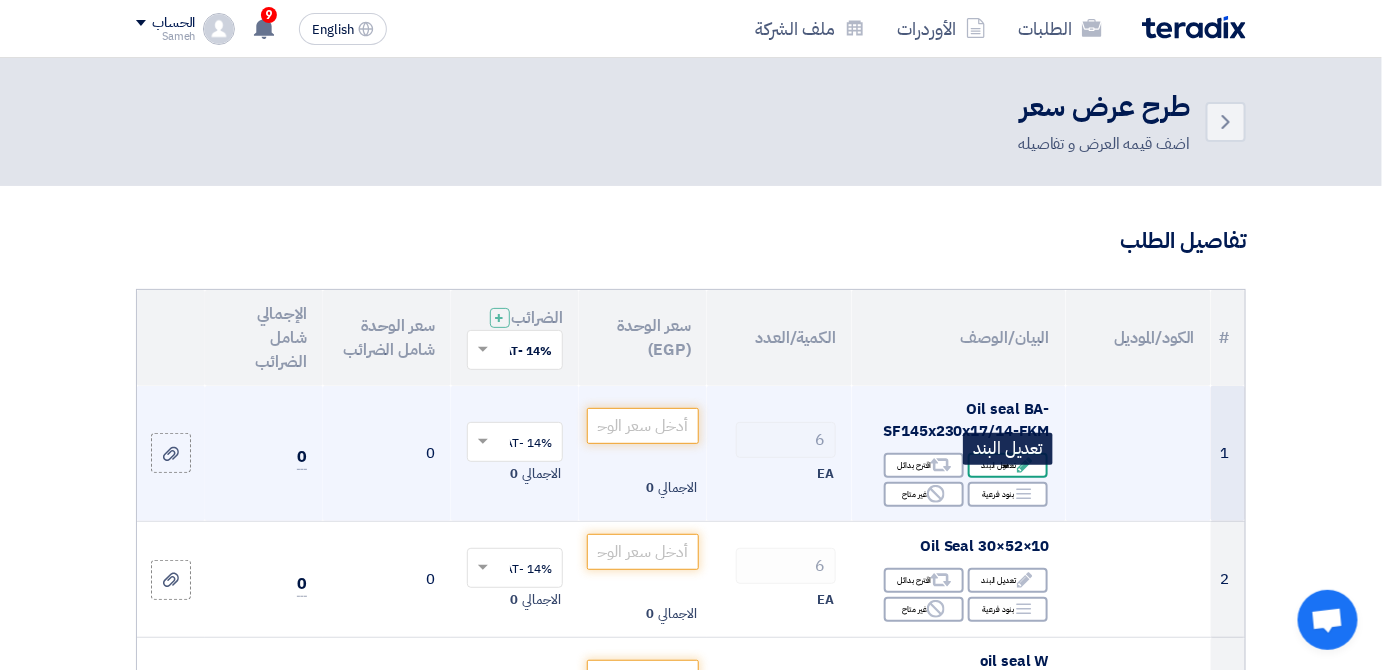 click on "Edit
تعديل البند" 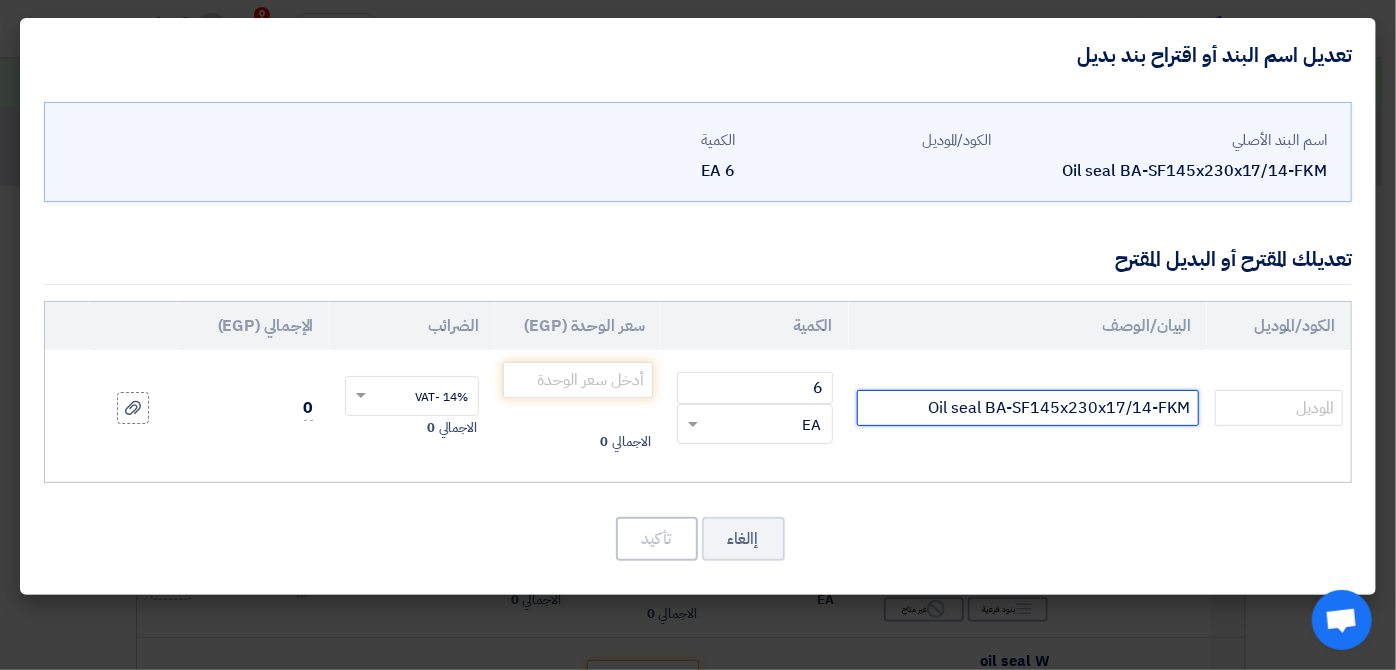 drag, startPoint x: 1157, startPoint y: 410, endPoint x: 1191, endPoint y: 410, distance: 34 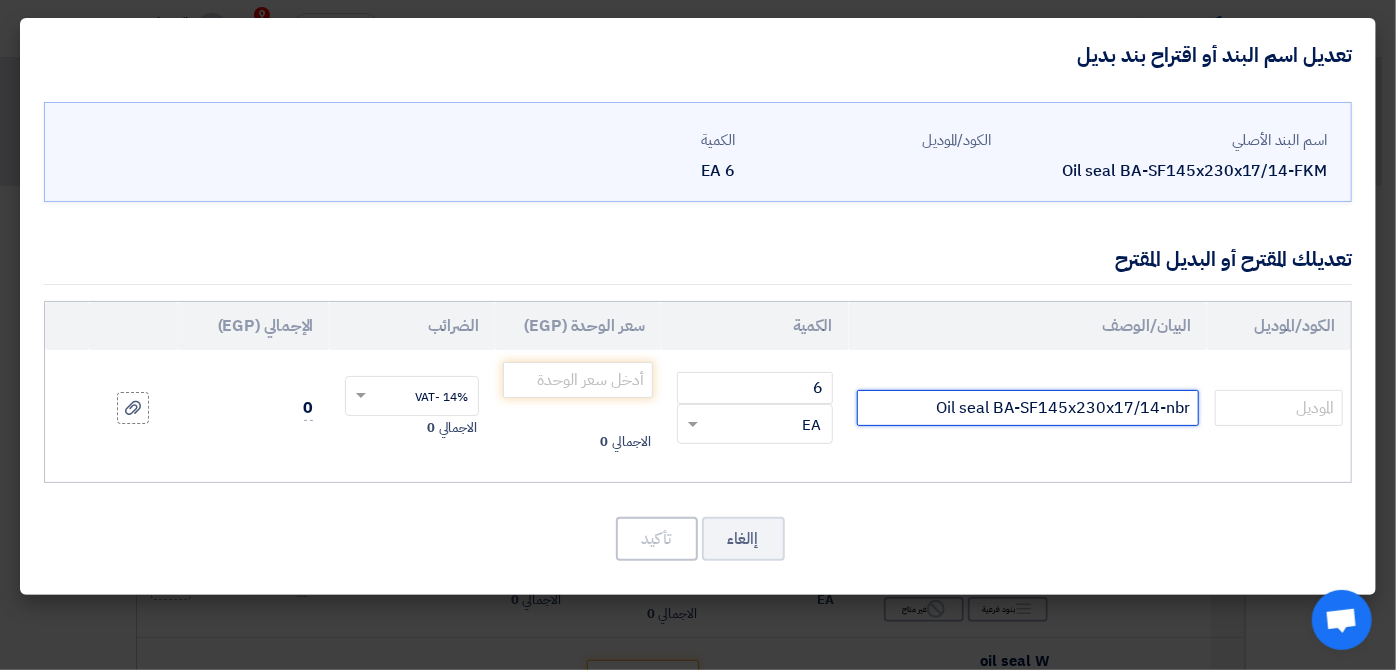 type on "Oil seal BA-SF145x230x17/14-nbr" 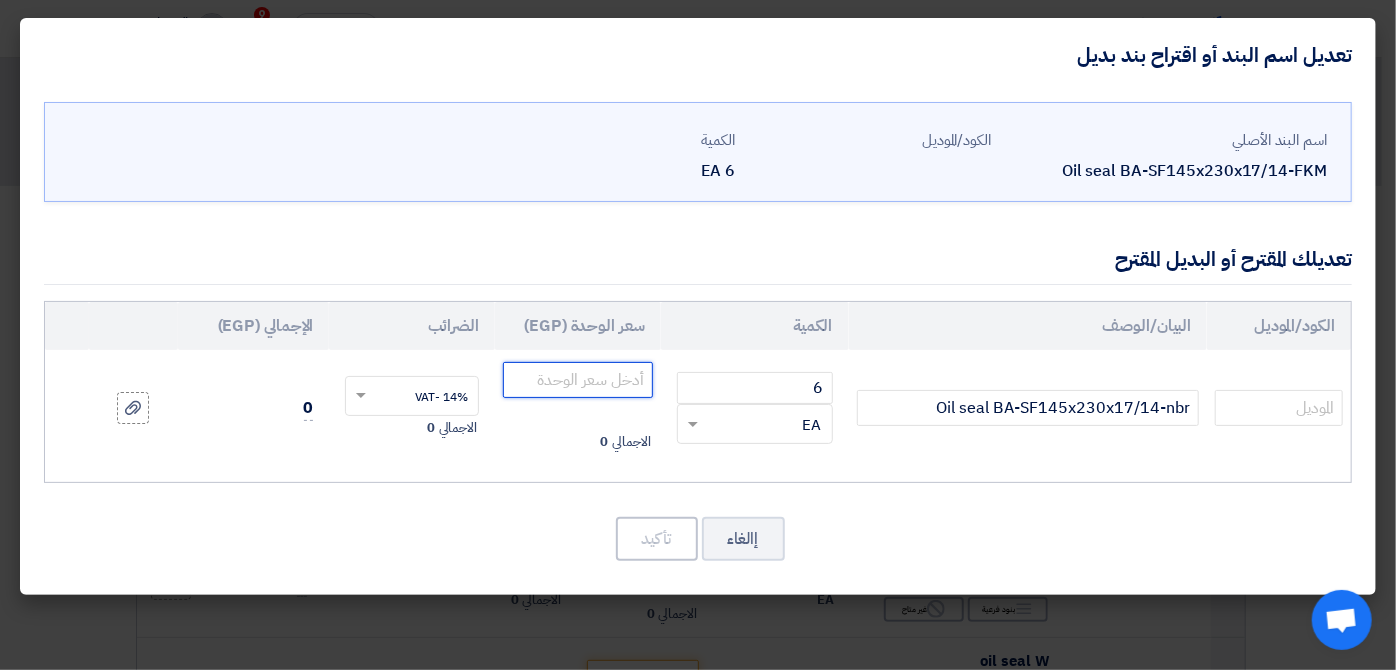 click 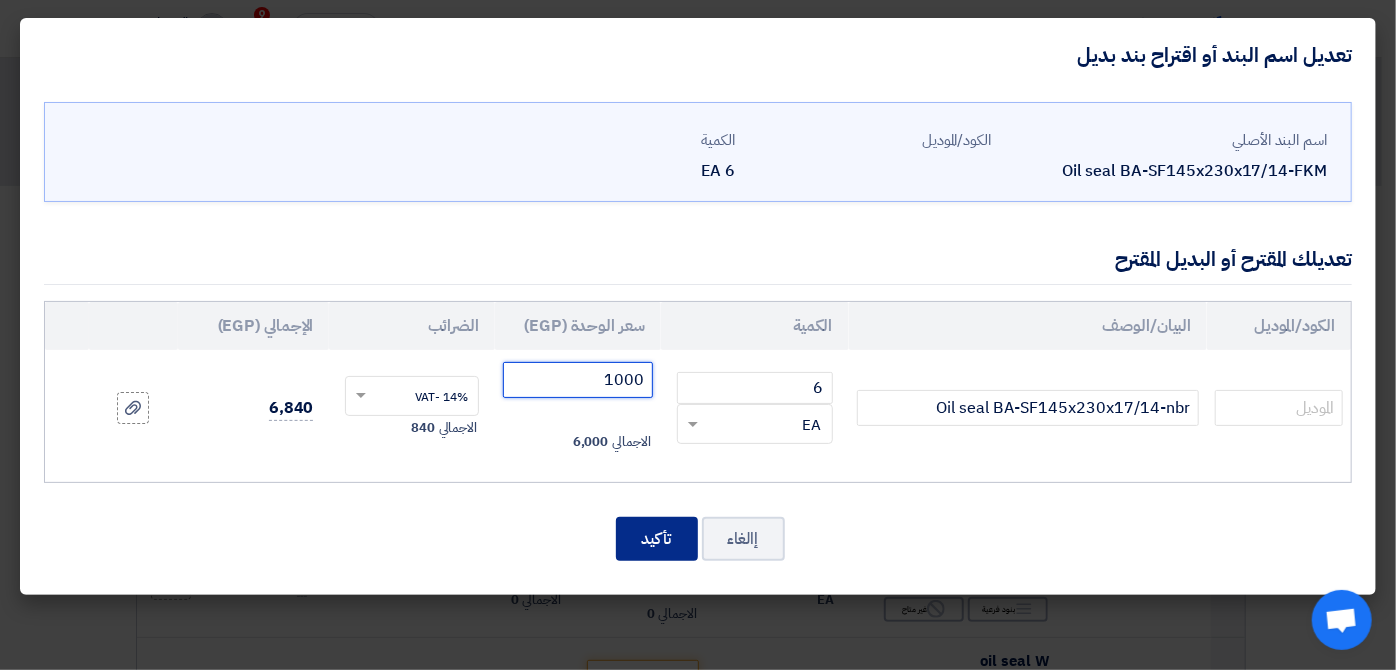 type on "1000" 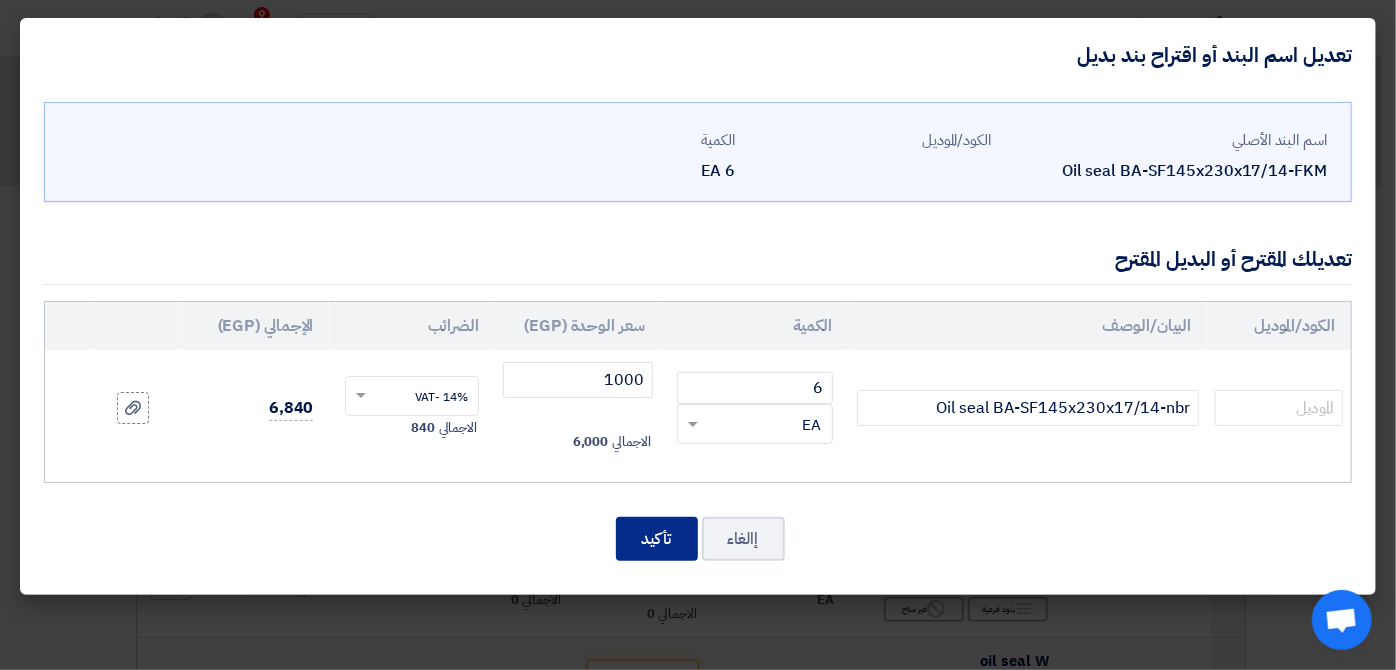 click on "تأكيد" 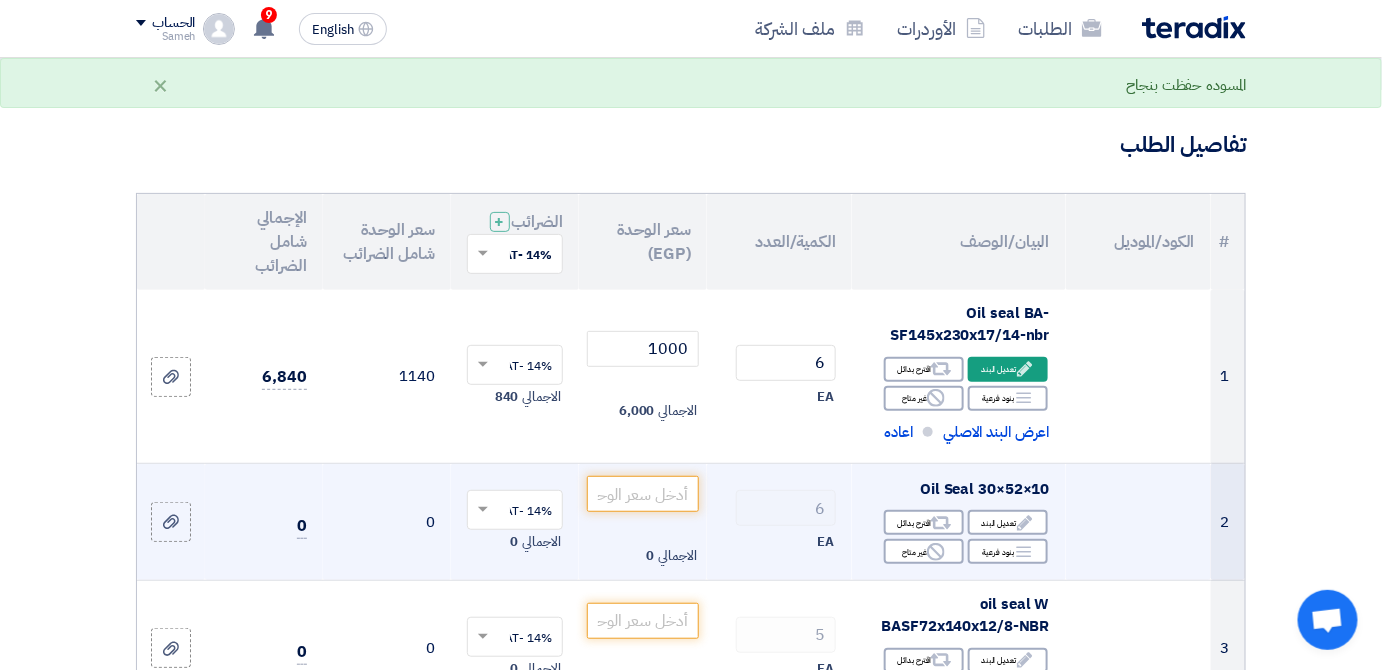 scroll, scrollTop: 181, scrollLeft: 0, axis: vertical 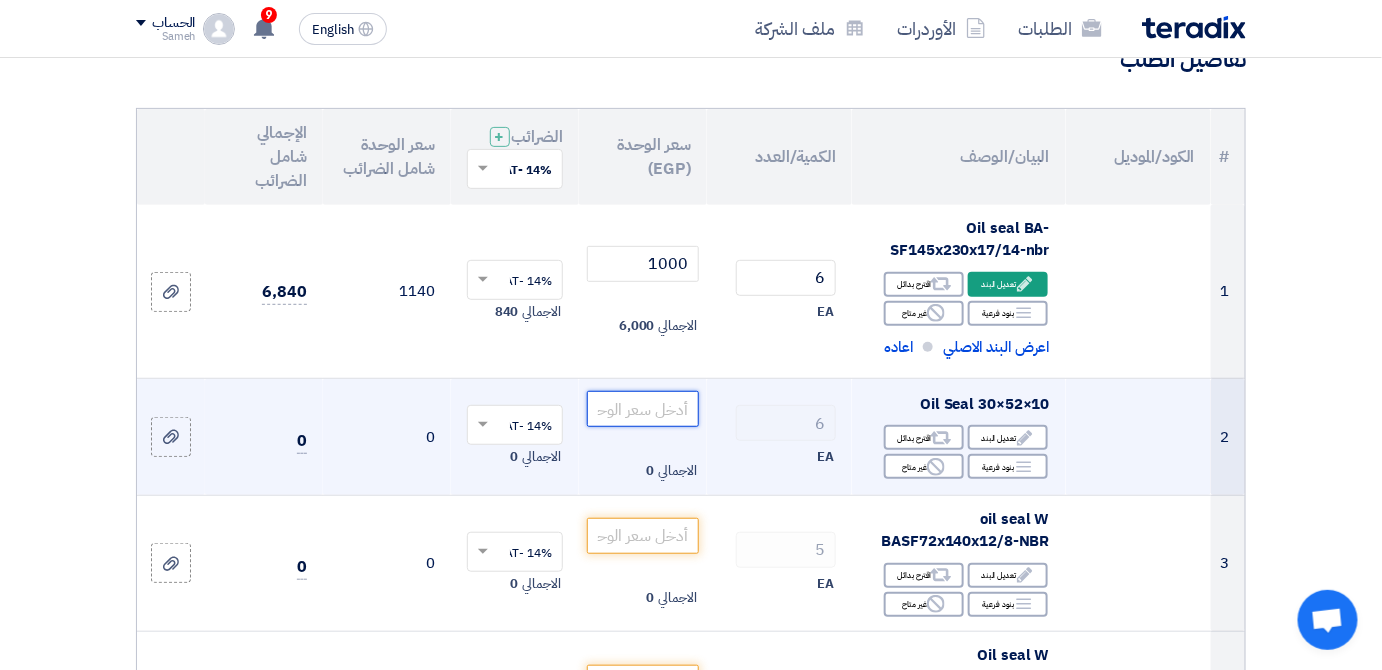 click 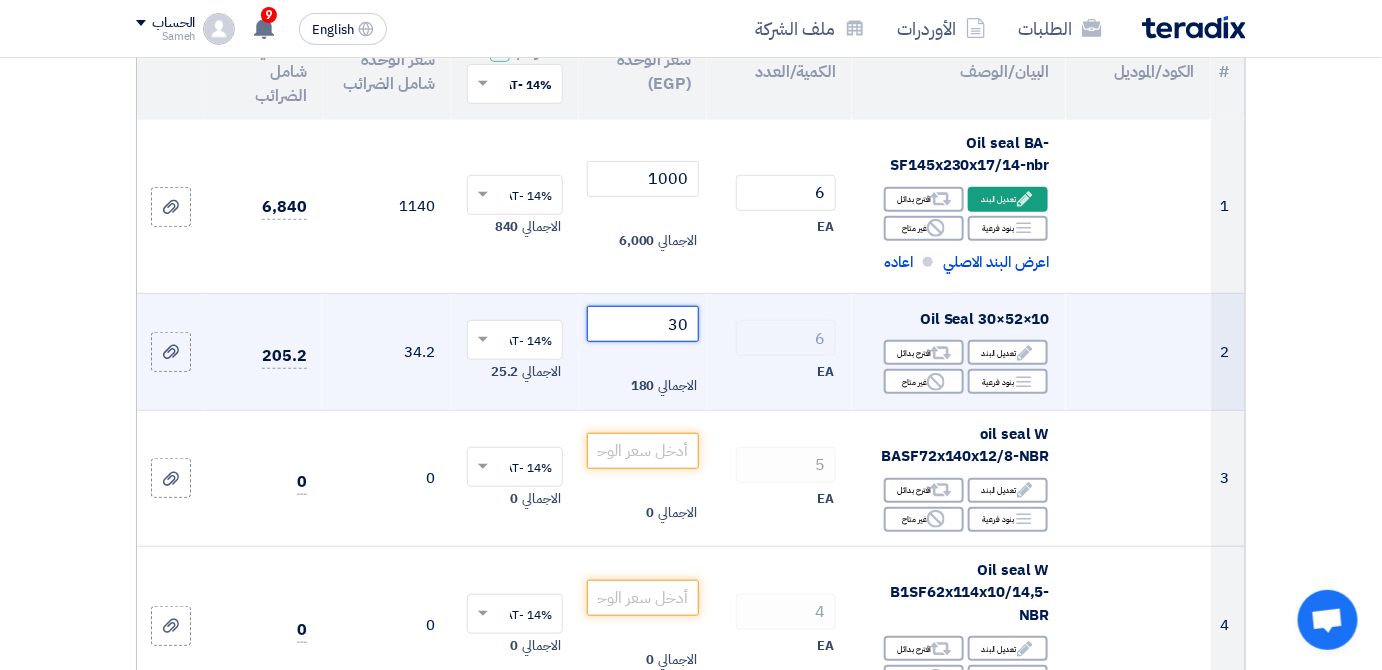 scroll, scrollTop: 363, scrollLeft: 0, axis: vertical 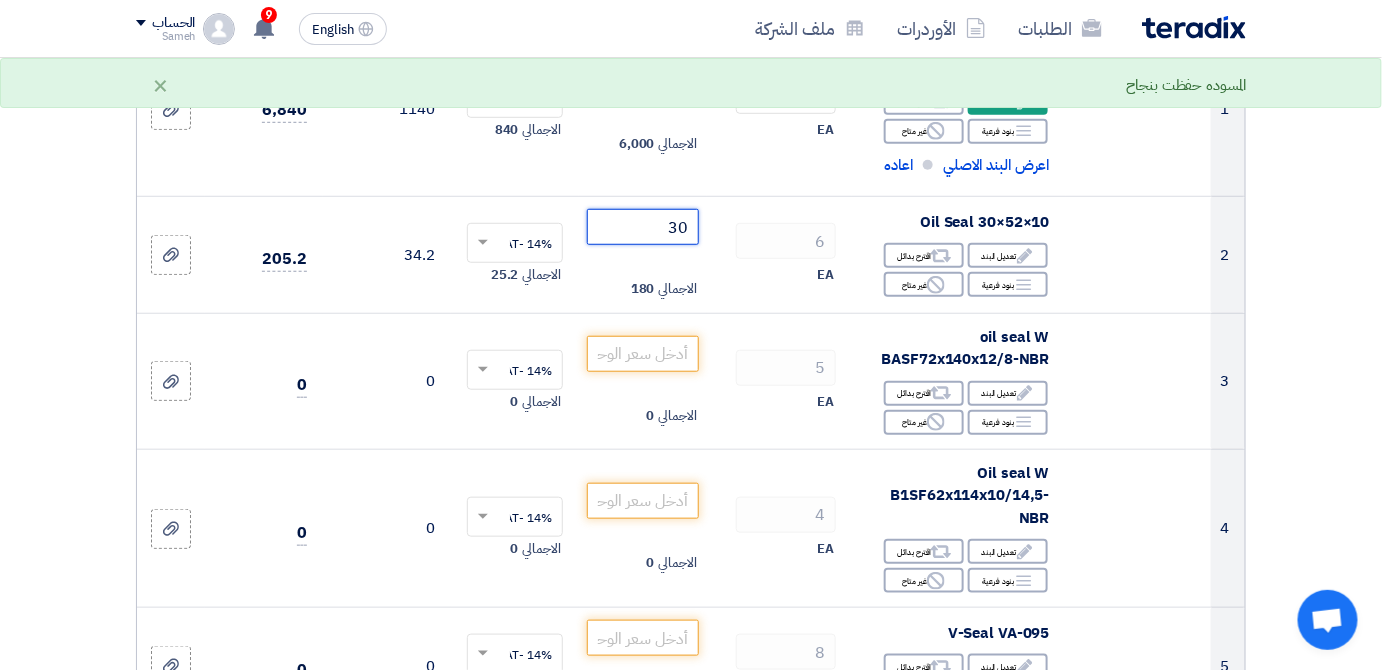 type on "30" 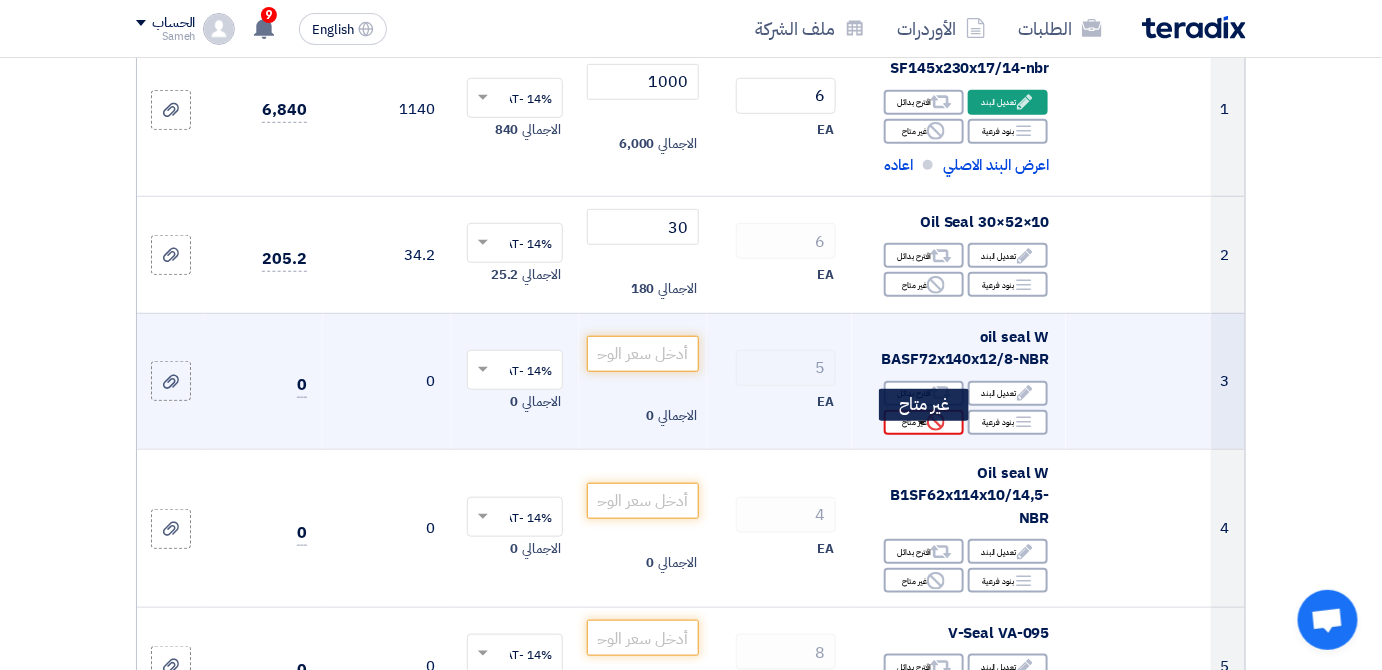 click on "Reject
غير متاح" 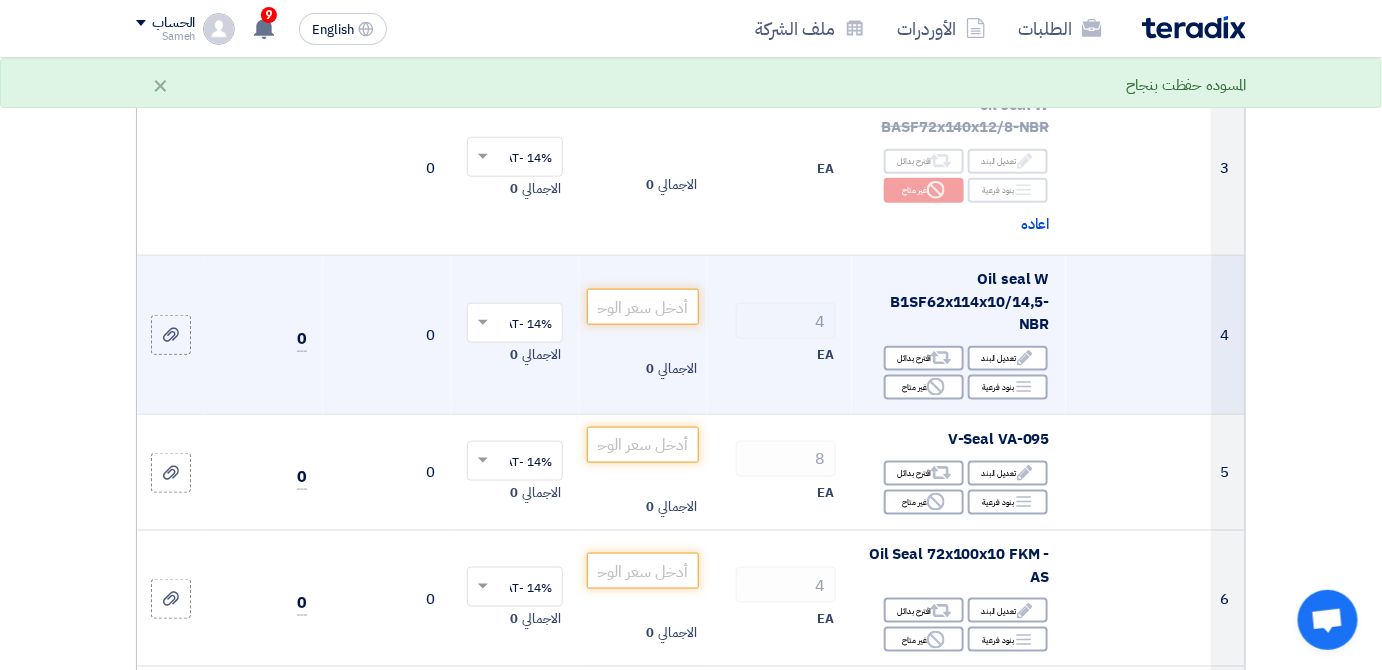 scroll, scrollTop: 636, scrollLeft: 0, axis: vertical 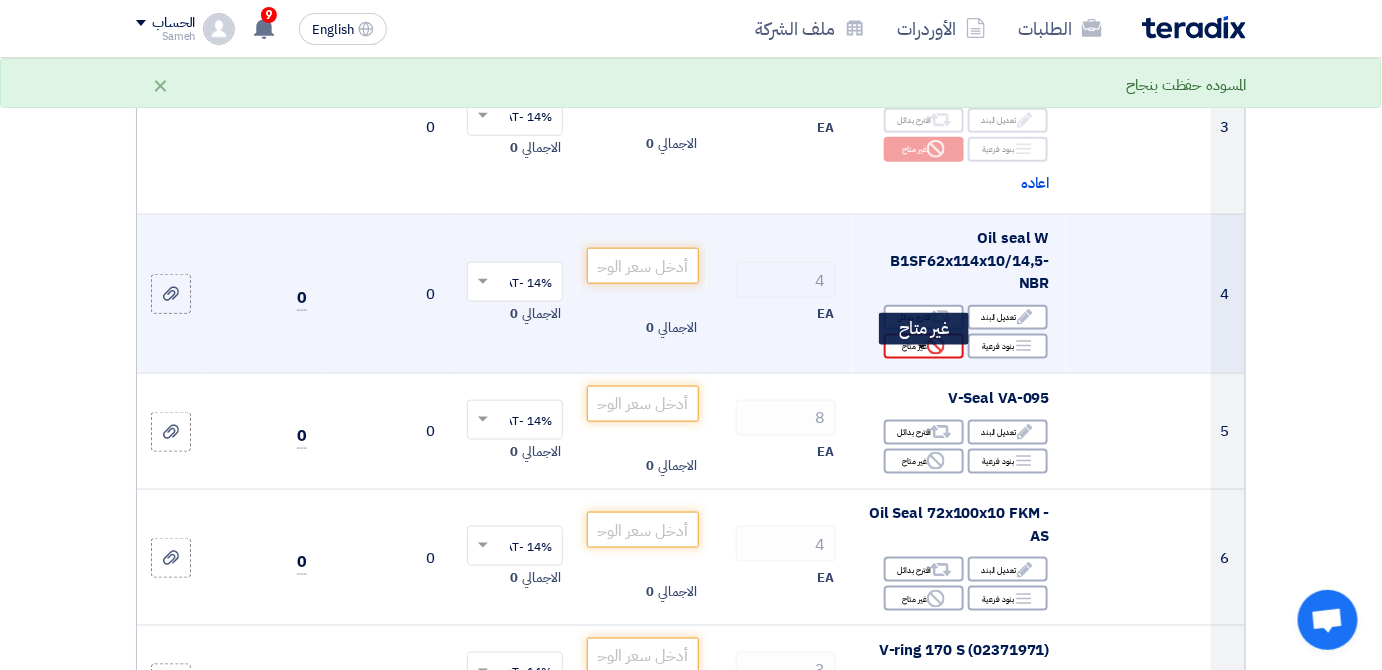 click 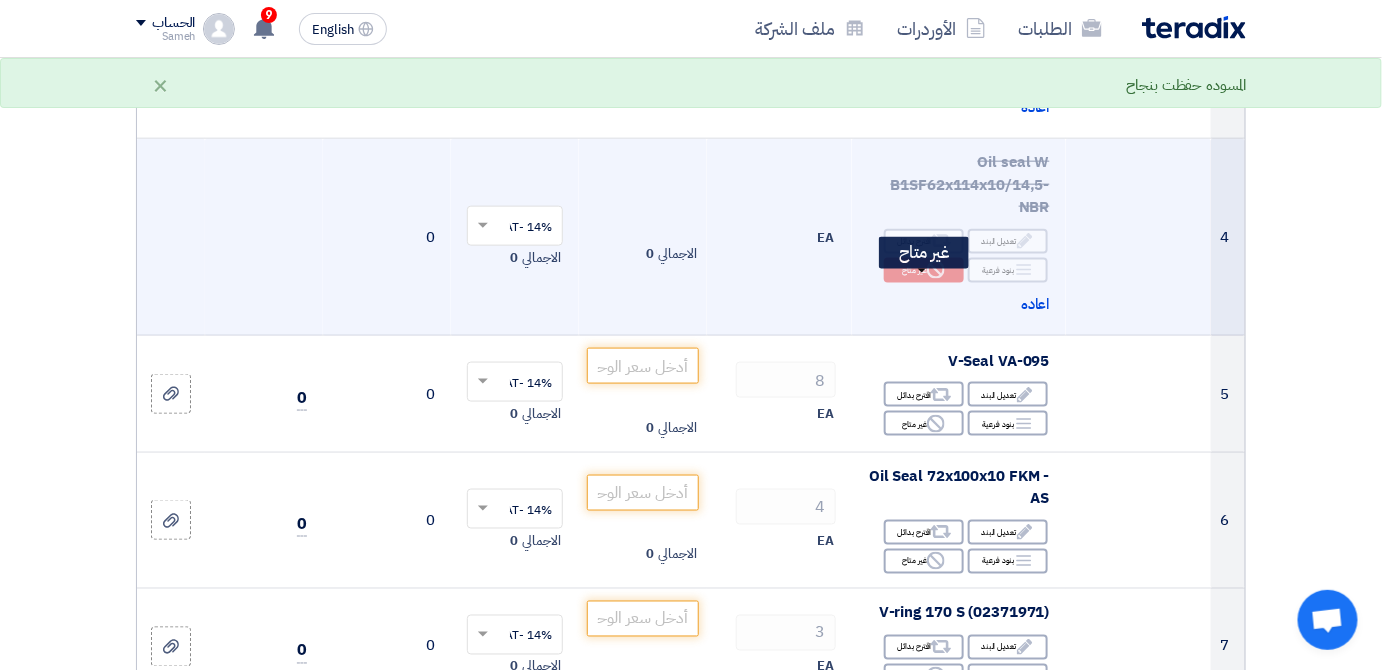 scroll, scrollTop: 727, scrollLeft: 0, axis: vertical 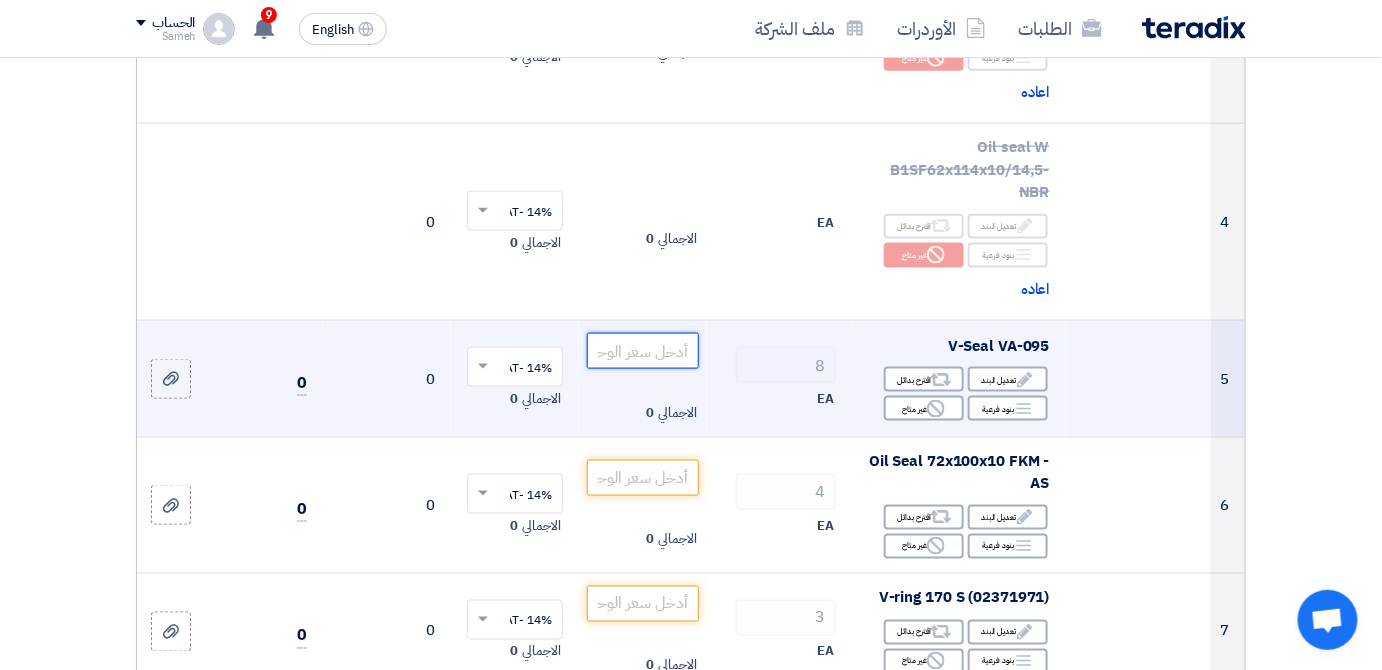 click 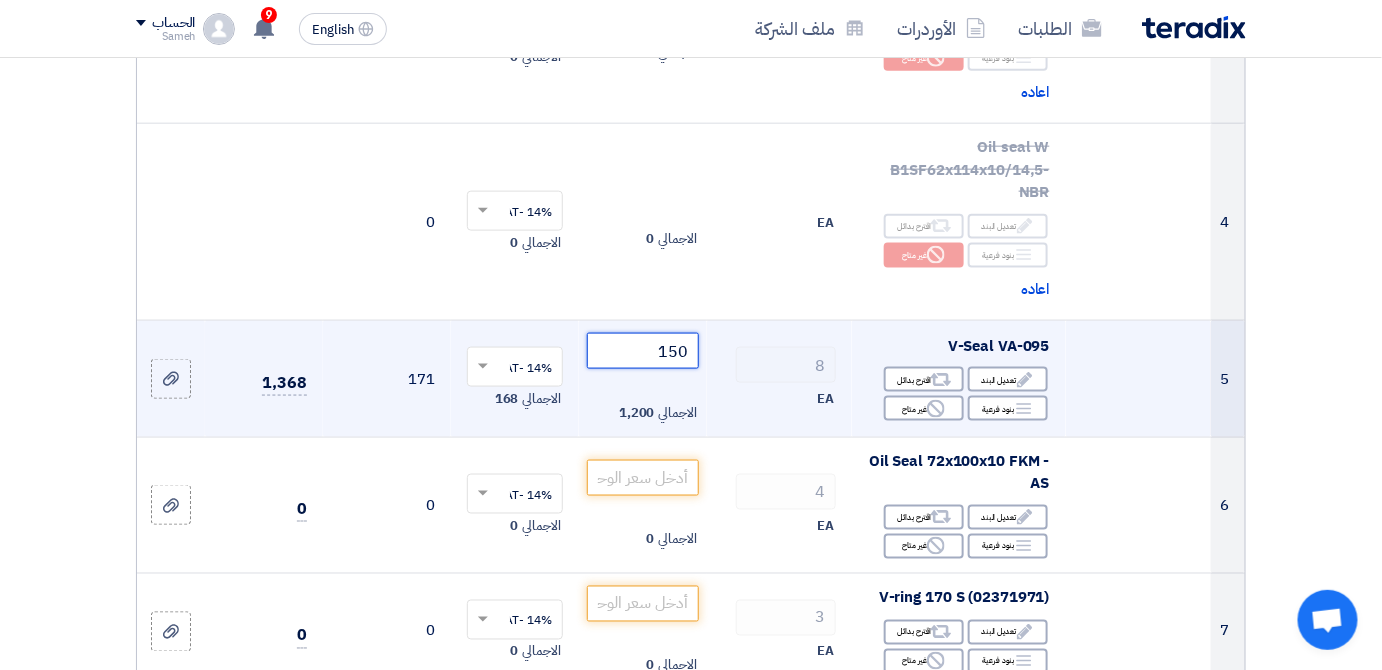 type on "150" 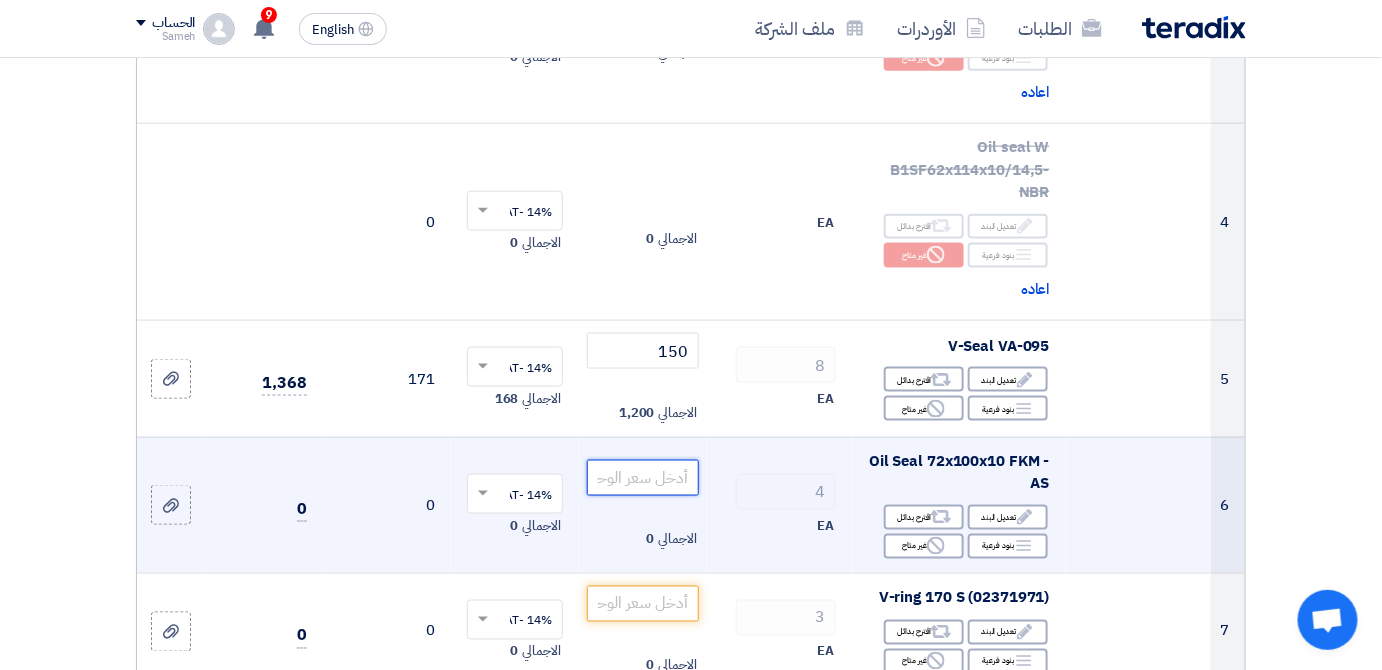 click 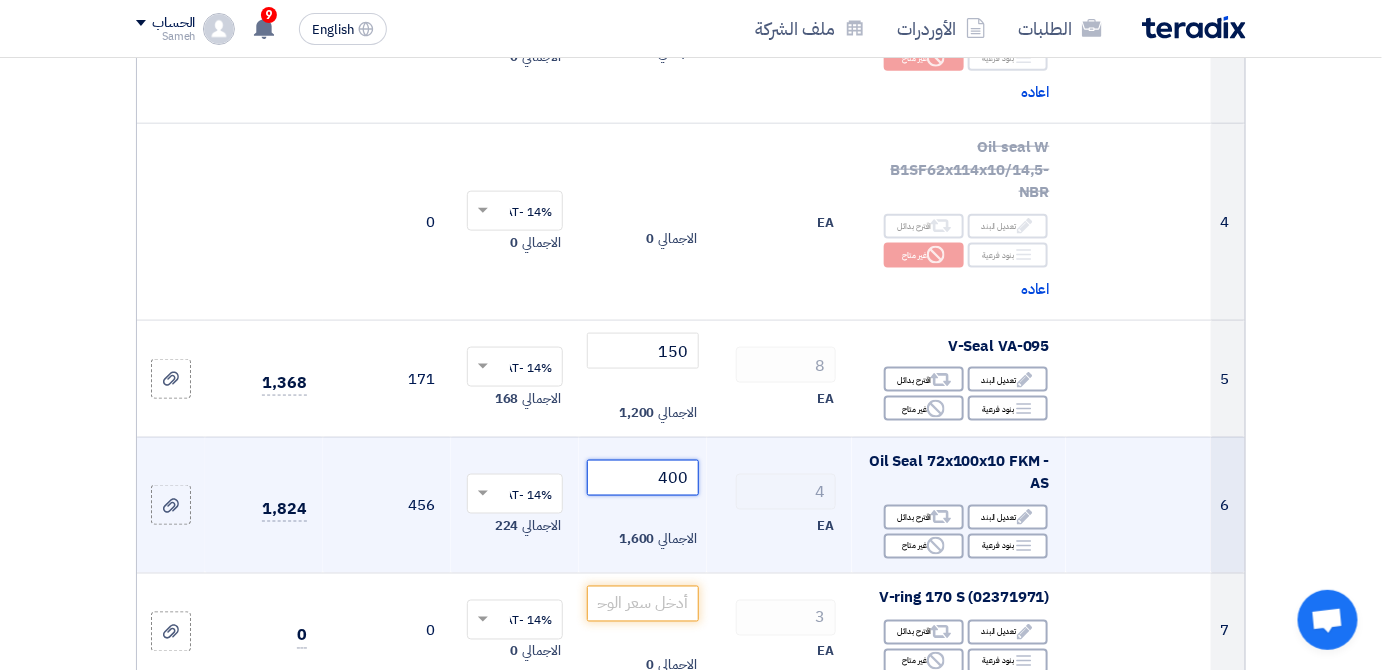 type on "400" 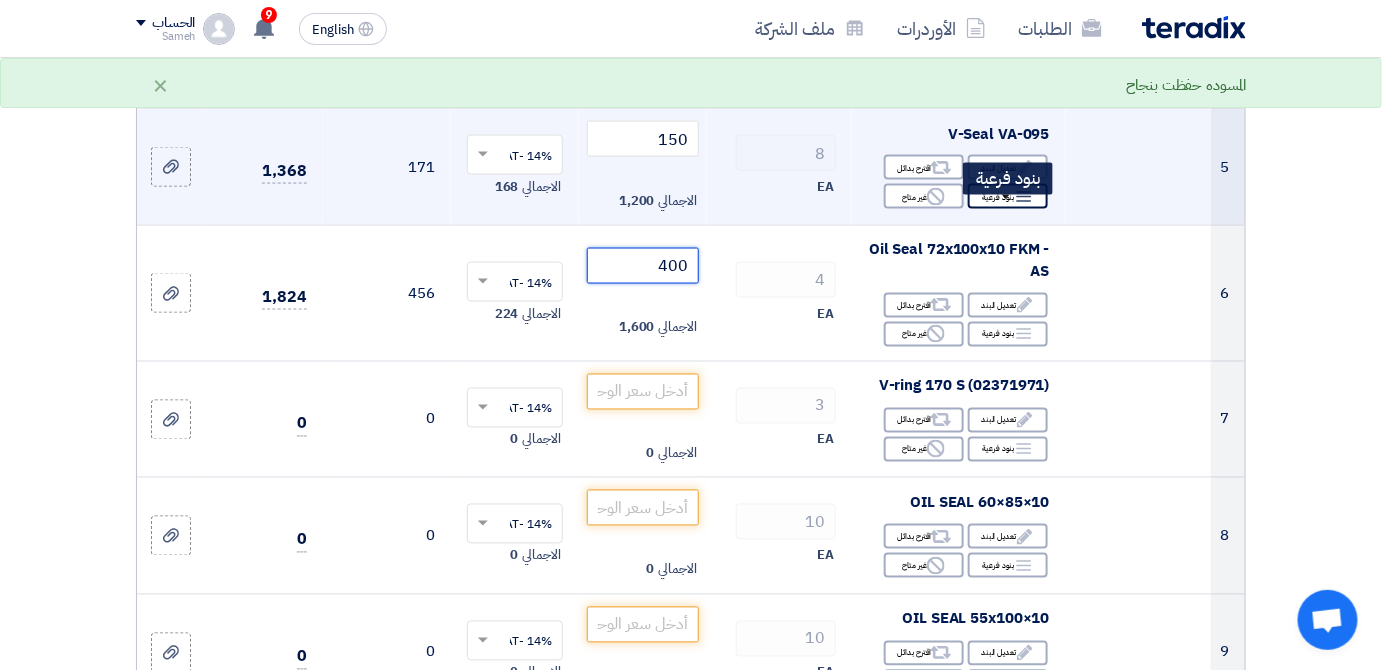 scroll, scrollTop: 1000, scrollLeft: 0, axis: vertical 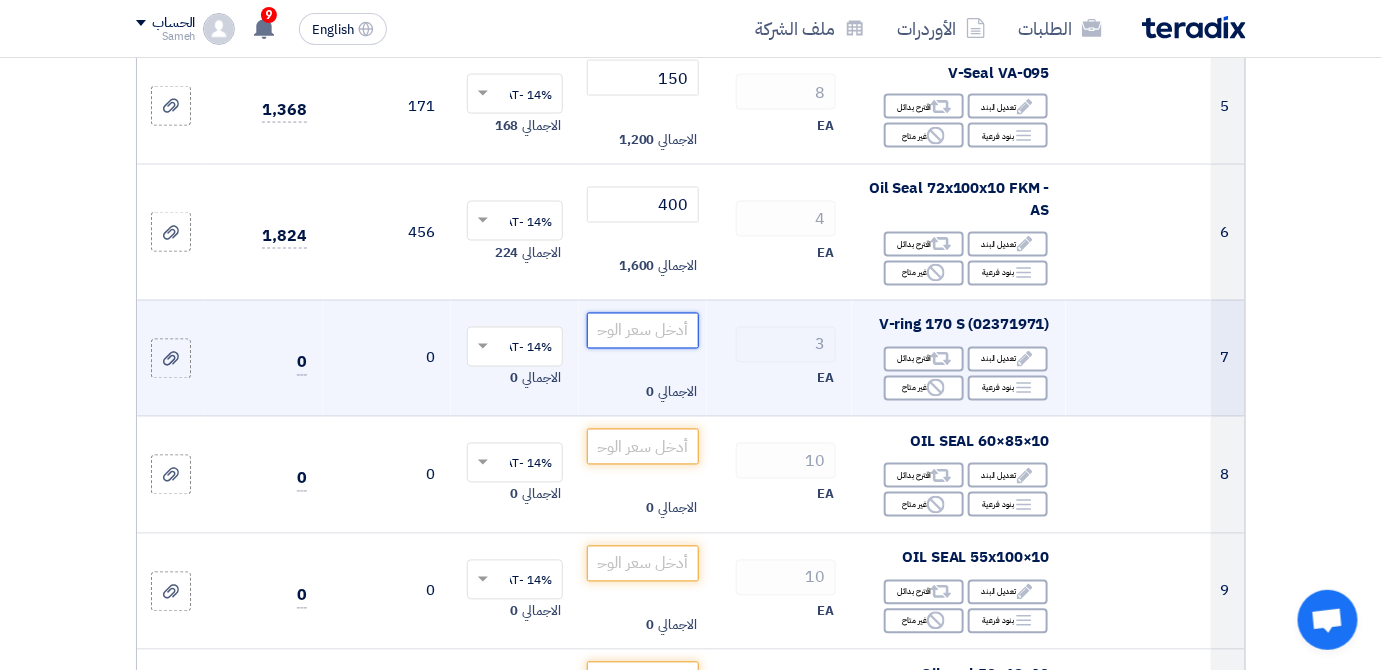click 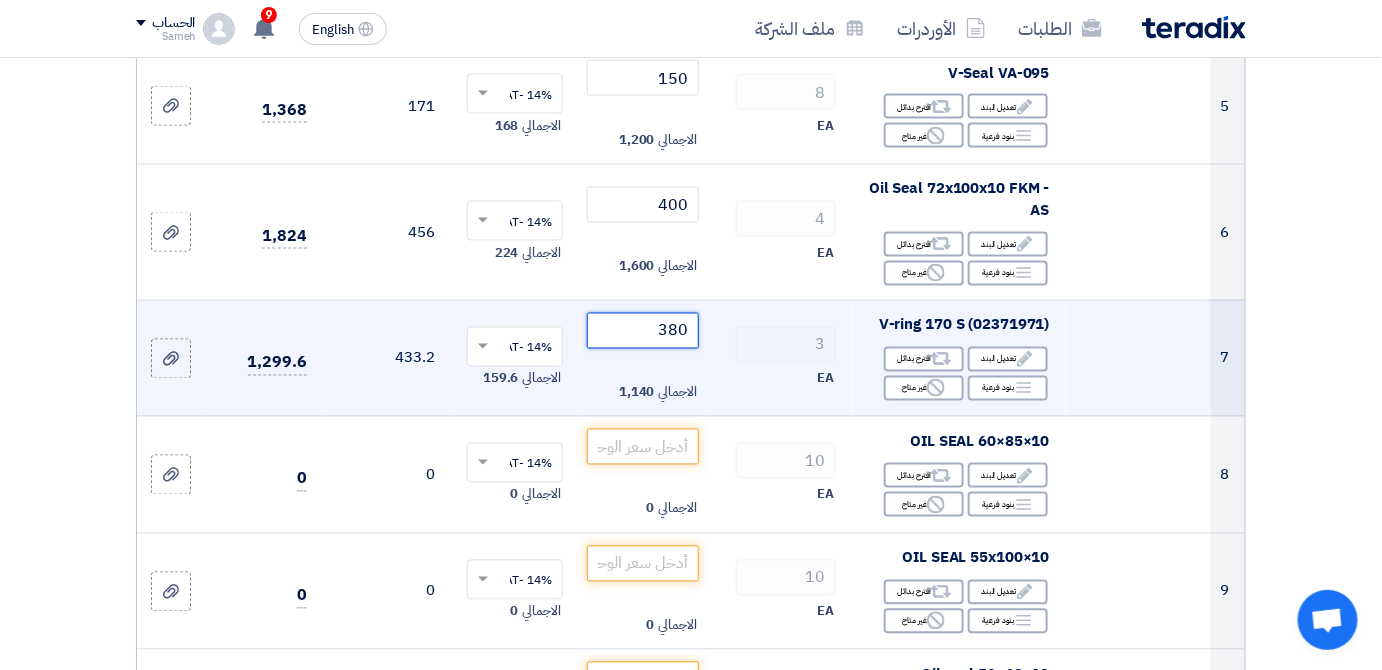 type on "380" 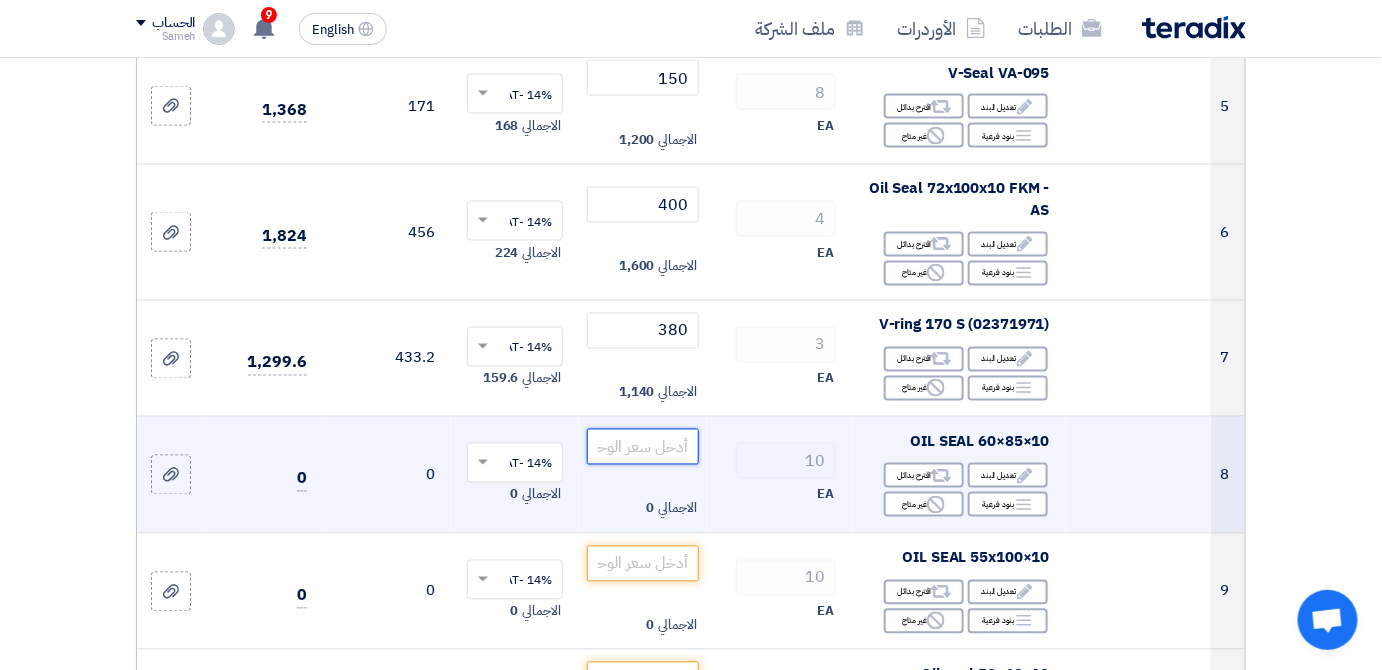 click 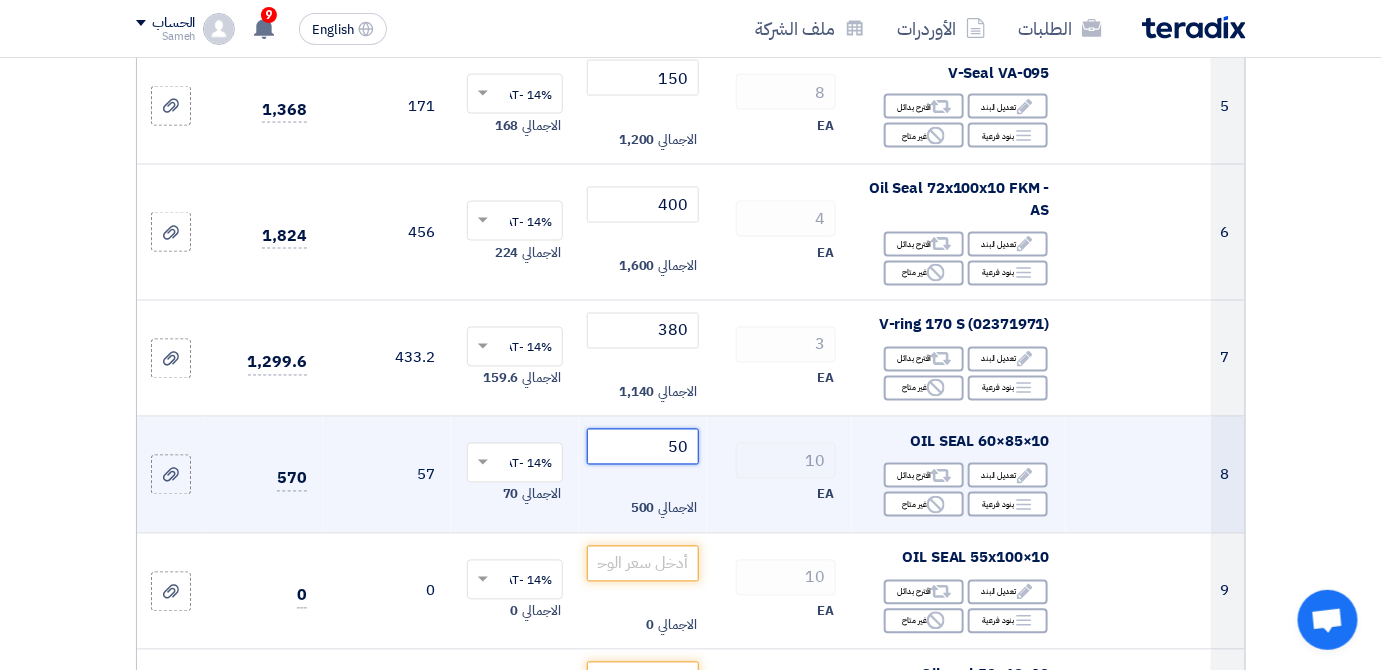 type on "50" 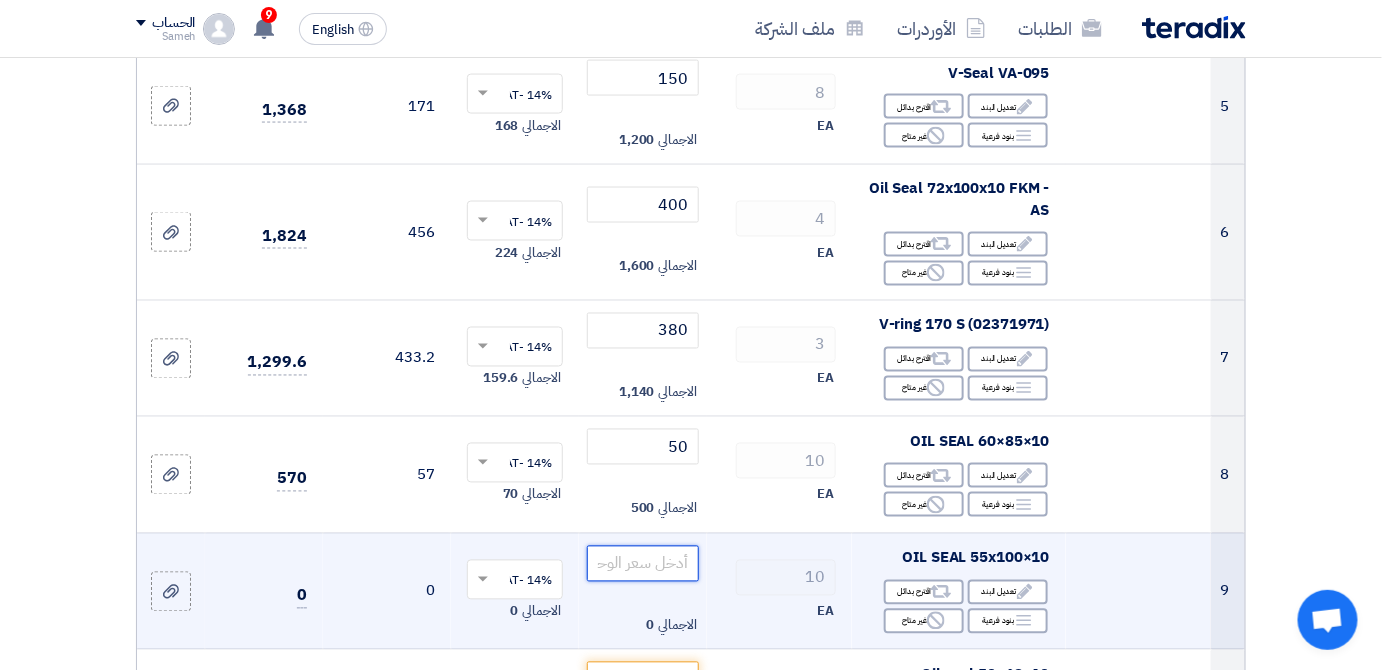 click 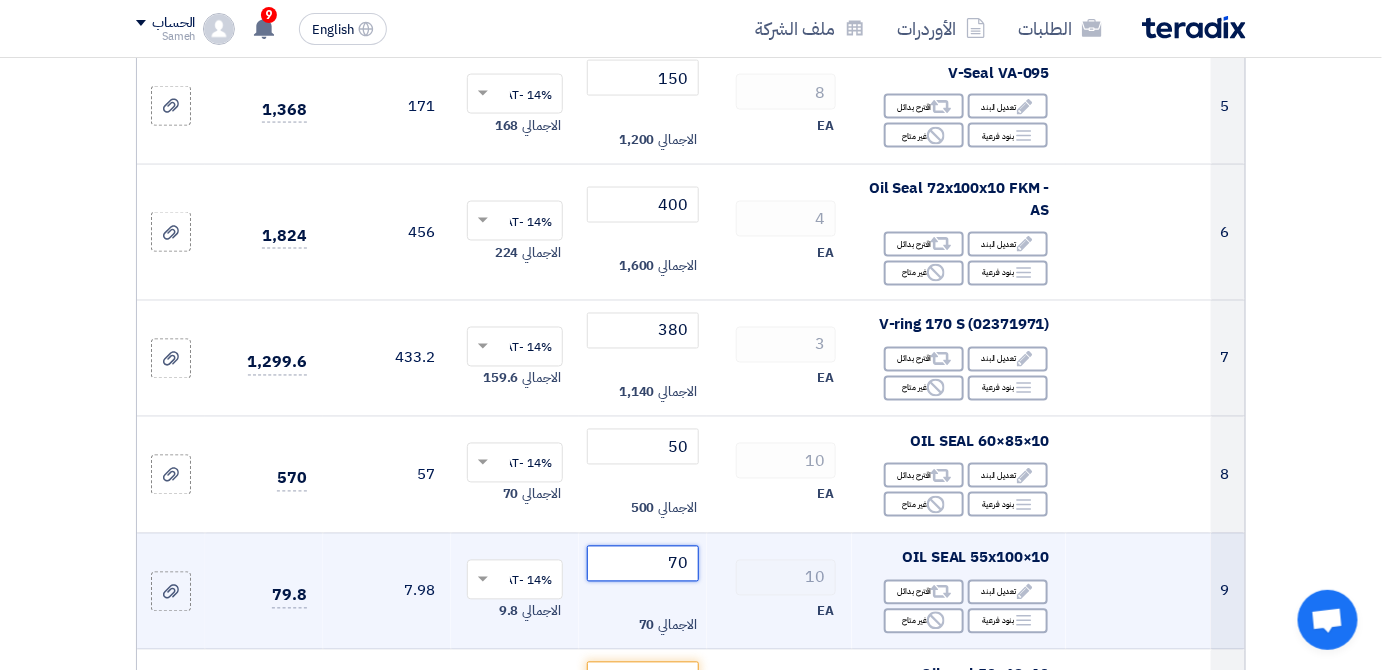 type on "70" 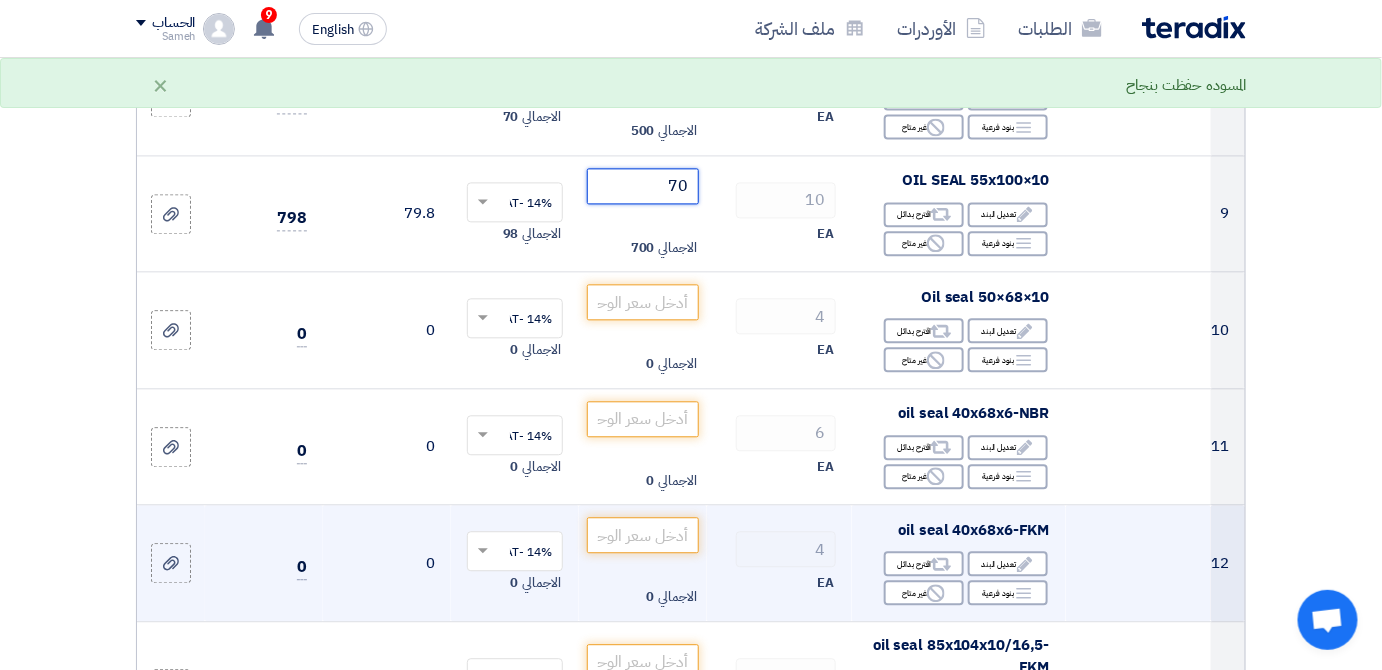 scroll, scrollTop: 1363, scrollLeft: 0, axis: vertical 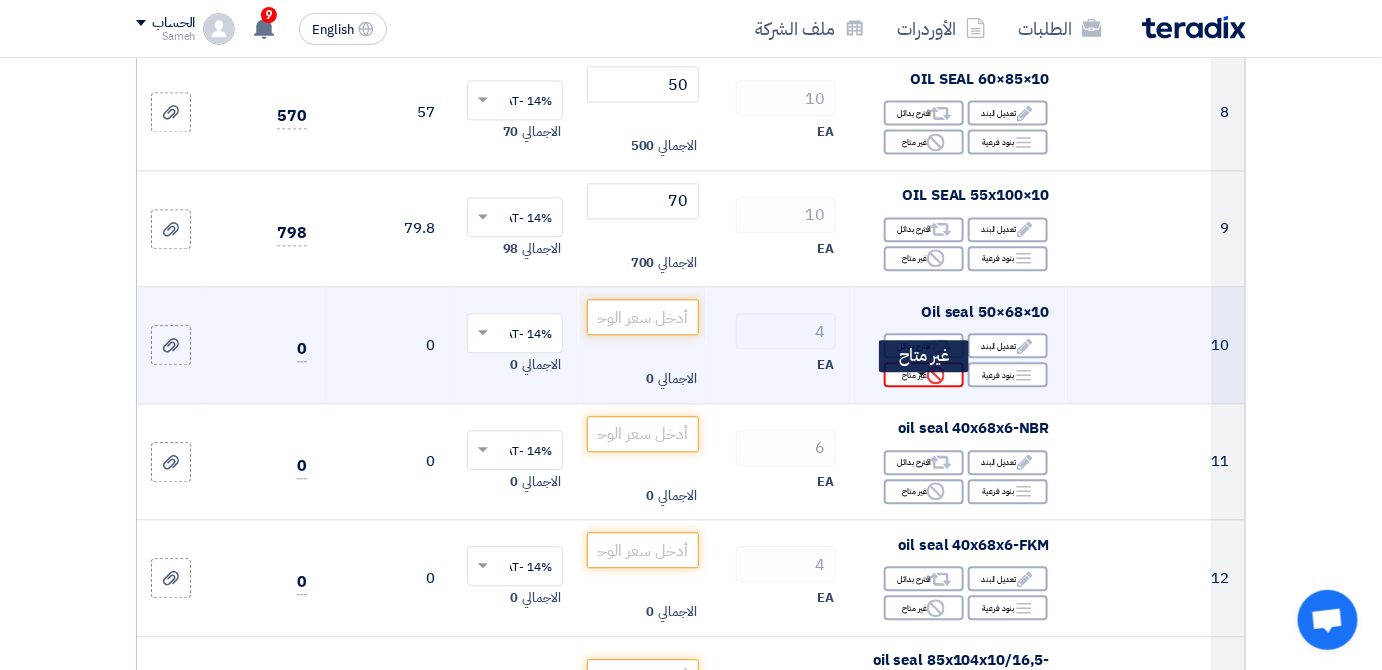click on "Reject
غير متاح" 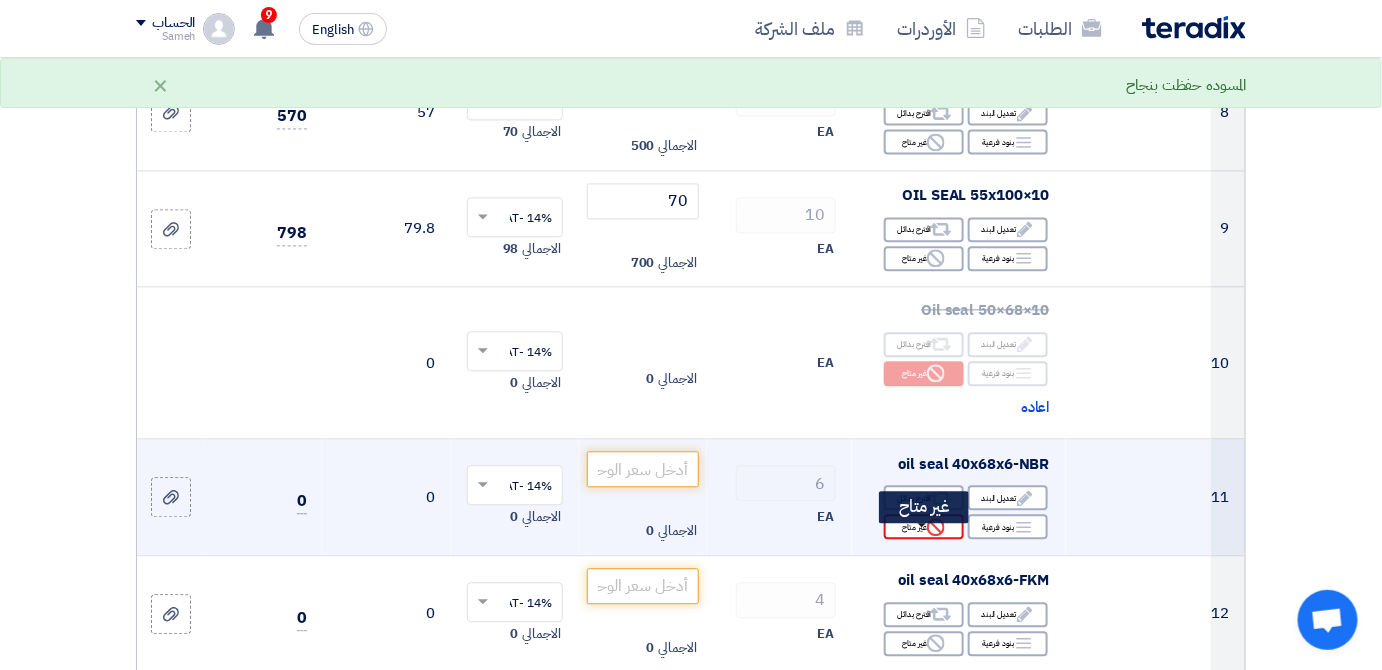 click on "Reject
غير متاح" 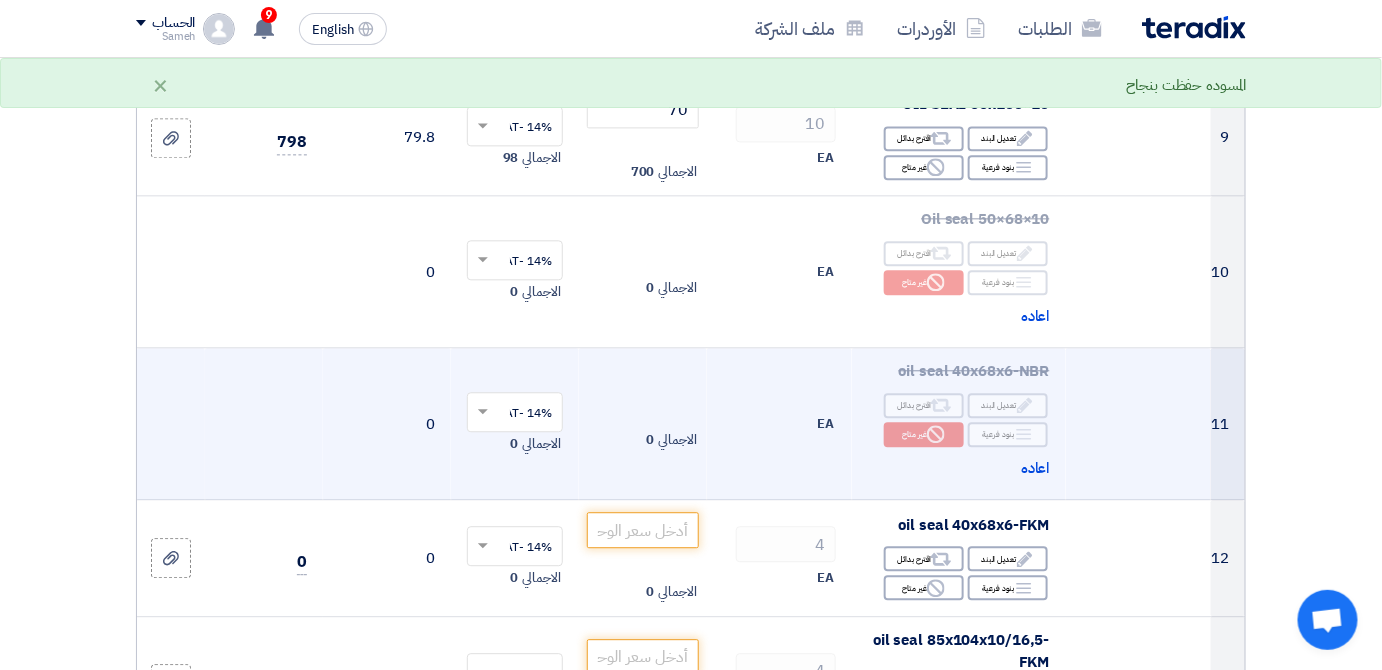 scroll, scrollTop: 1545, scrollLeft: 0, axis: vertical 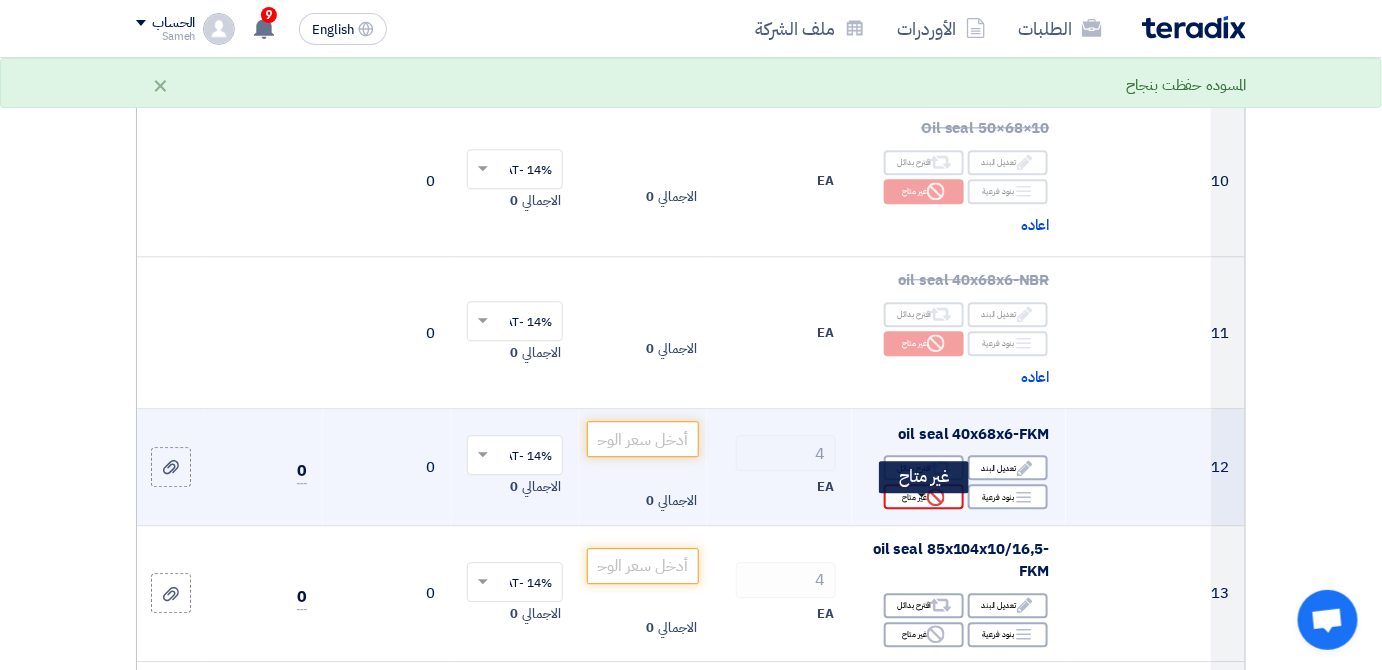 click on "Reject
غير متاح" 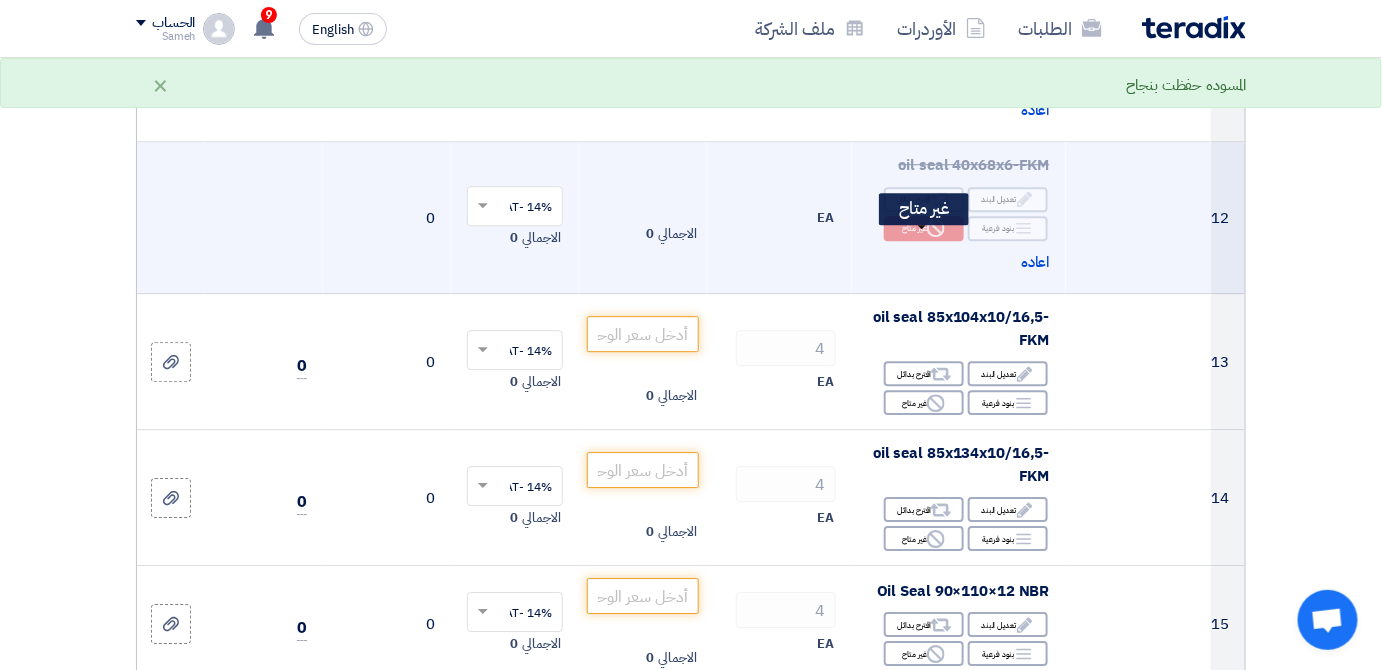 scroll, scrollTop: 1818, scrollLeft: 0, axis: vertical 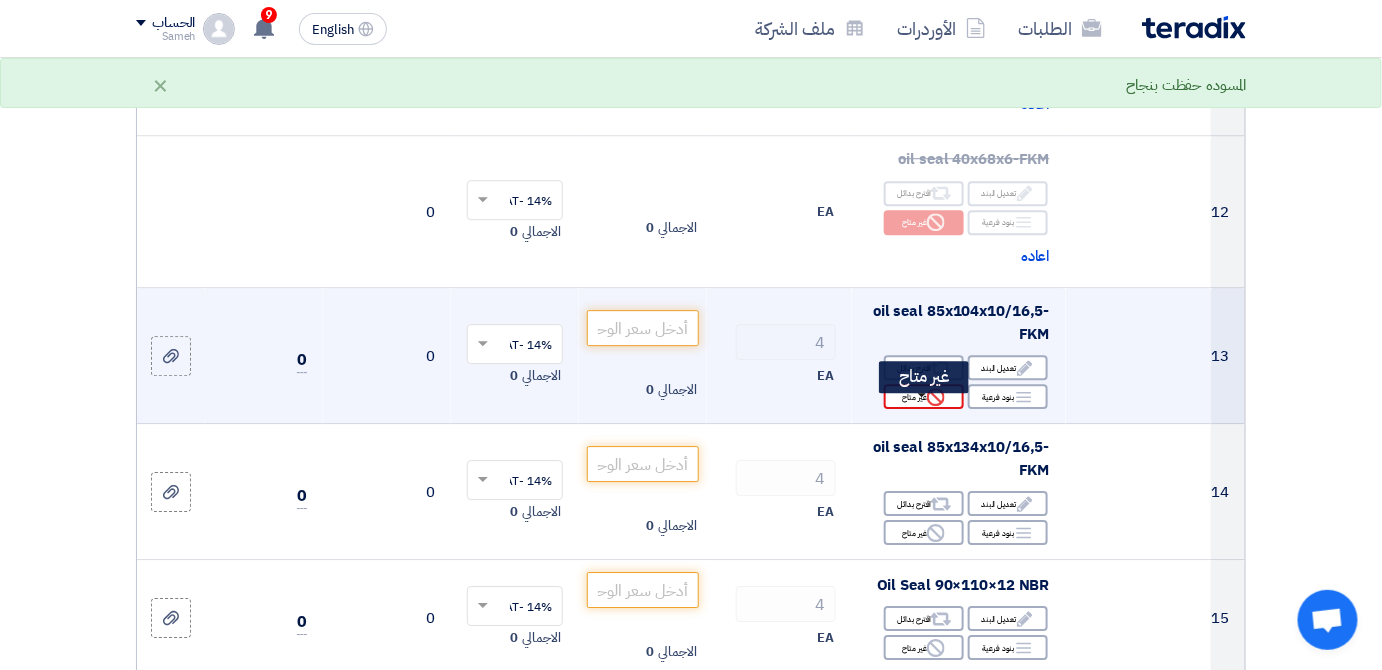 click 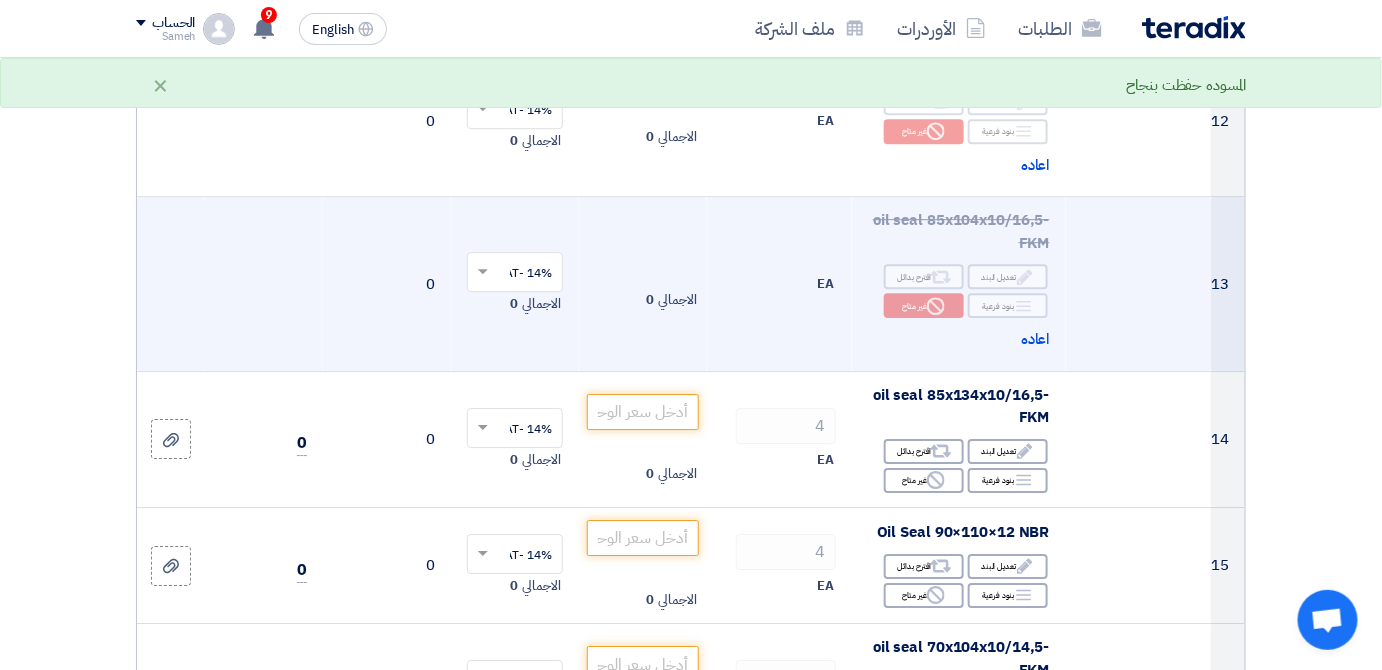 scroll, scrollTop: 2000, scrollLeft: 0, axis: vertical 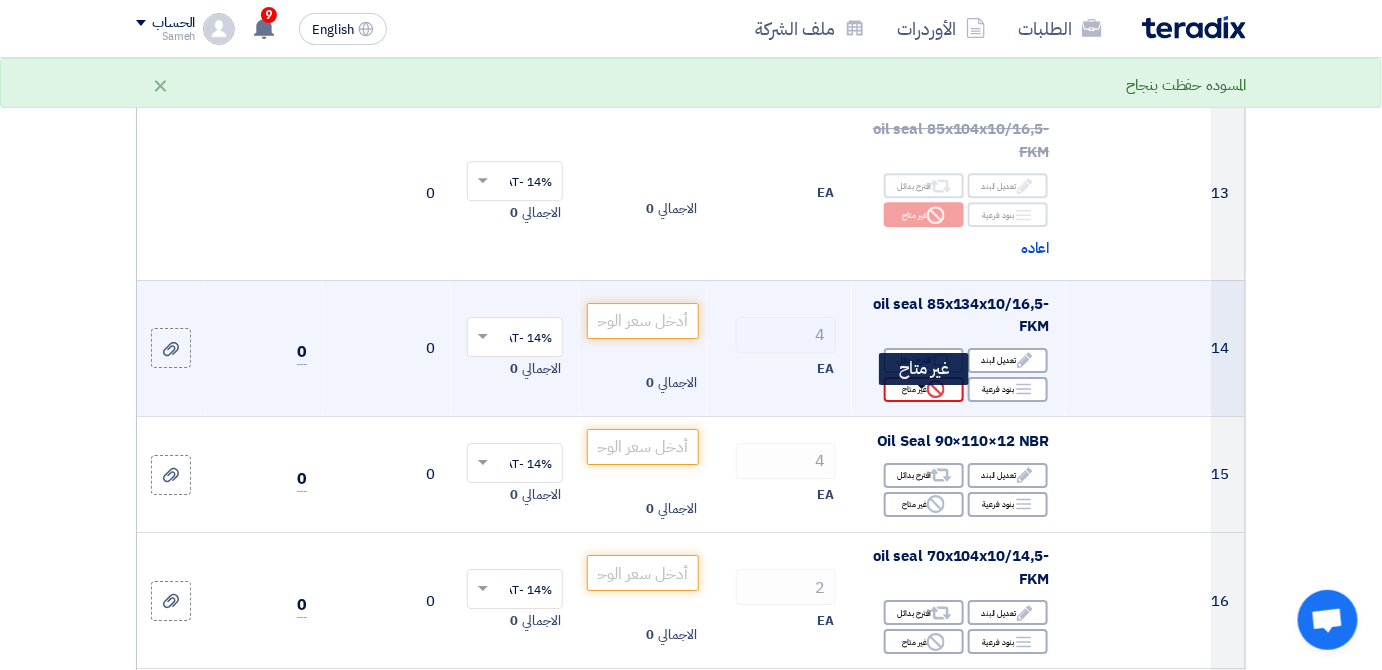 click on "Reject" 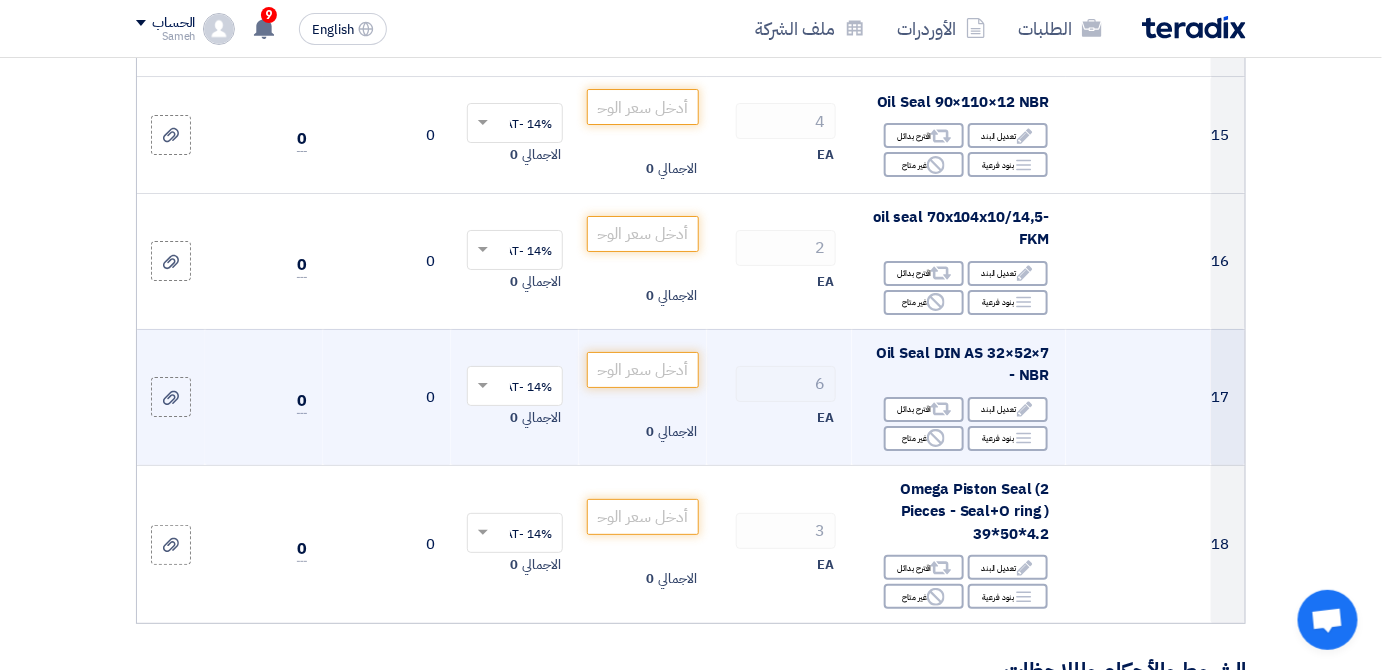 scroll, scrollTop: 2363, scrollLeft: 0, axis: vertical 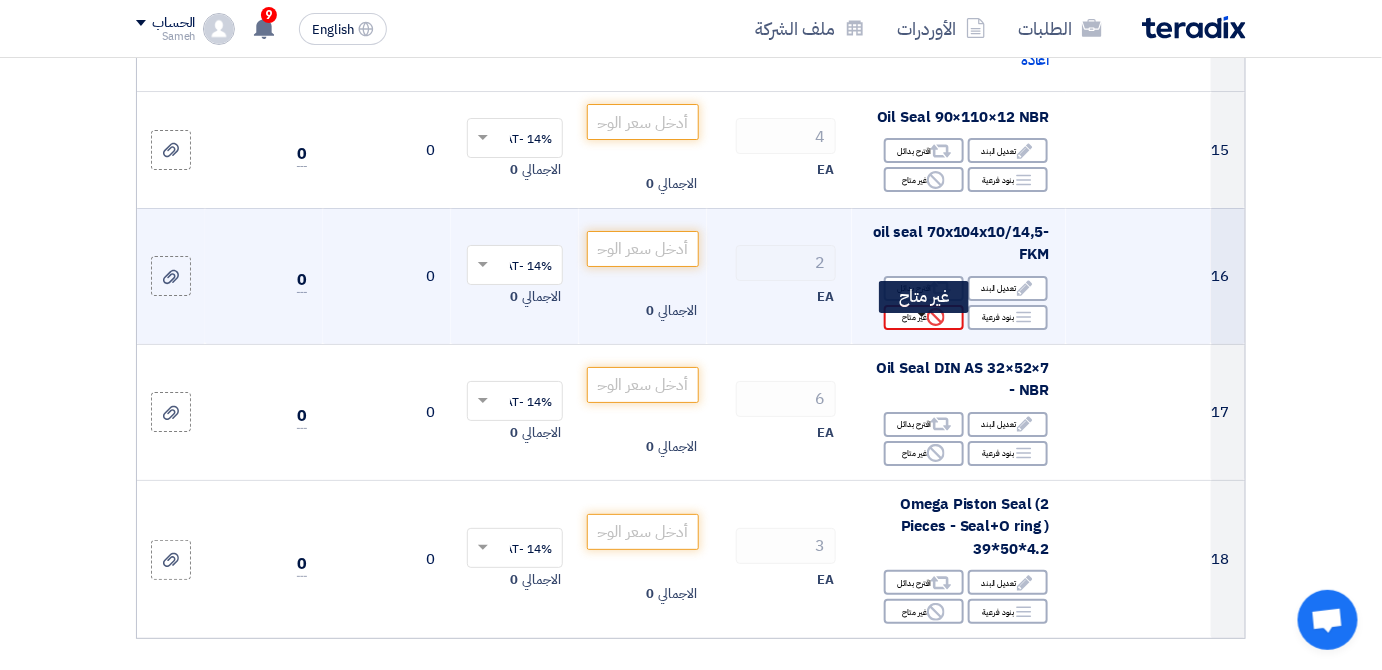 click on "Reject
غير متاح" 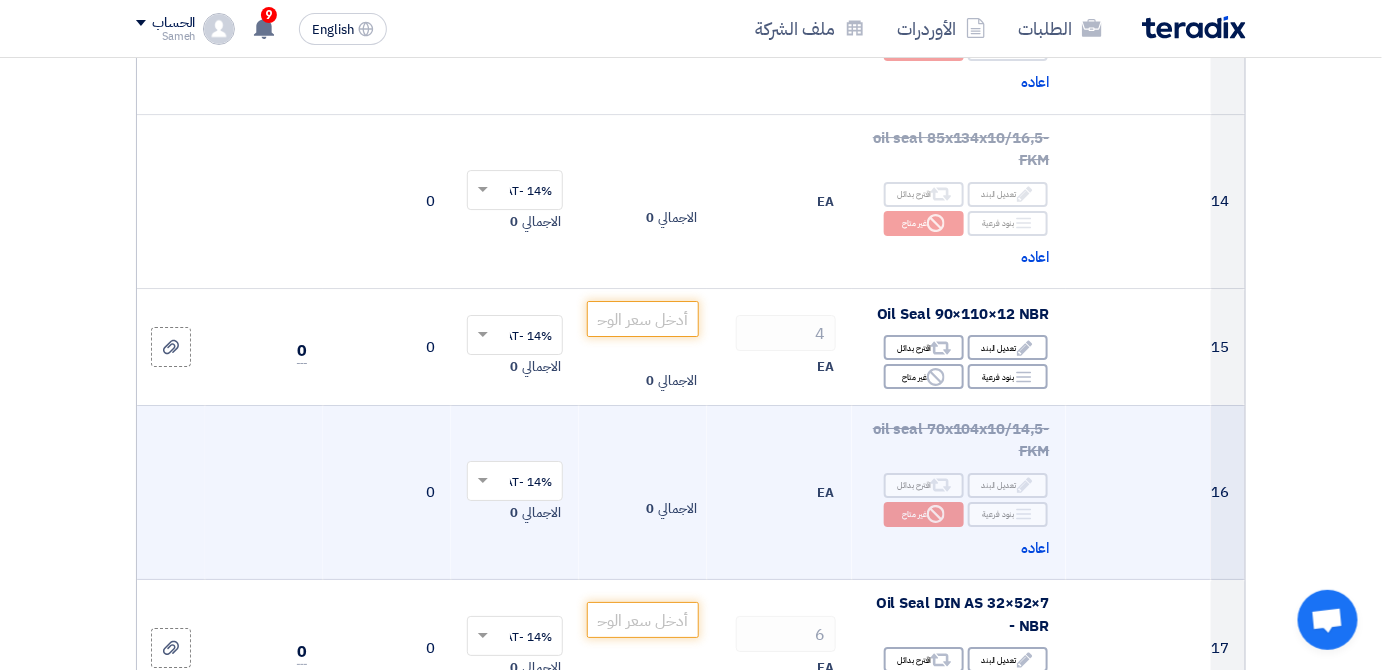 scroll, scrollTop: 2090, scrollLeft: 0, axis: vertical 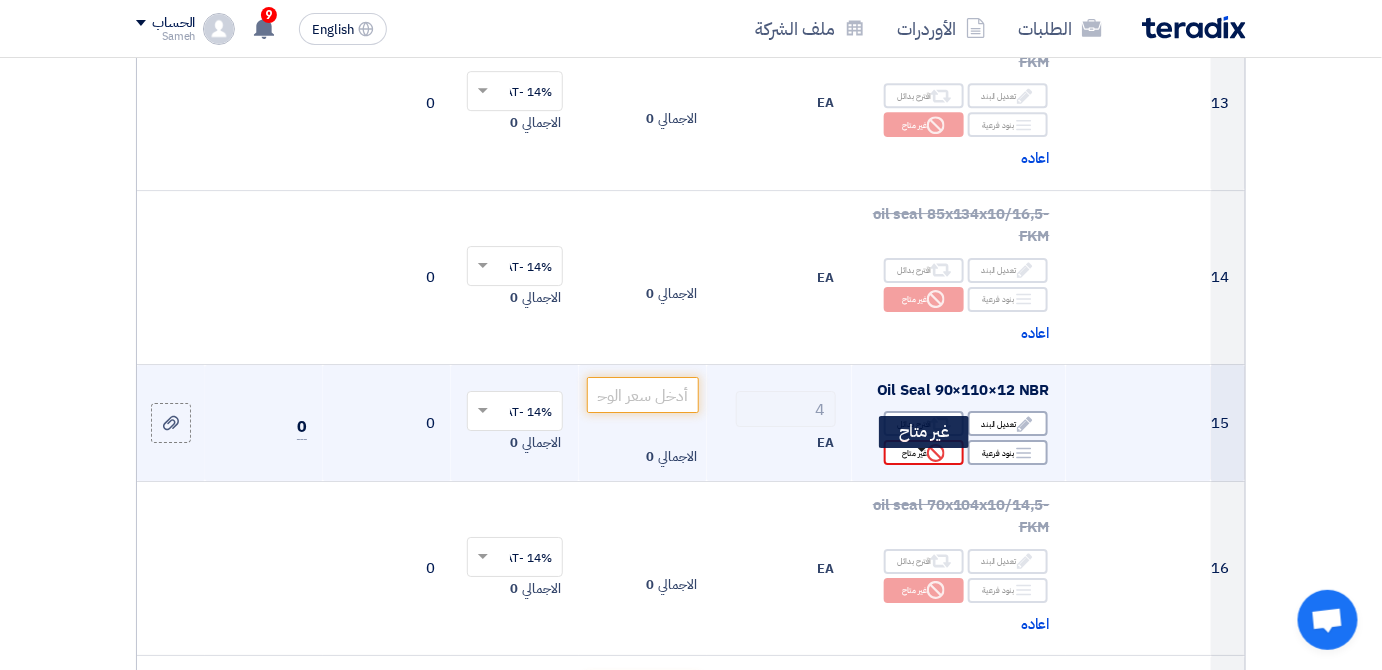 click on "Reject
غير متاح" 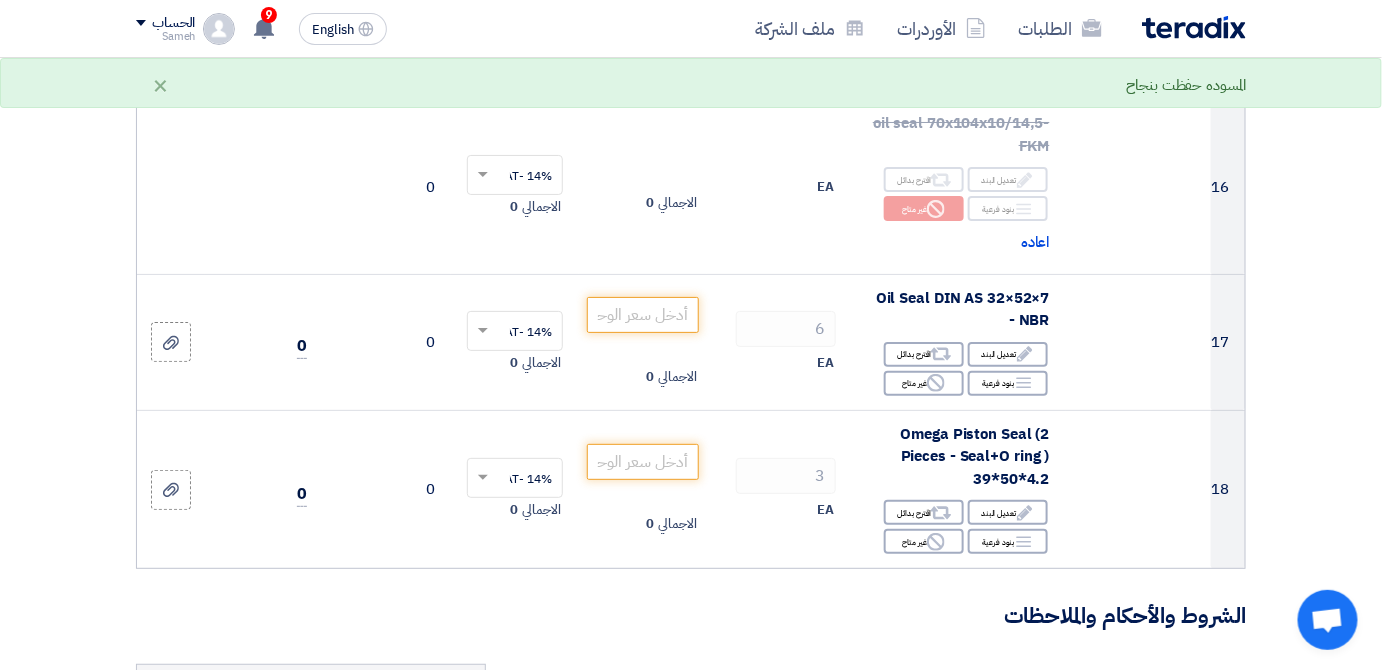 scroll, scrollTop: 2545, scrollLeft: 0, axis: vertical 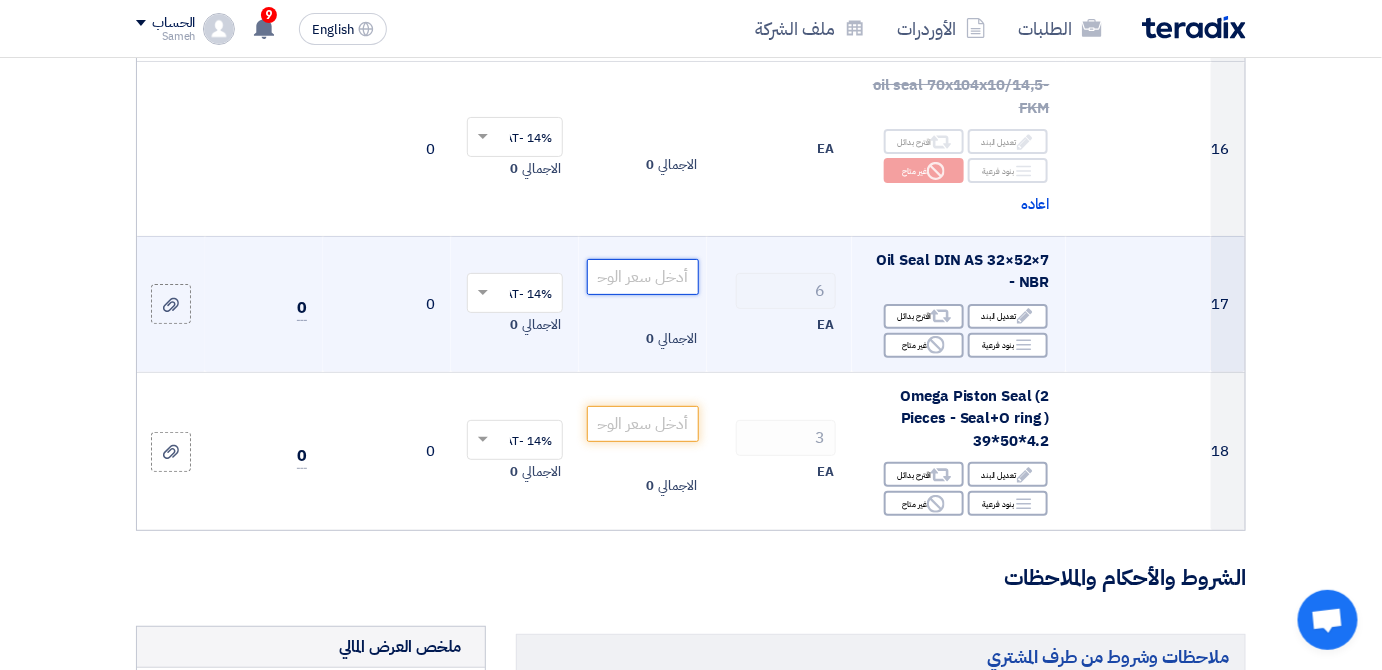 click 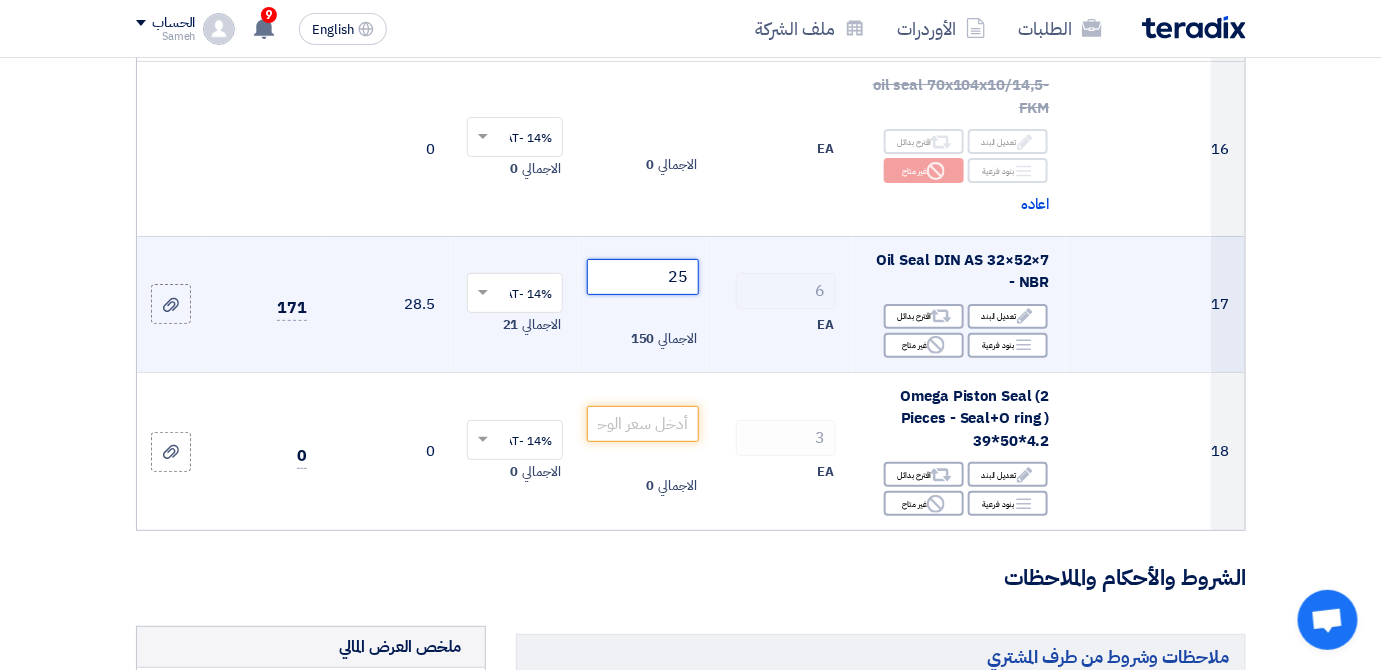 type on "25" 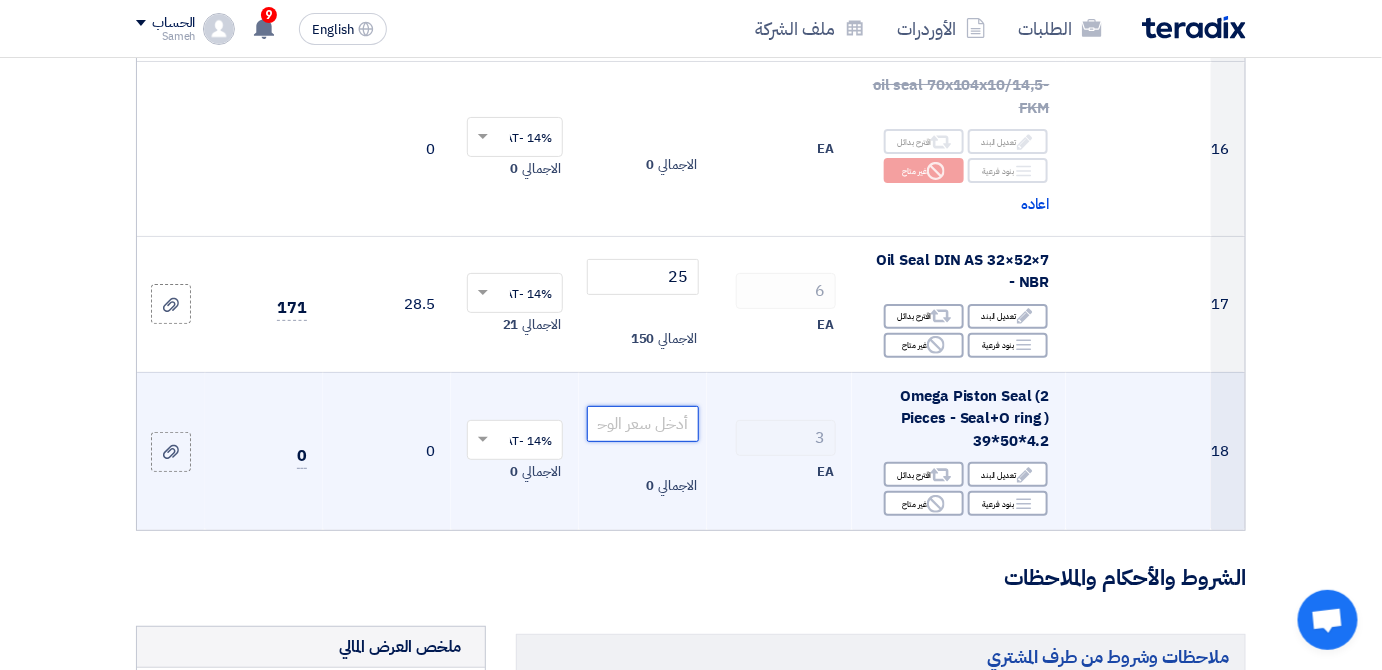 click 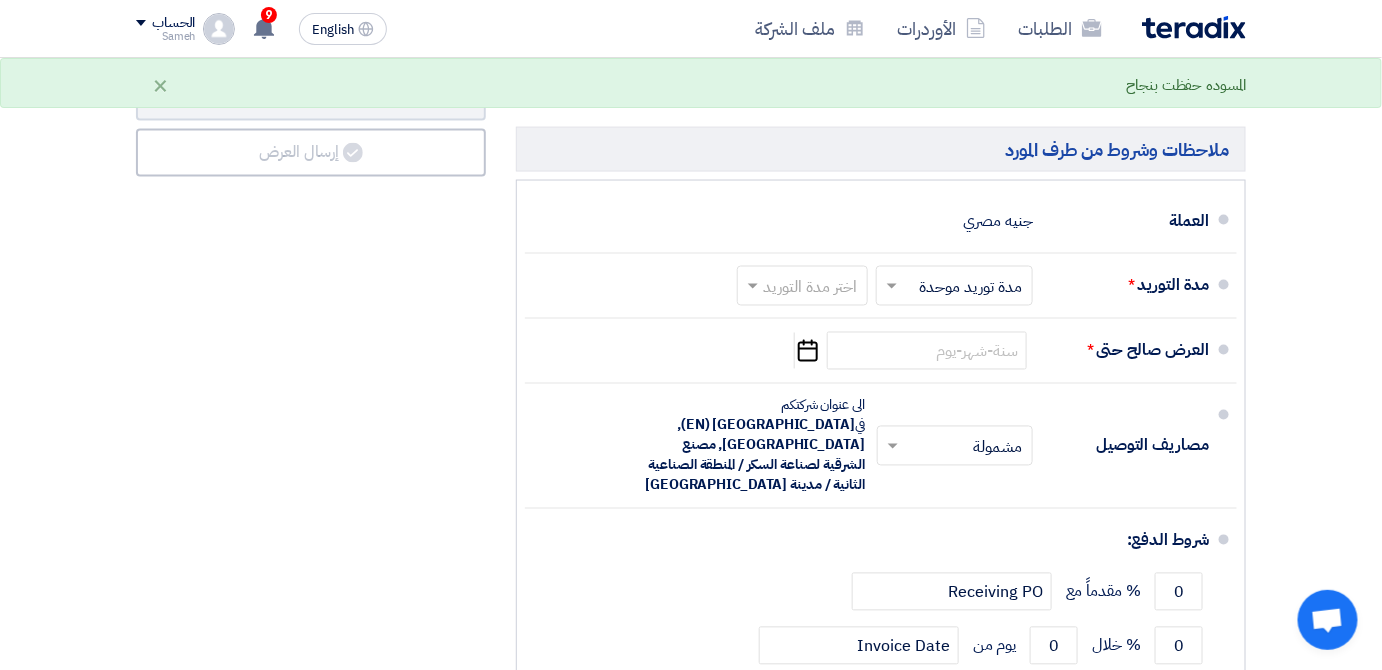 scroll, scrollTop: 3545, scrollLeft: 0, axis: vertical 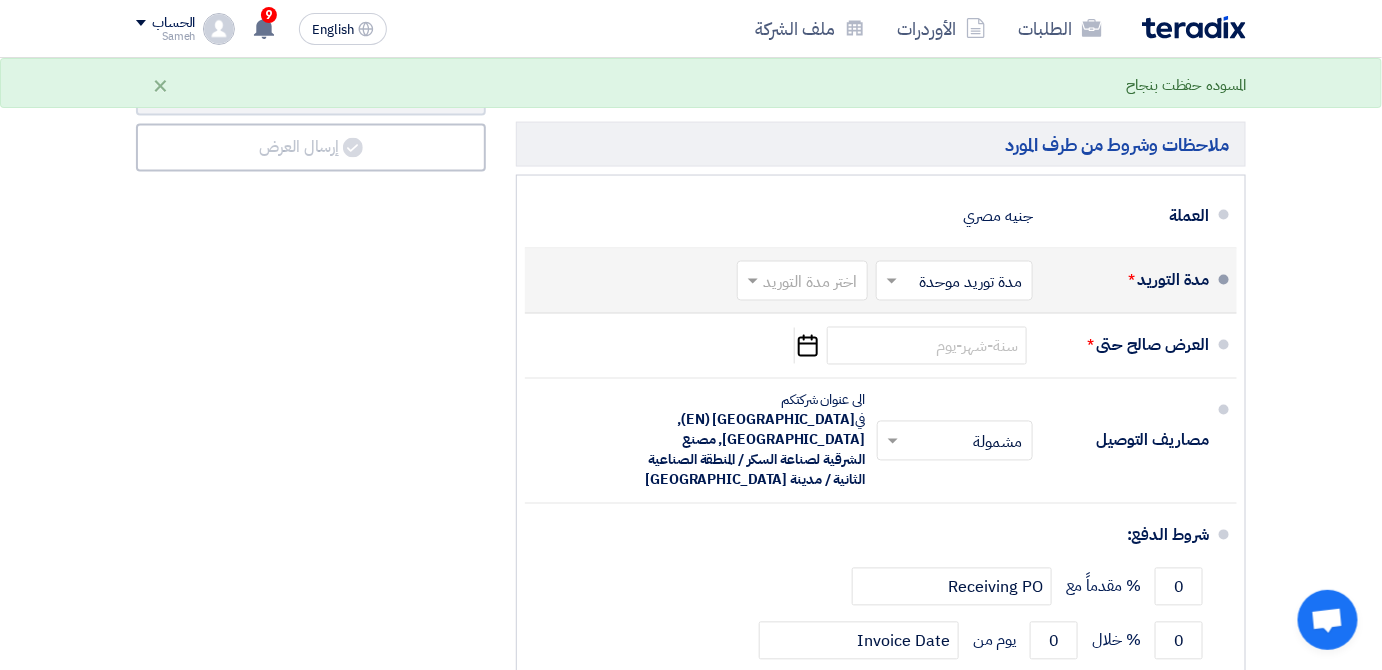 type on "85" 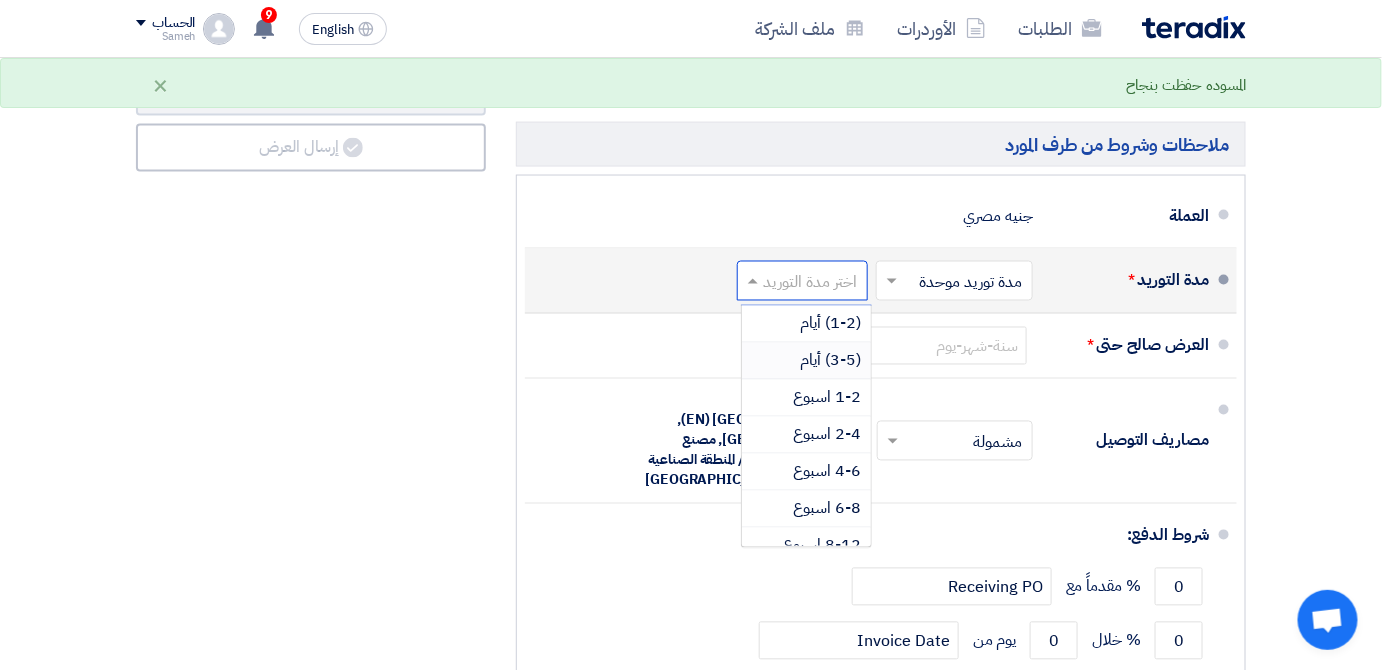 click on "(3-5) أيام" at bounding box center (830, 361) 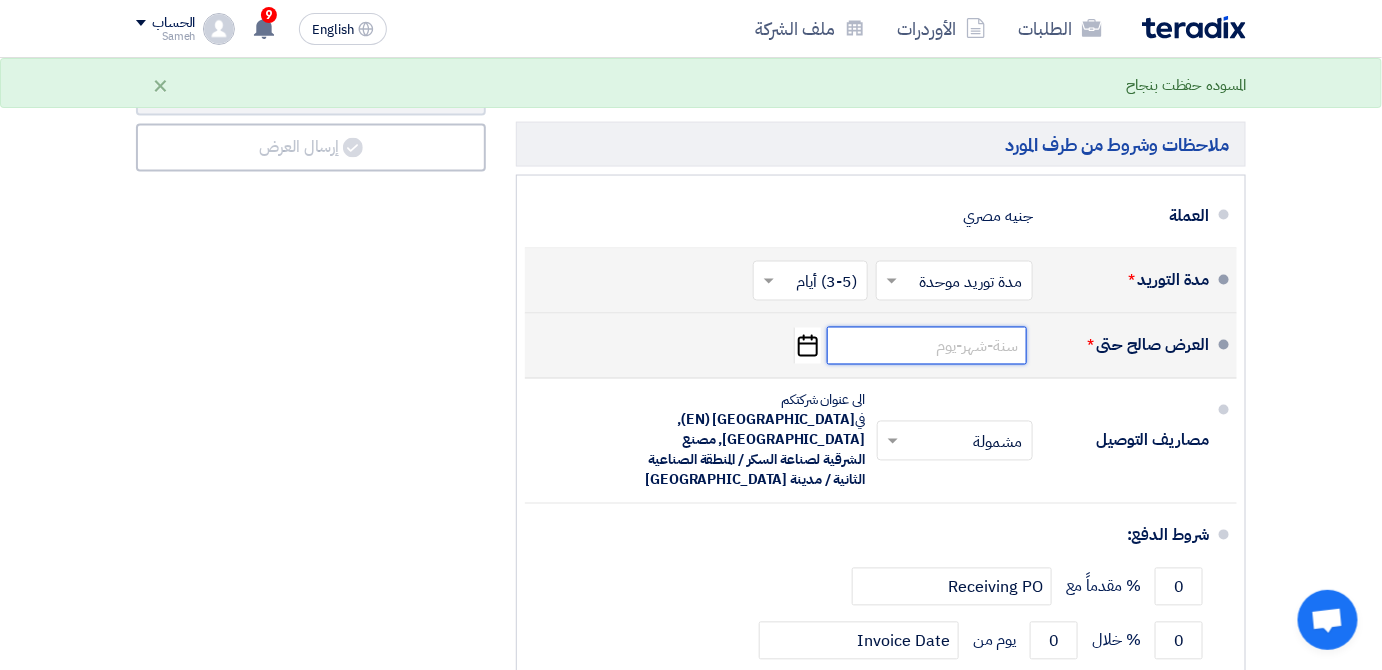 click 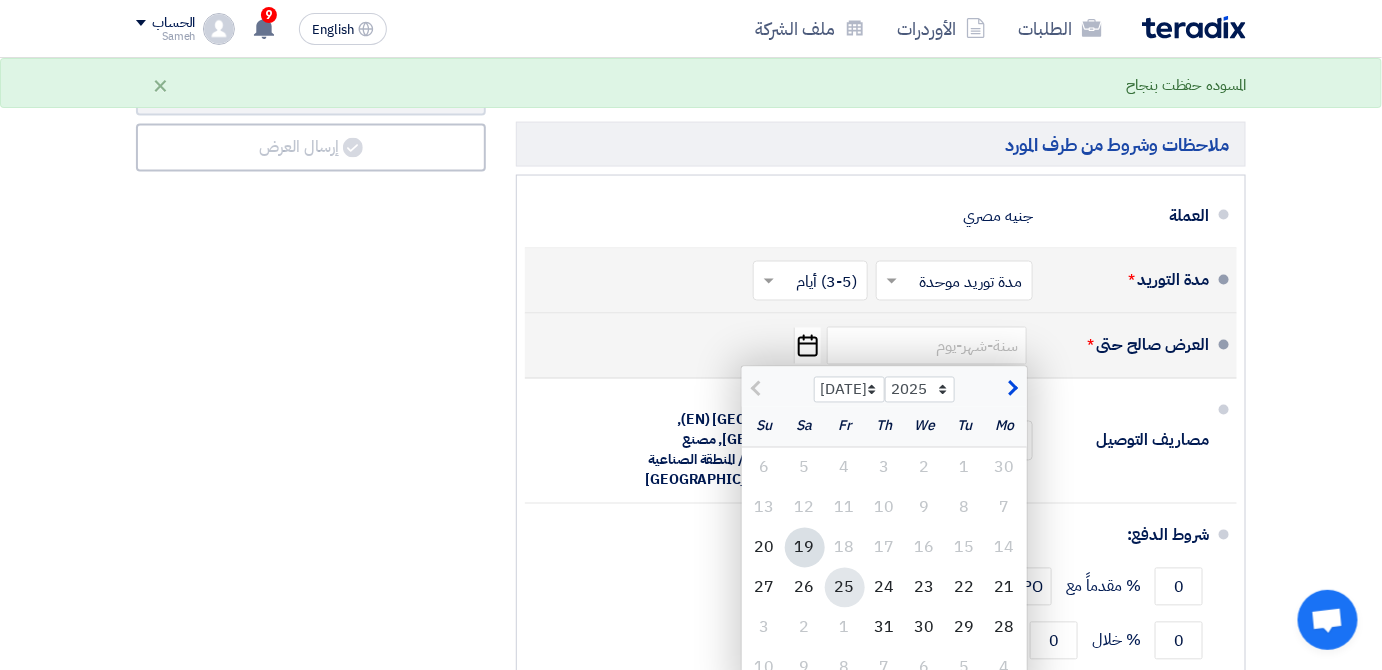 click on "25" 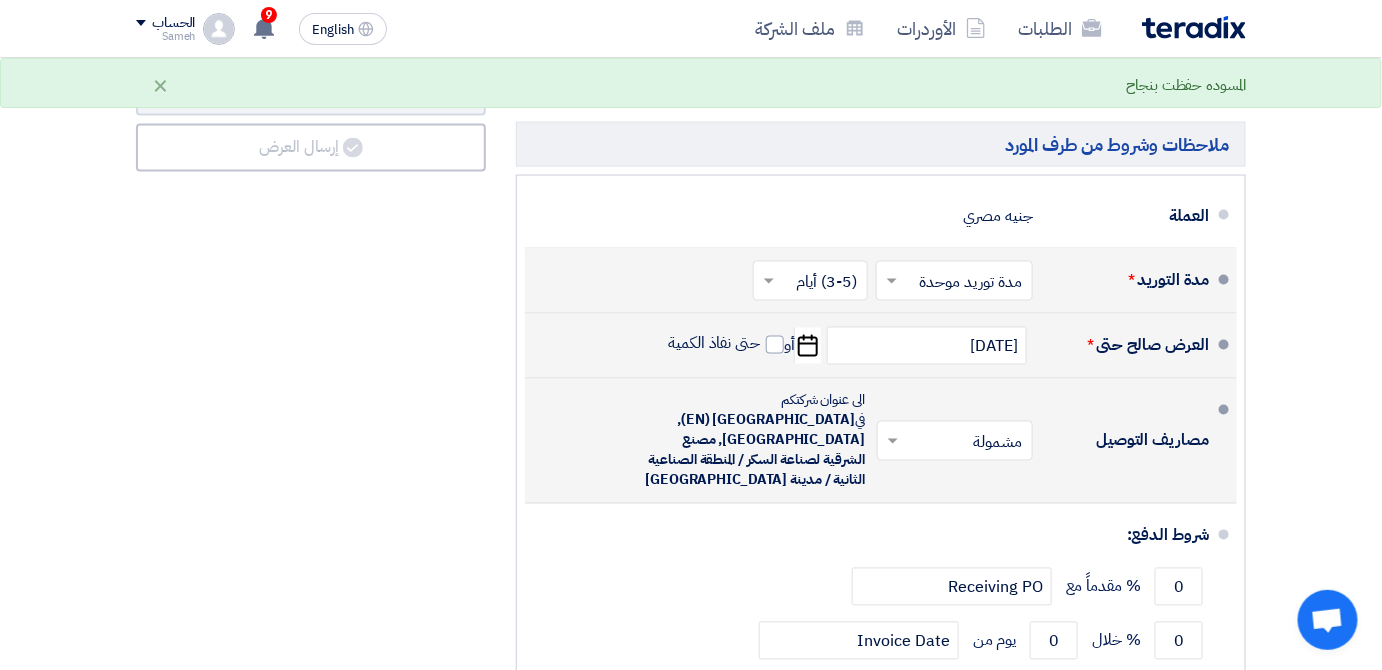click 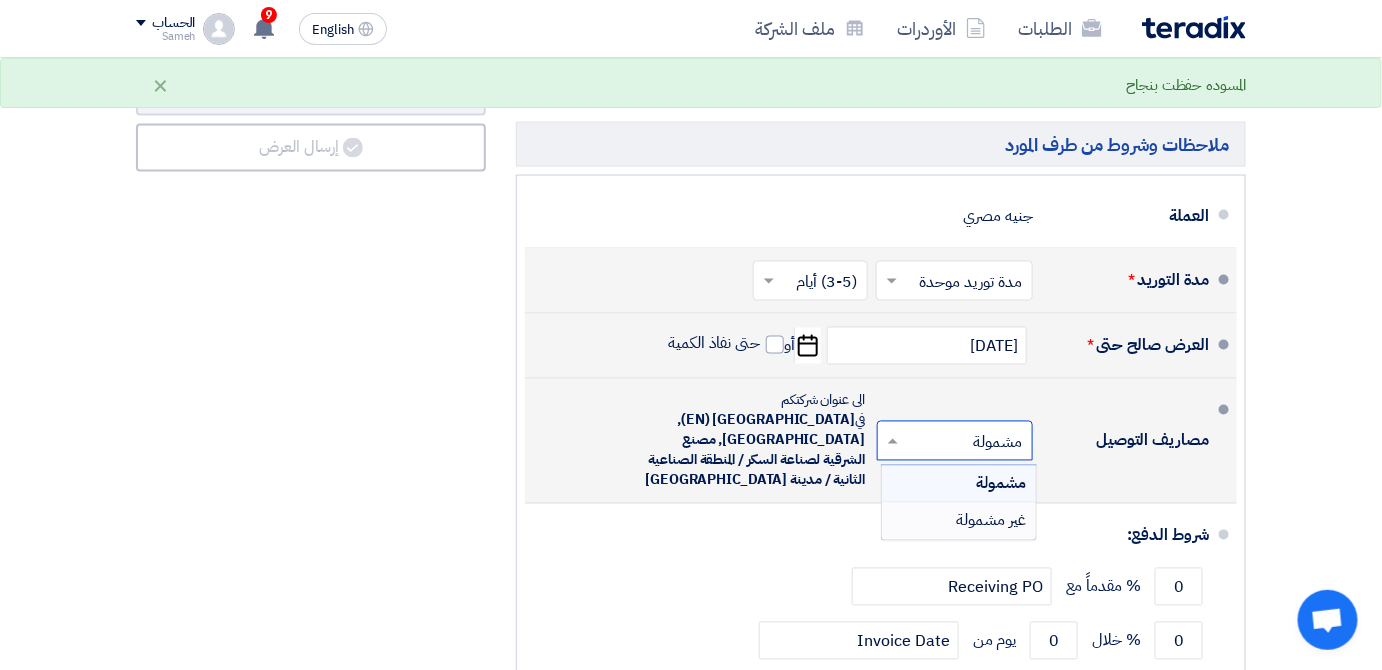 click on "غير مشمولة" at bounding box center (991, 521) 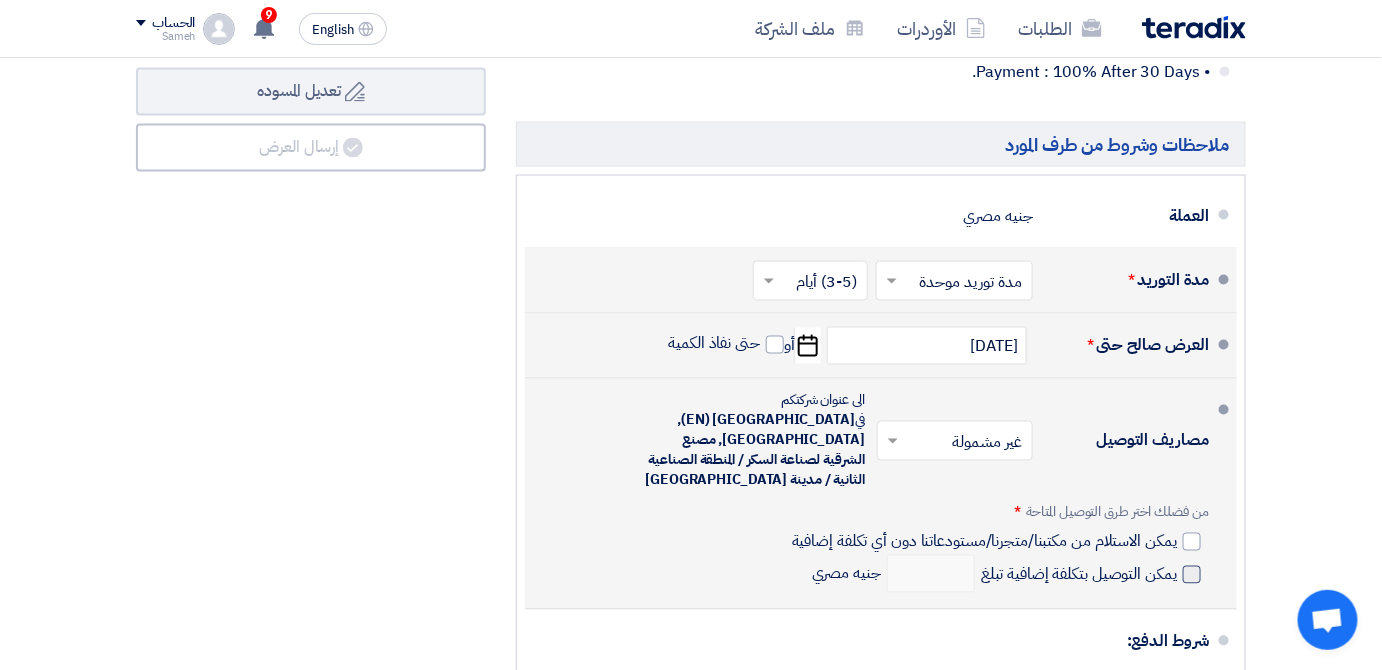 click on "يمكن التوصيل بتكلفة إضافية تبلغ" 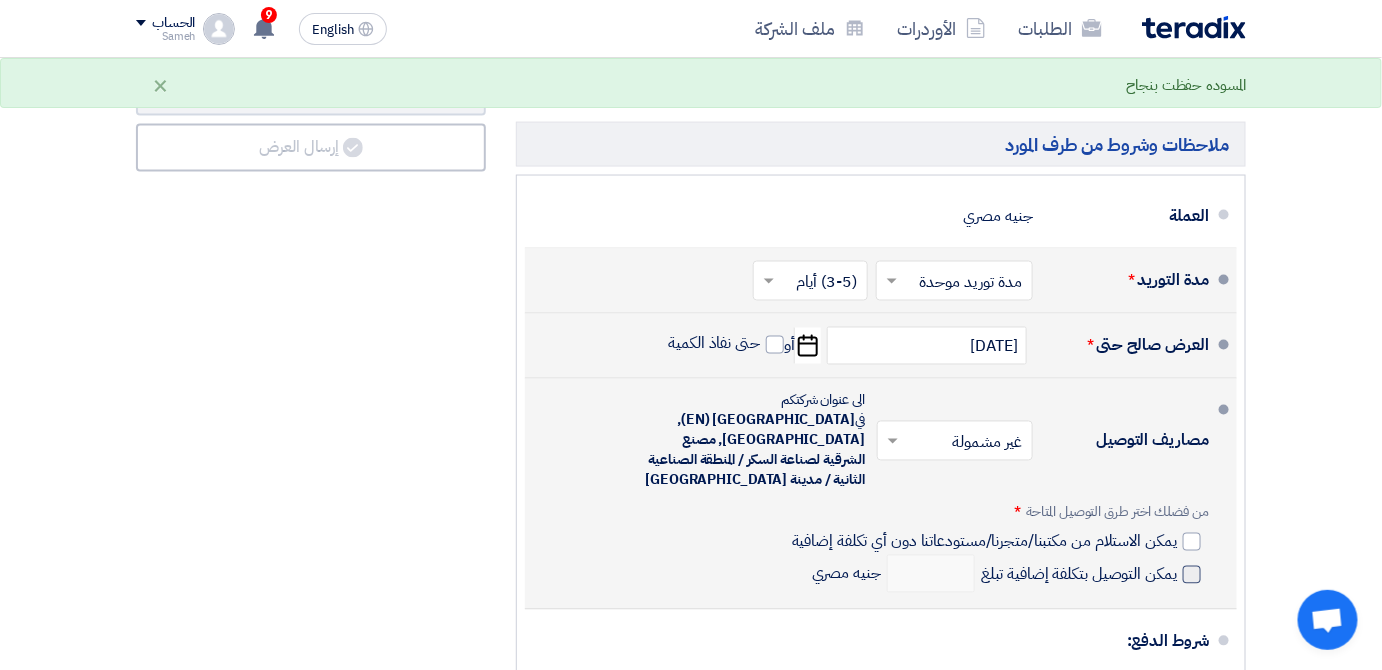 click 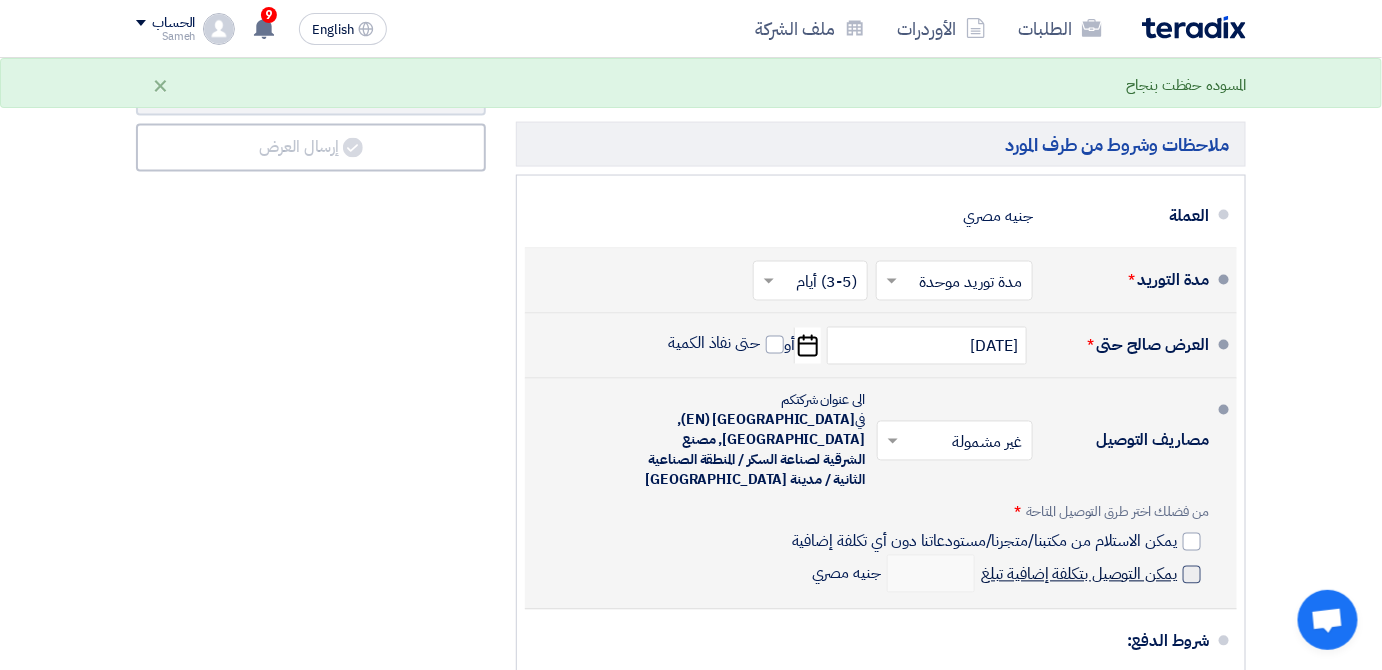 click on "يمكن التوصيل بتكلفة إضافية تبلغ" 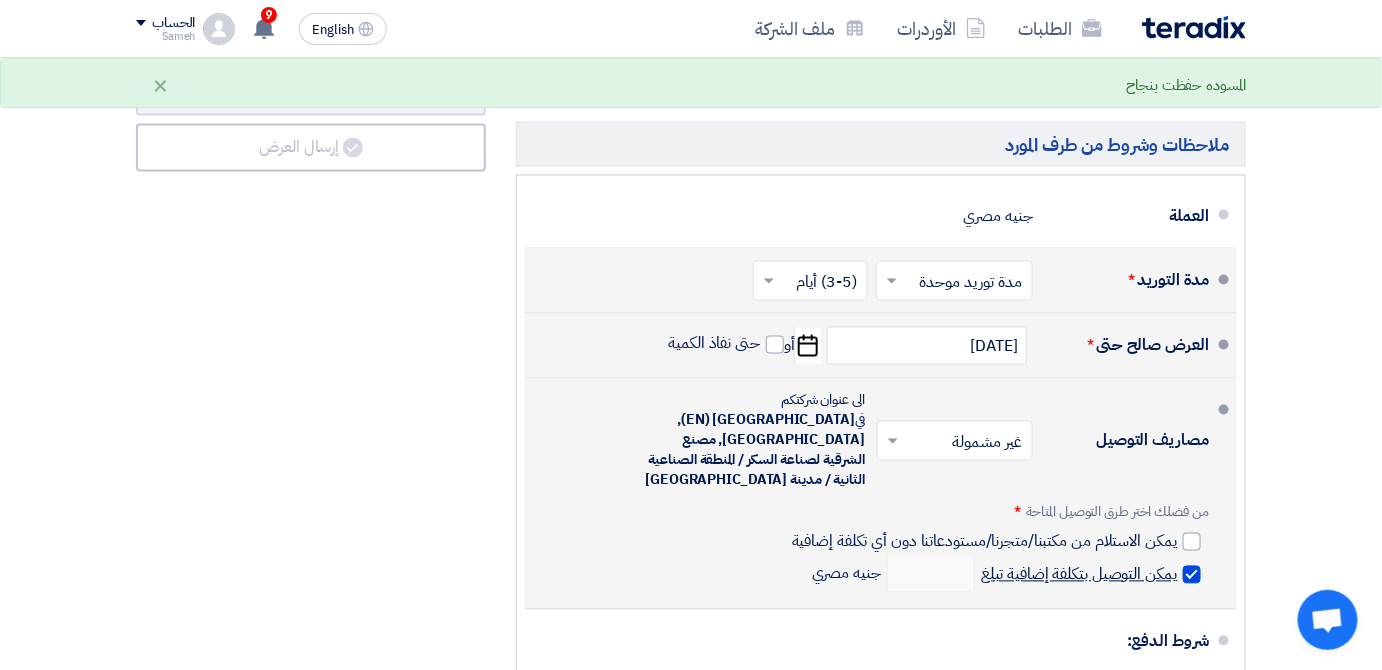 checkbox on "true" 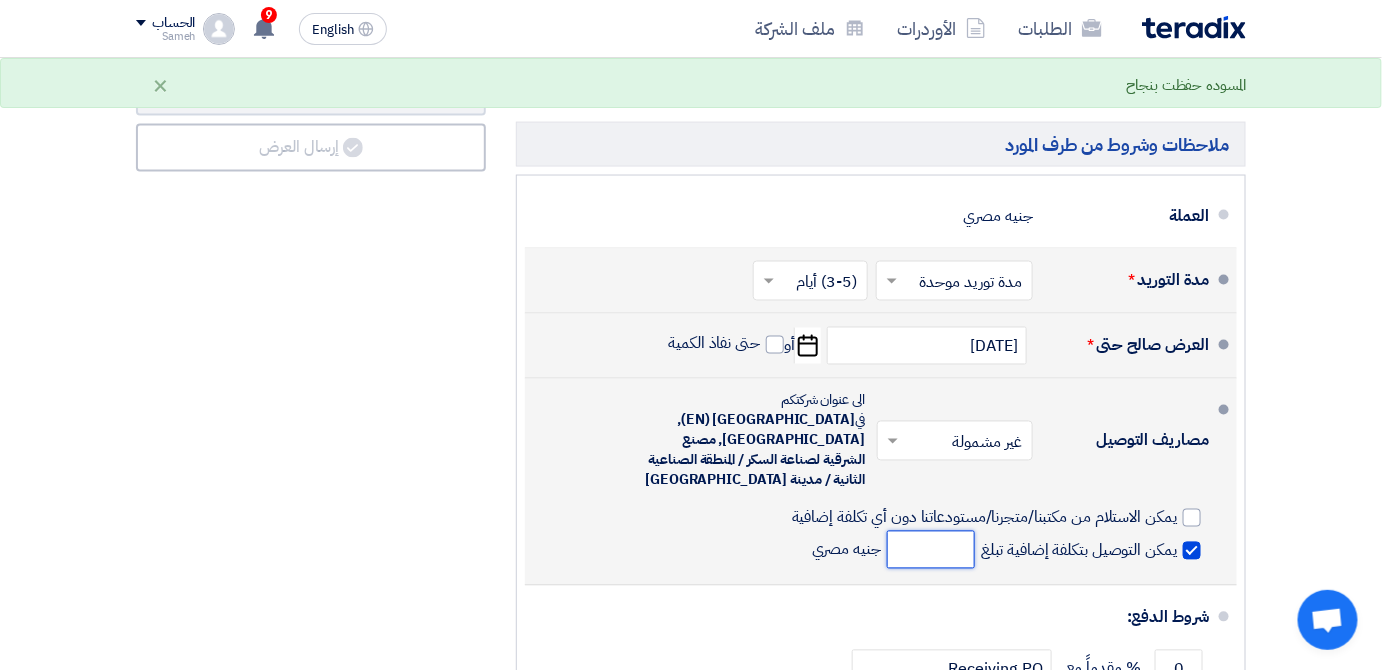 click 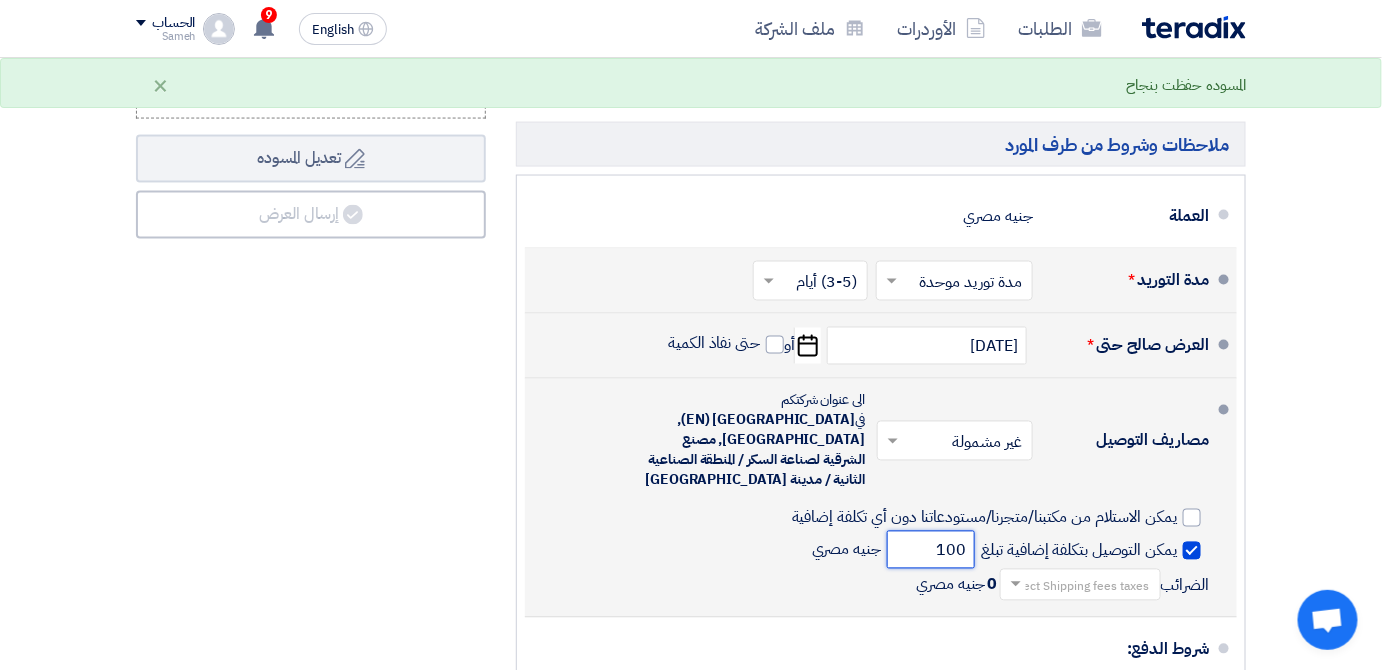 type on "100" 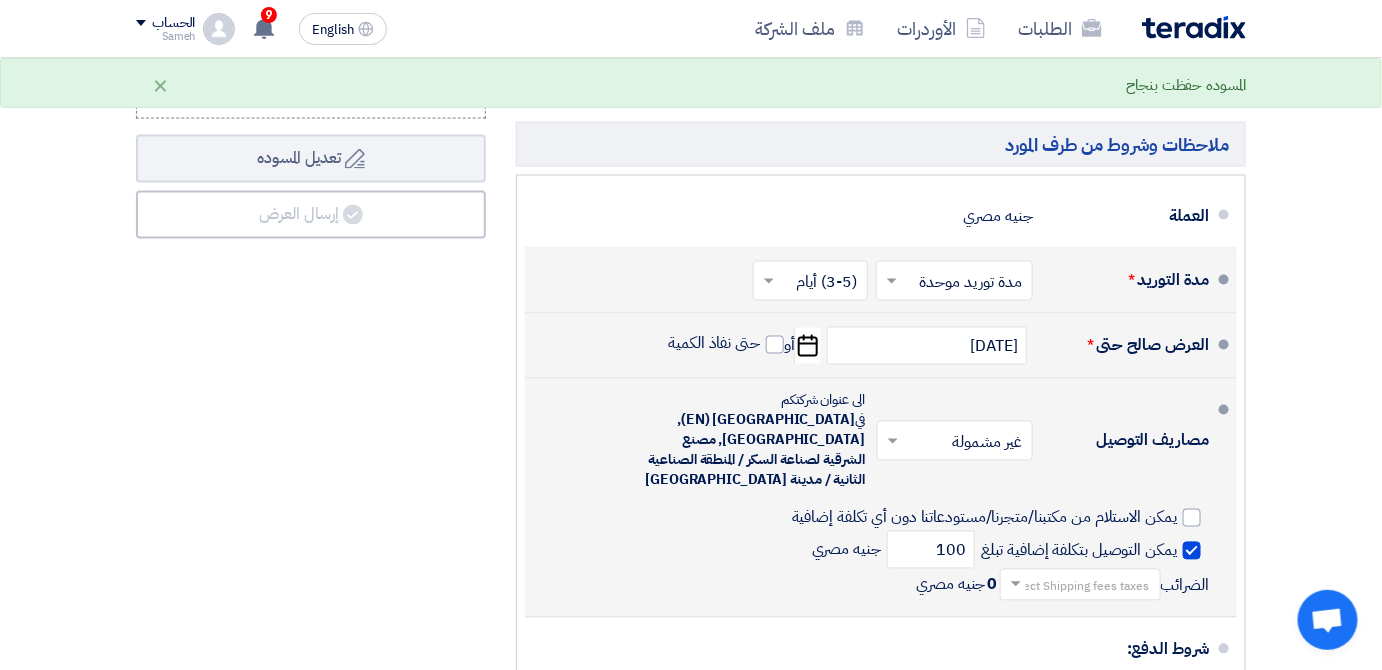 click 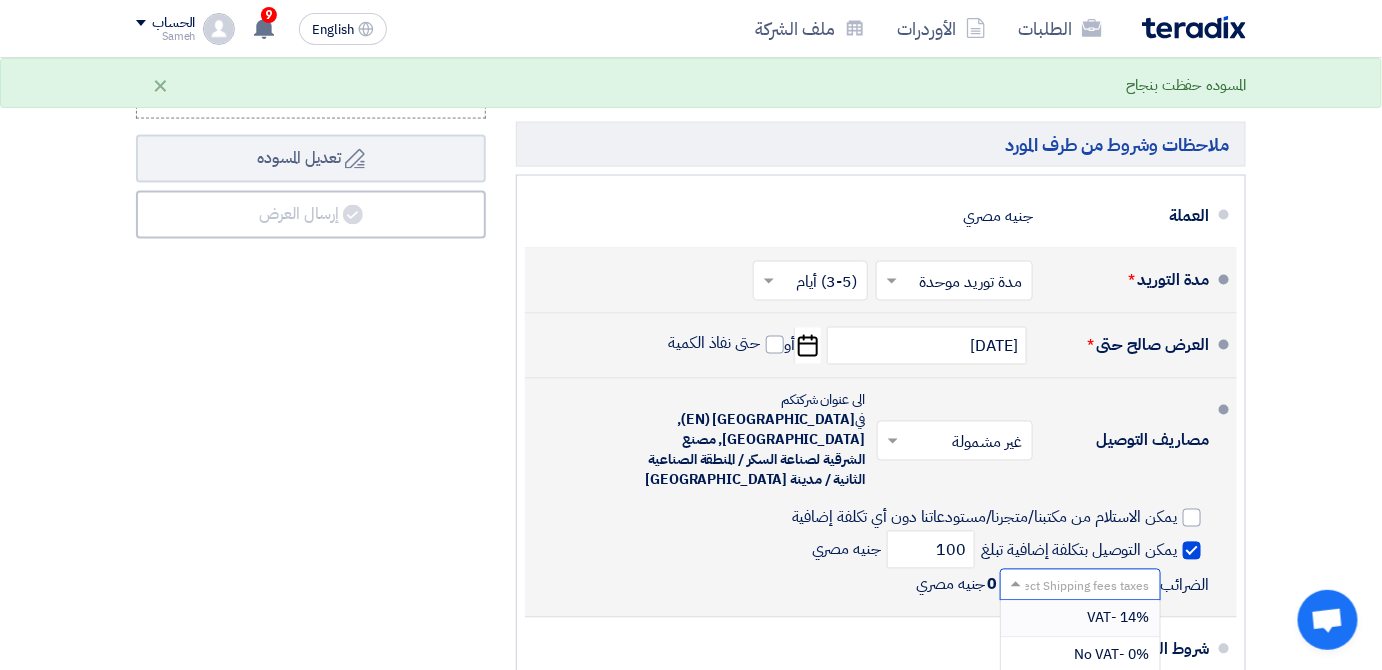 scroll, scrollTop: 1, scrollLeft: 0, axis: vertical 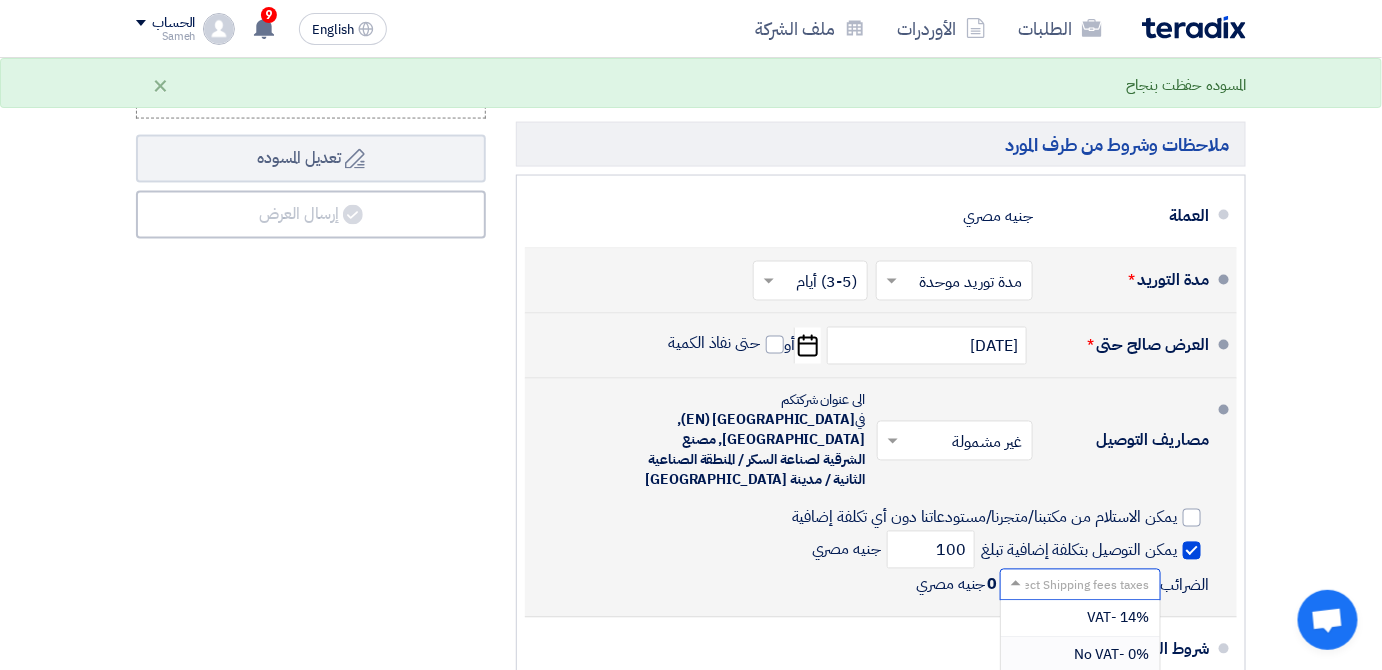 click on "0% -No VAT" at bounding box center [1080, 656] 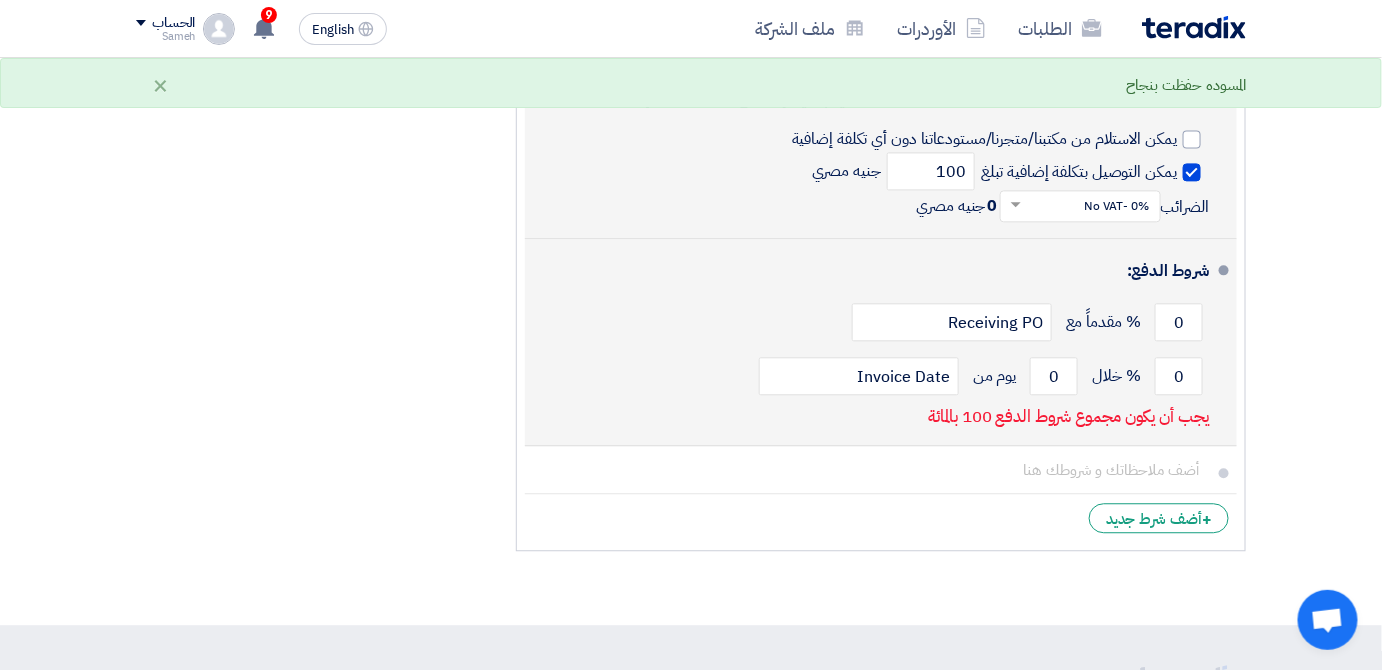 scroll, scrollTop: 3909, scrollLeft: 0, axis: vertical 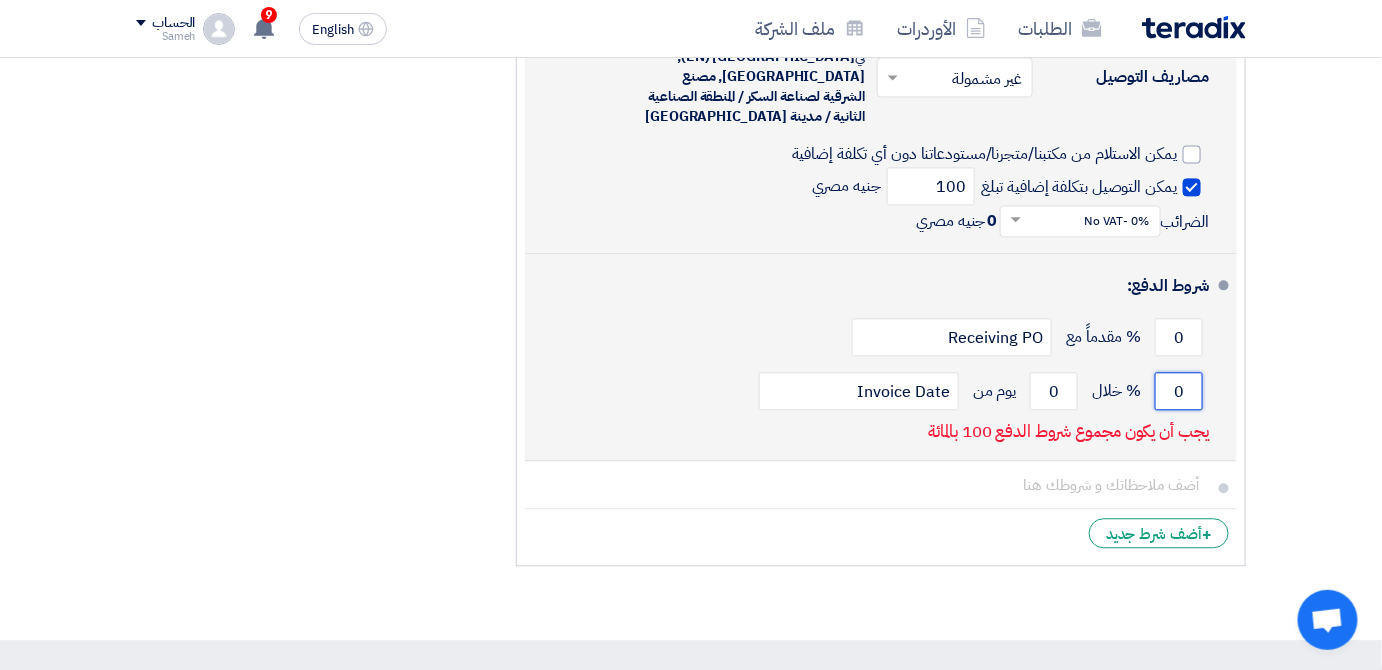 click on "0" 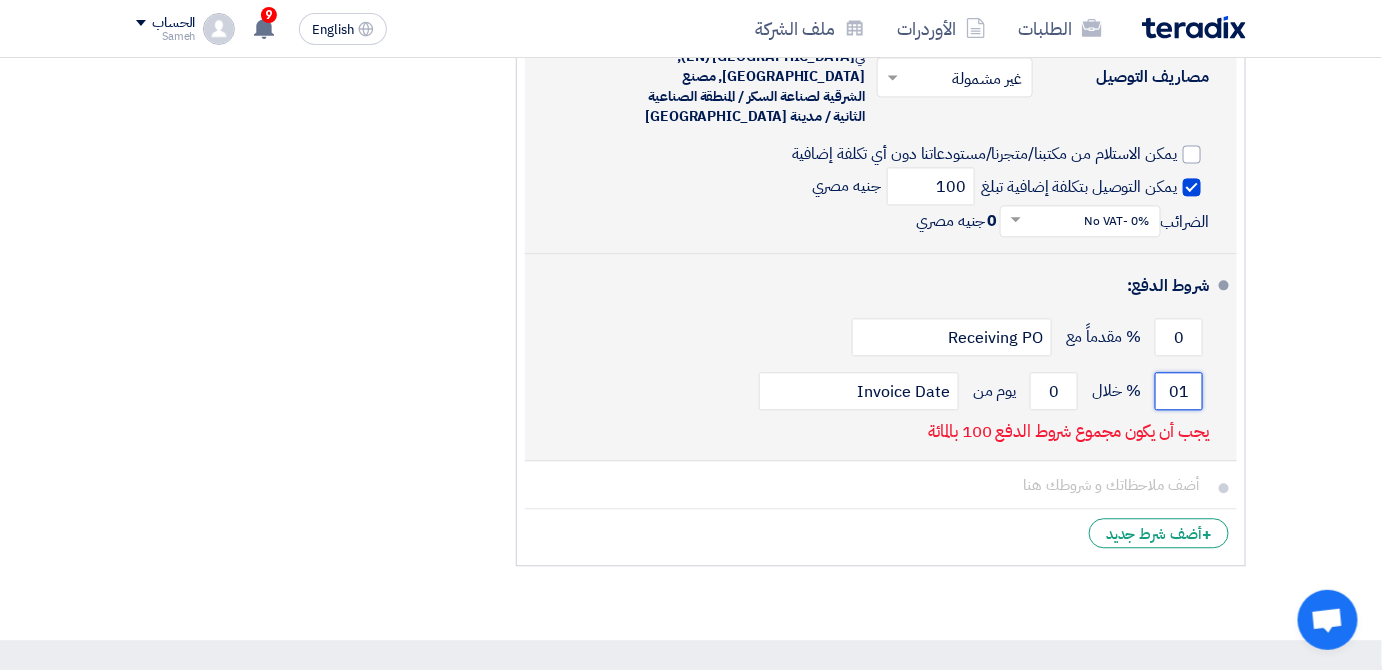 type on "0" 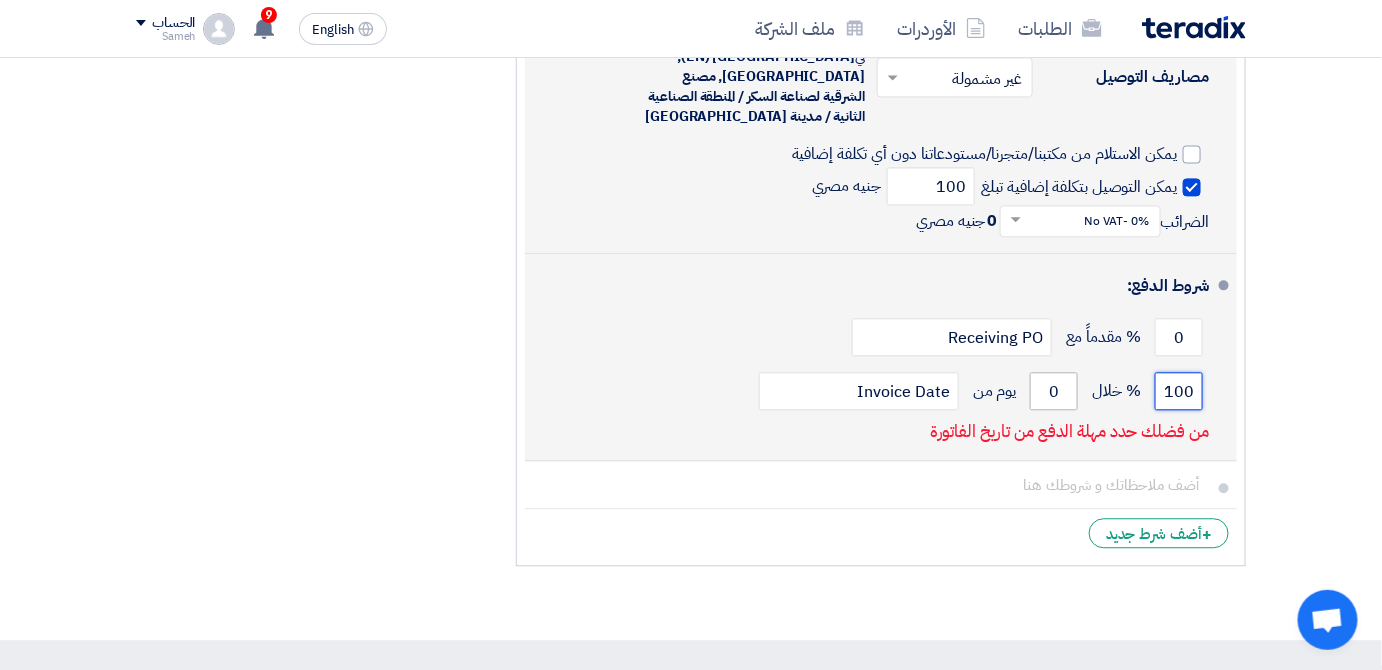 type on "100" 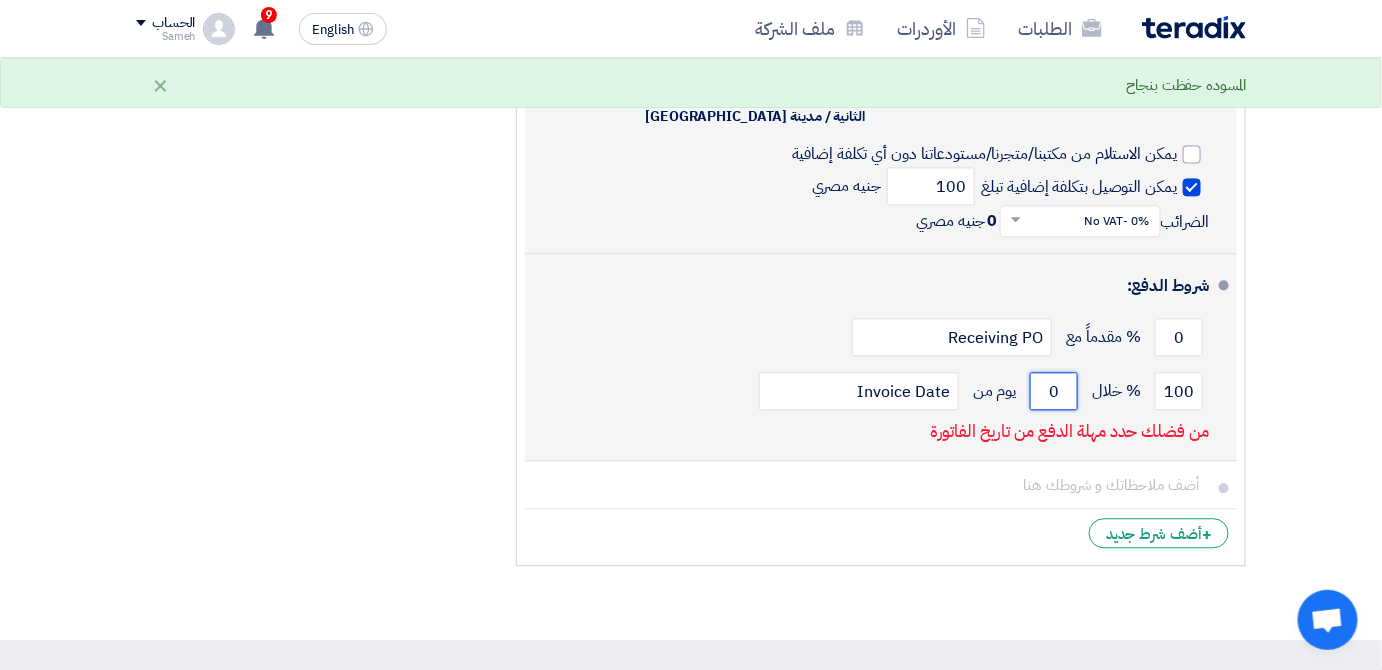 click on "0" 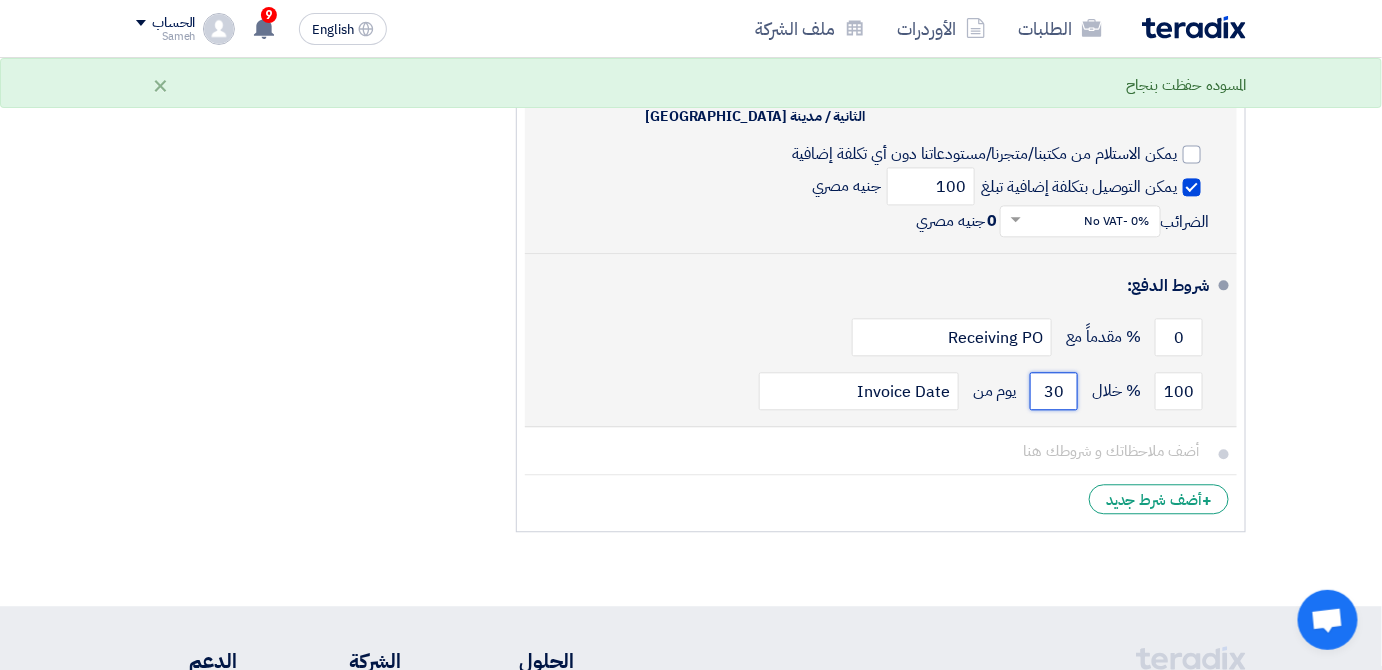 type on "30" 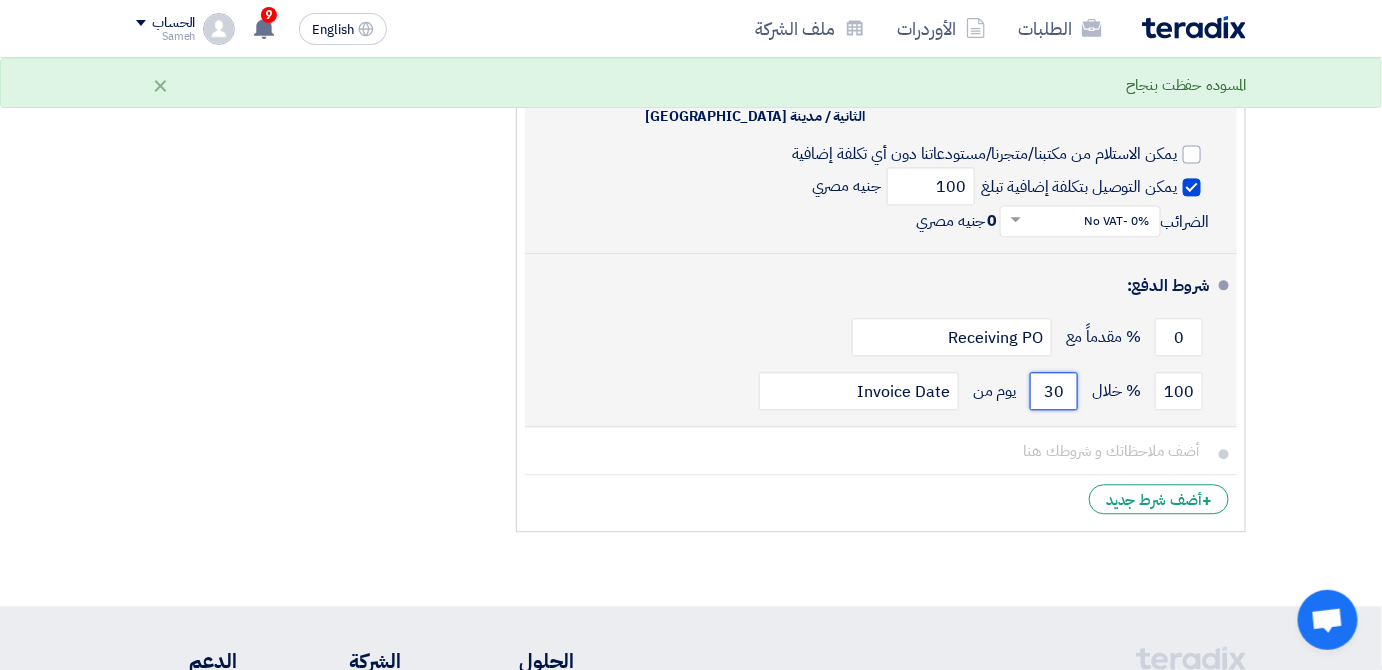 click on "Draft
تعديل المسوده" 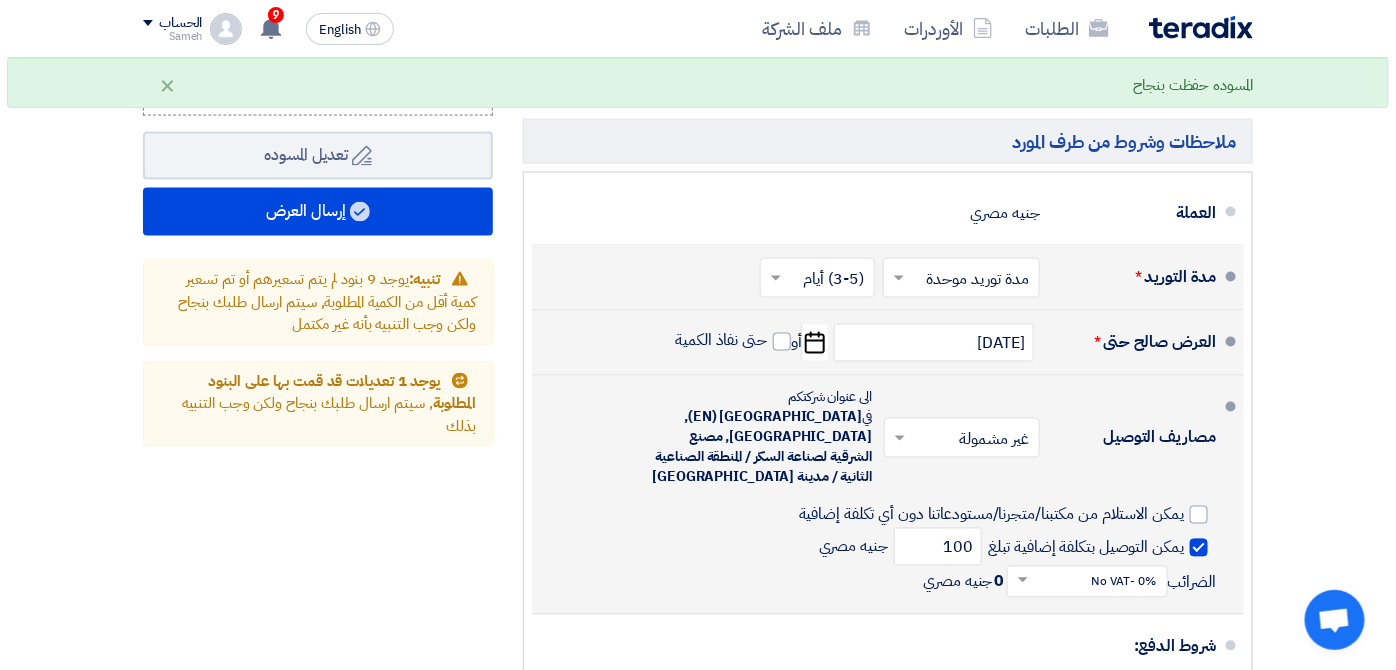 scroll, scrollTop: 3545, scrollLeft: 0, axis: vertical 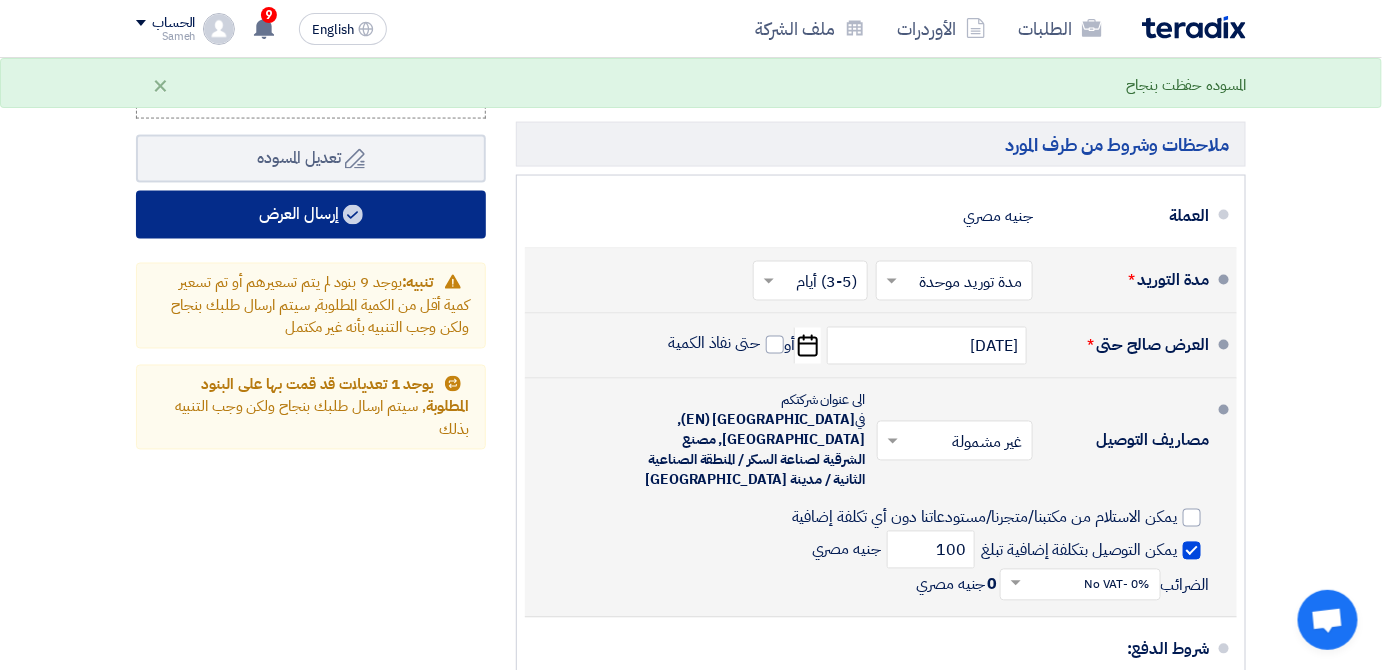 click on "إرسال العرض" 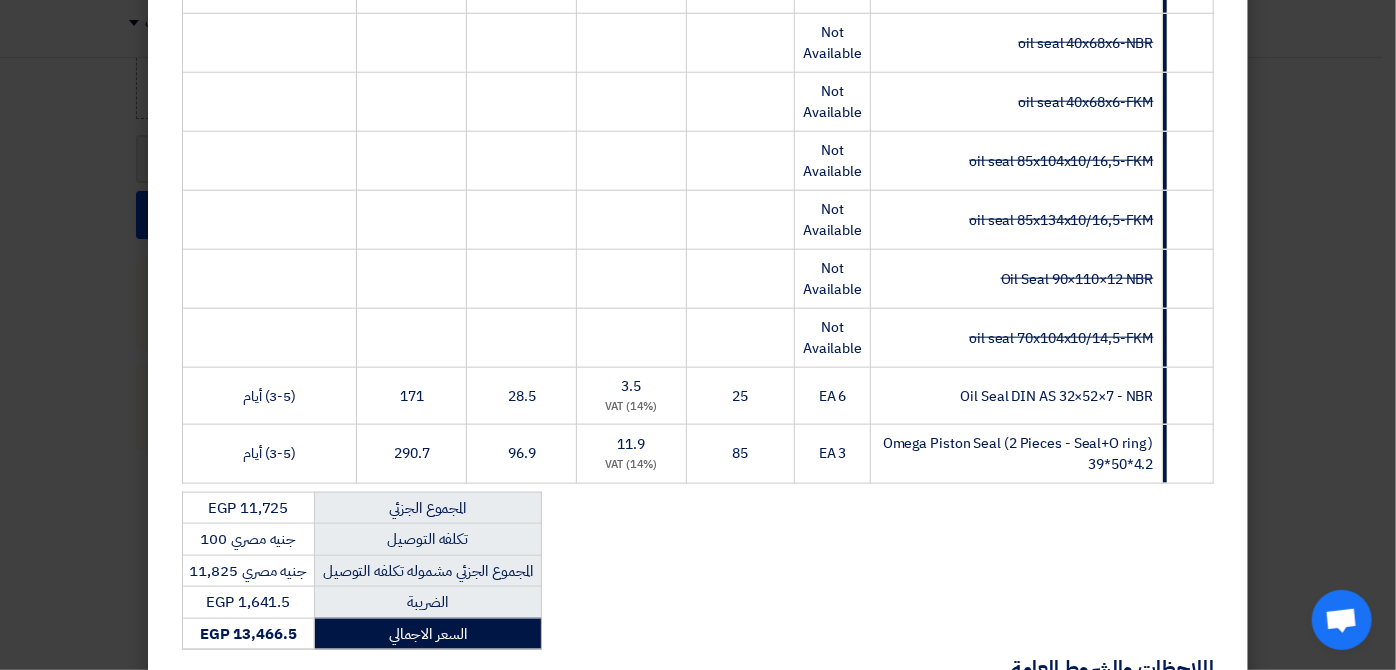 scroll, scrollTop: 1263, scrollLeft: 0, axis: vertical 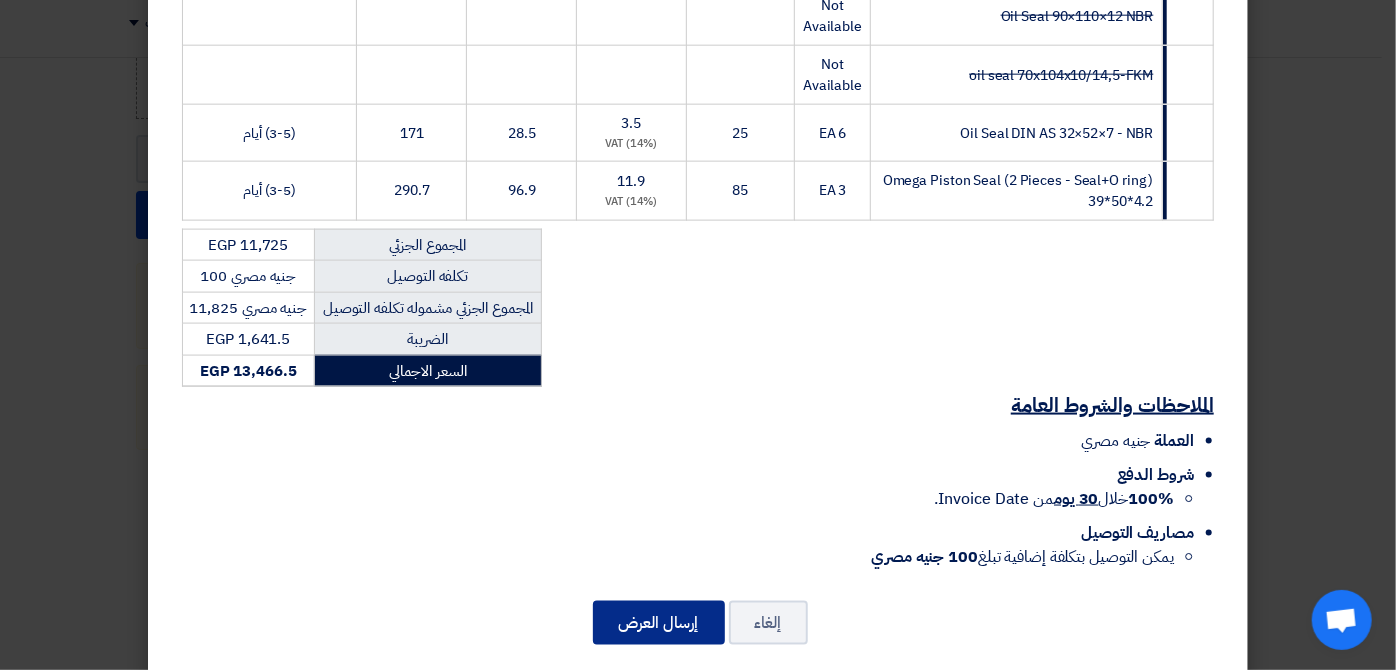 click on "إرسال العرض" 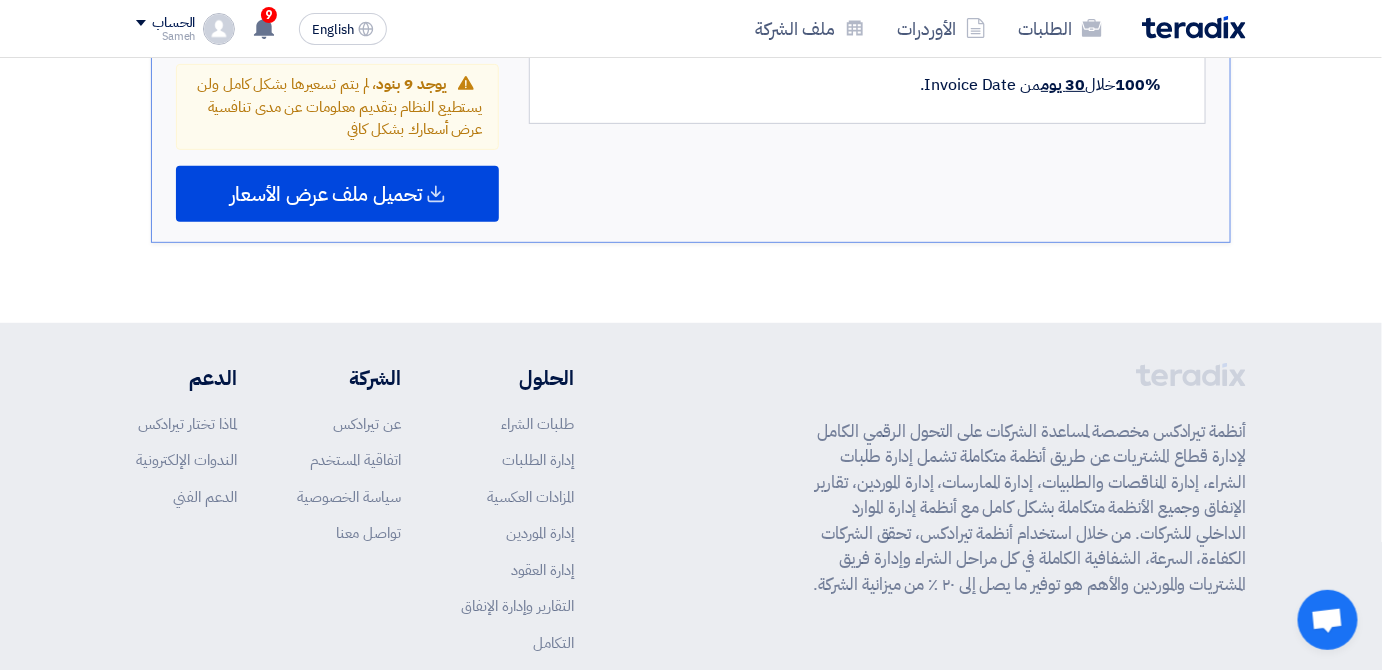 scroll, scrollTop: 2747, scrollLeft: 0, axis: vertical 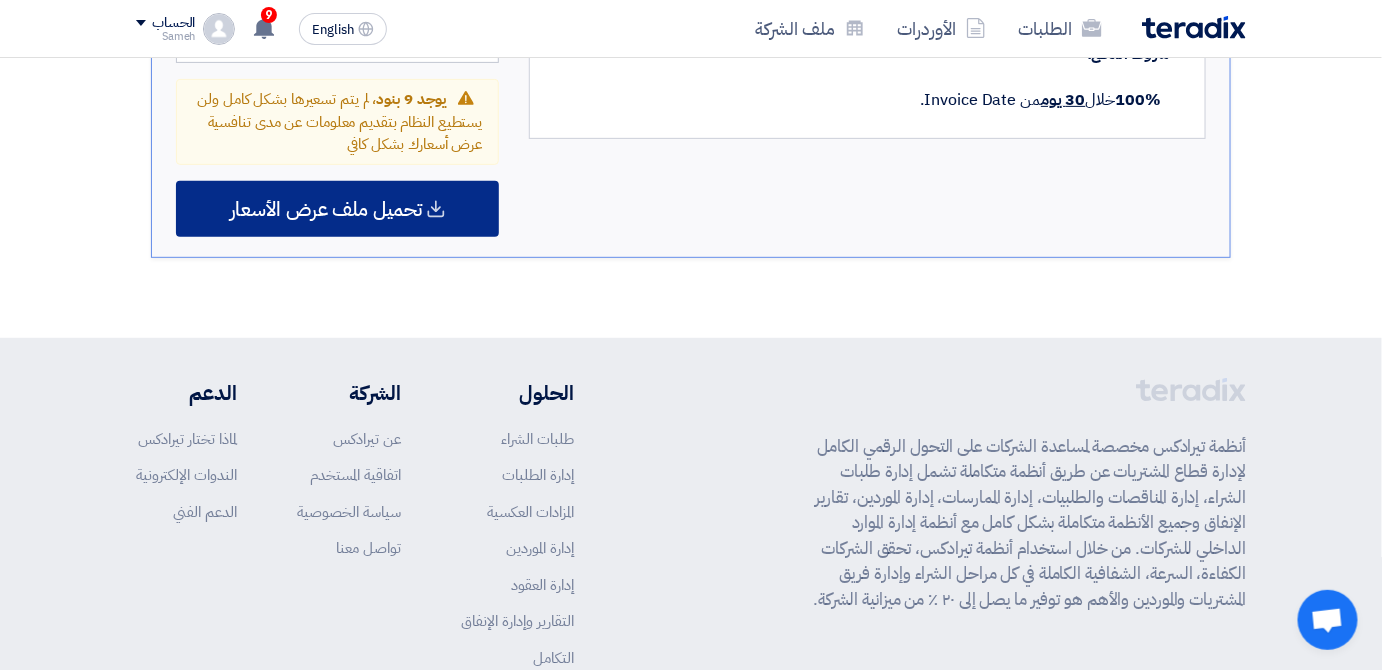 click on "تحميل ملف عرض الأسعار" at bounding box center (326, 209) 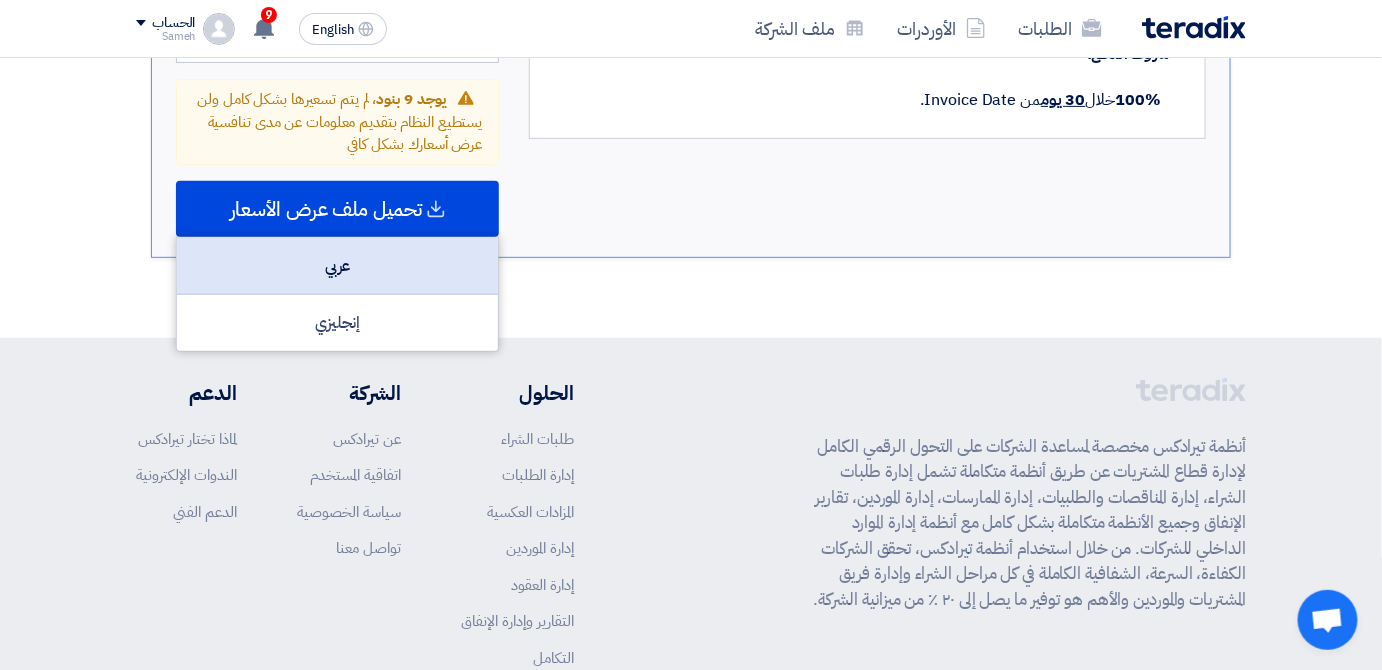 click on "عربي" at bounding box center [337, 266] 